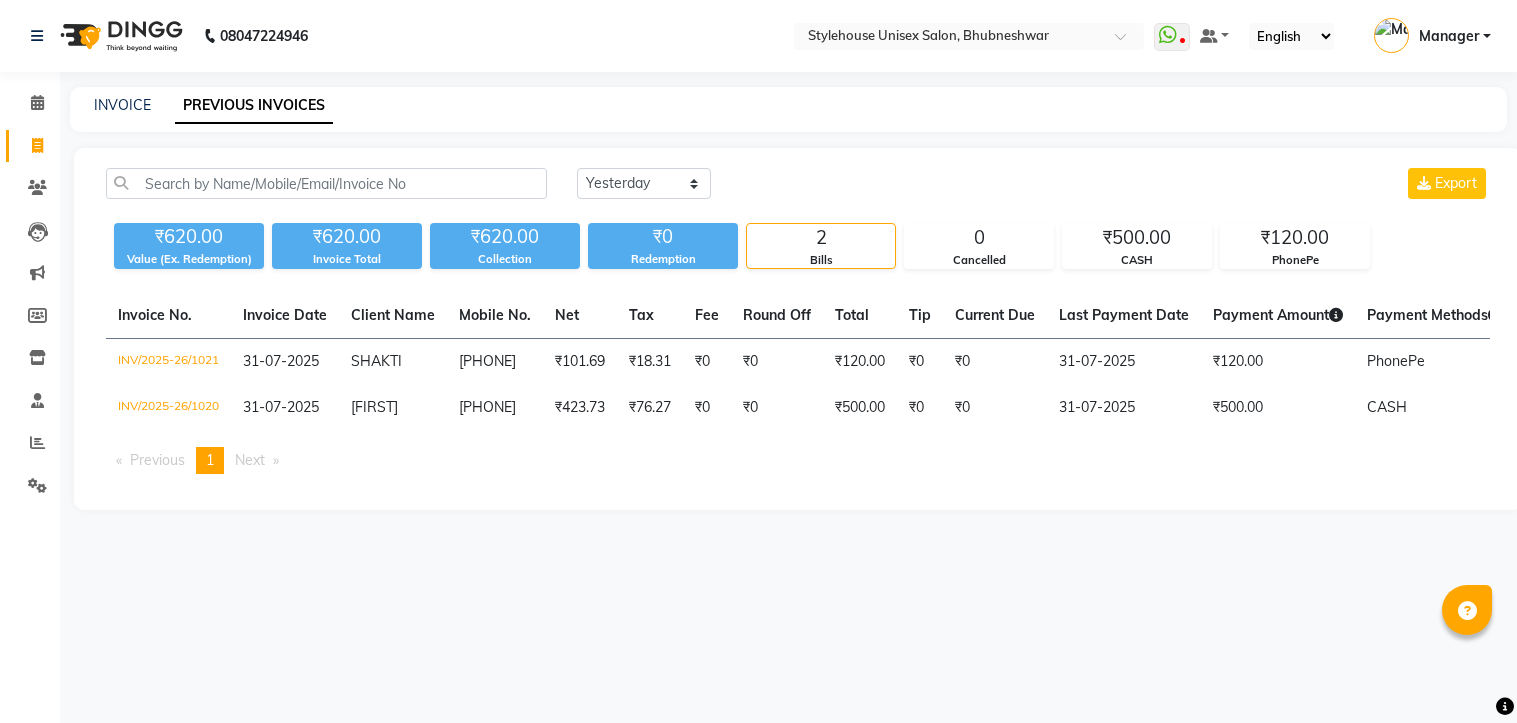 select on "yesterday" 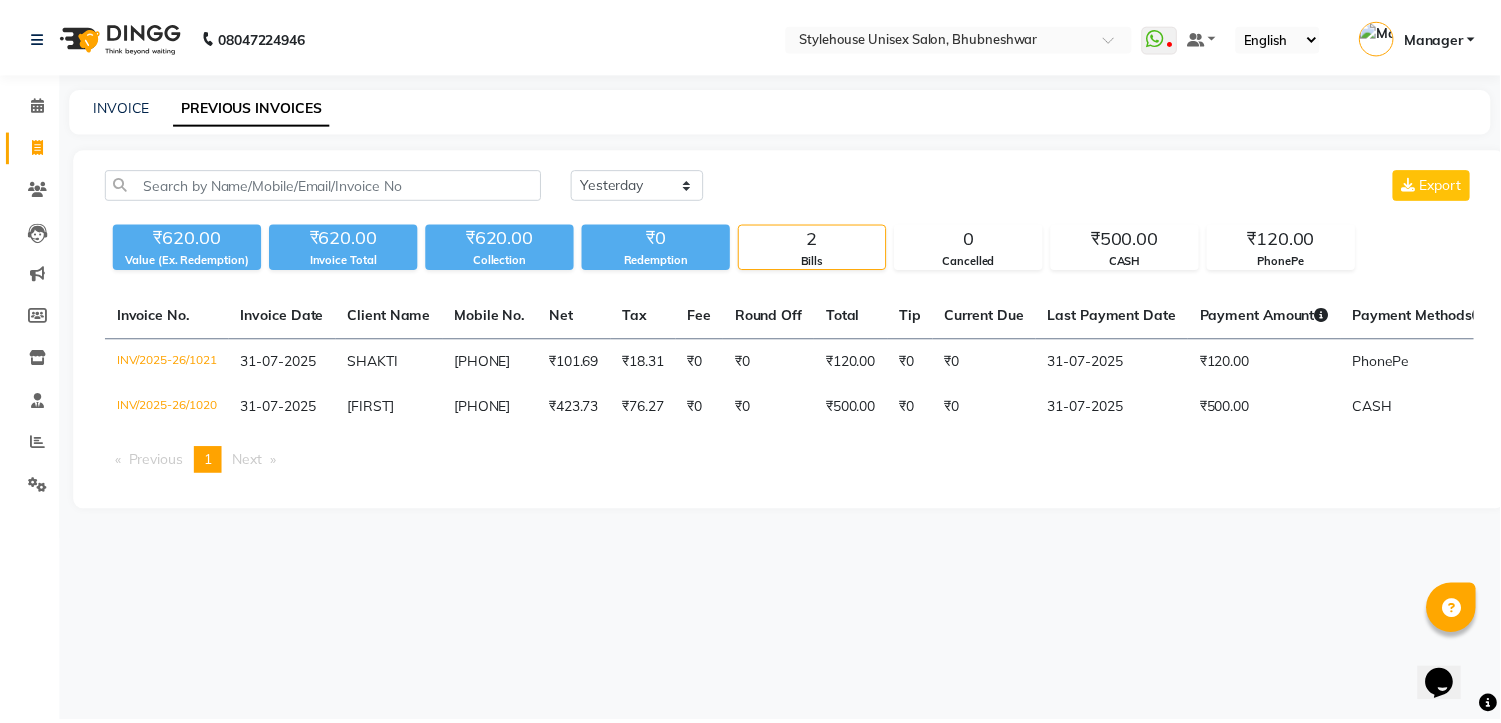 scroll, scrollTop: 0, scrollLeft: 0, axis: both 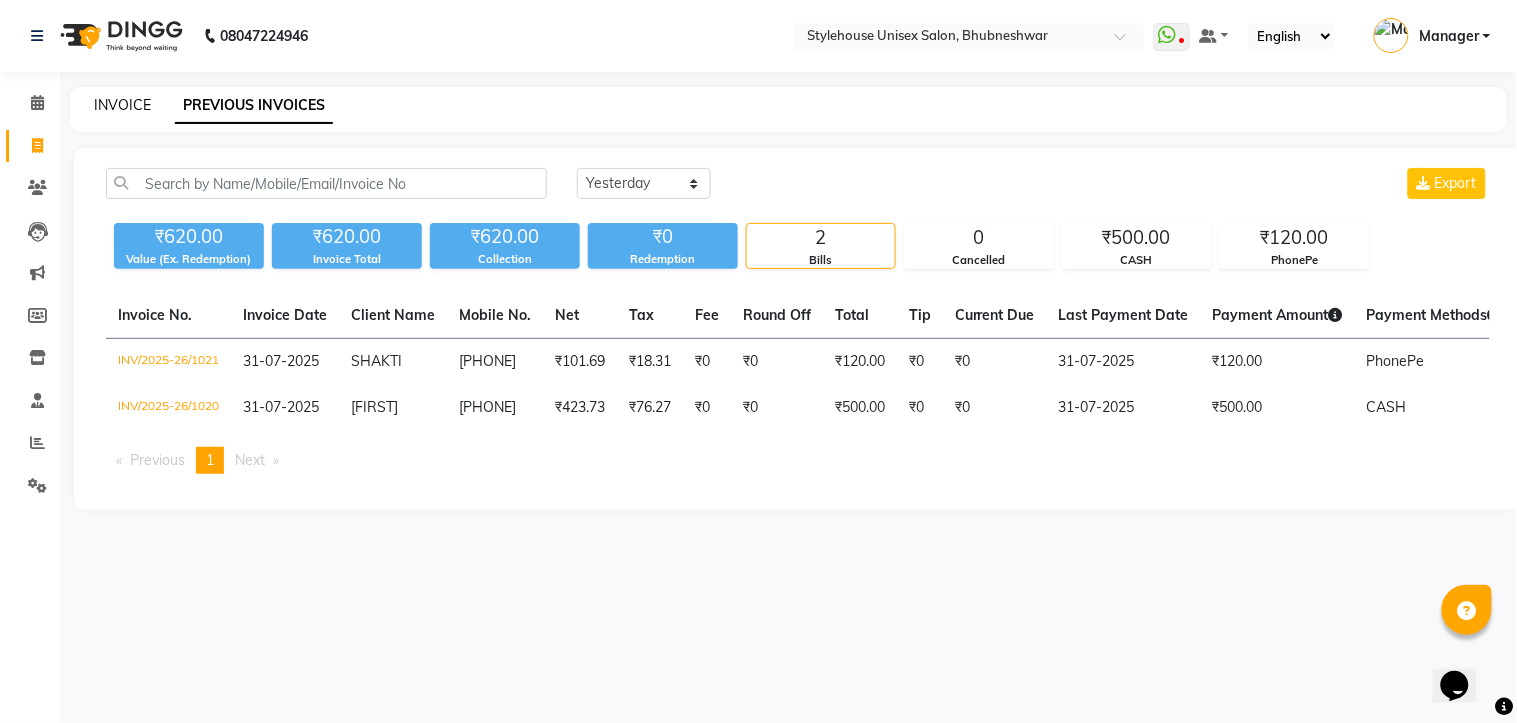 click on "INVOICE" 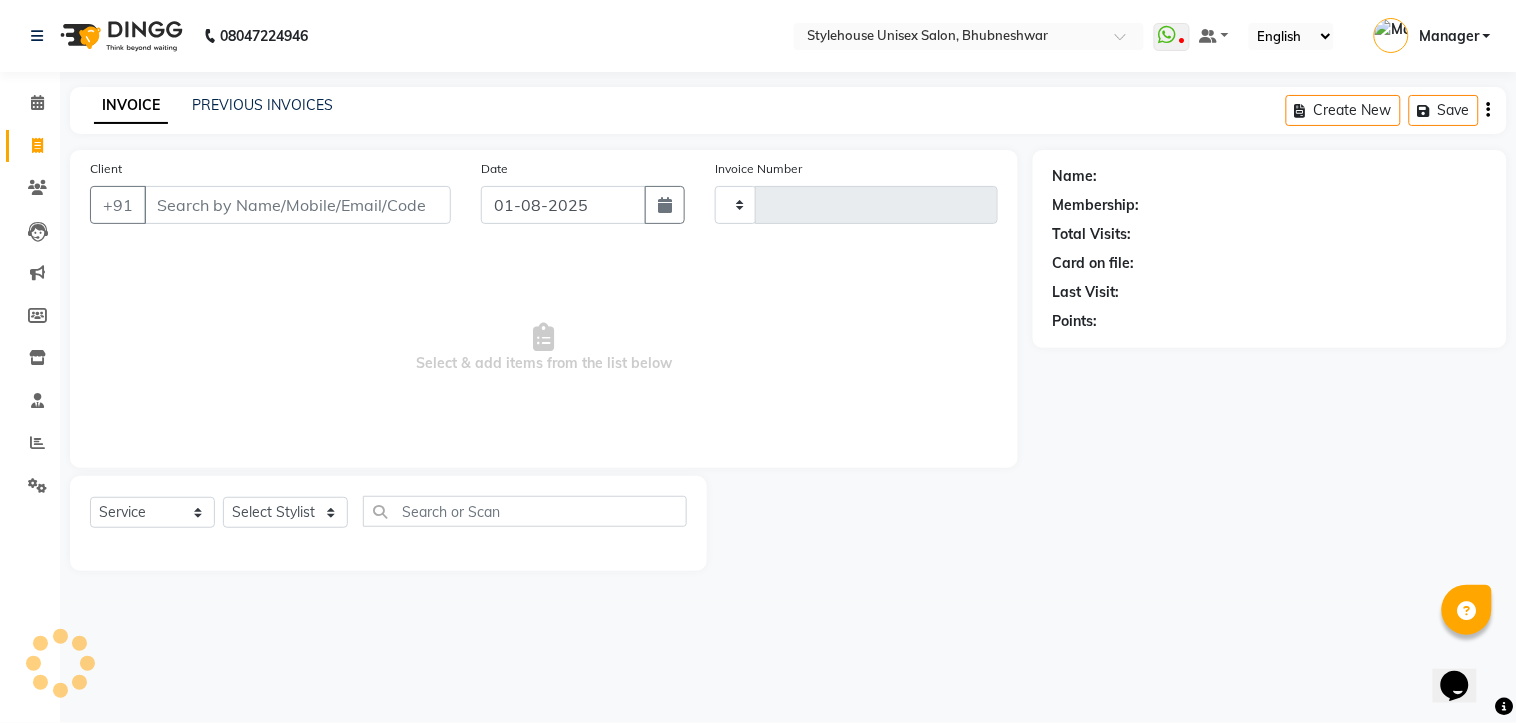type on "1023" 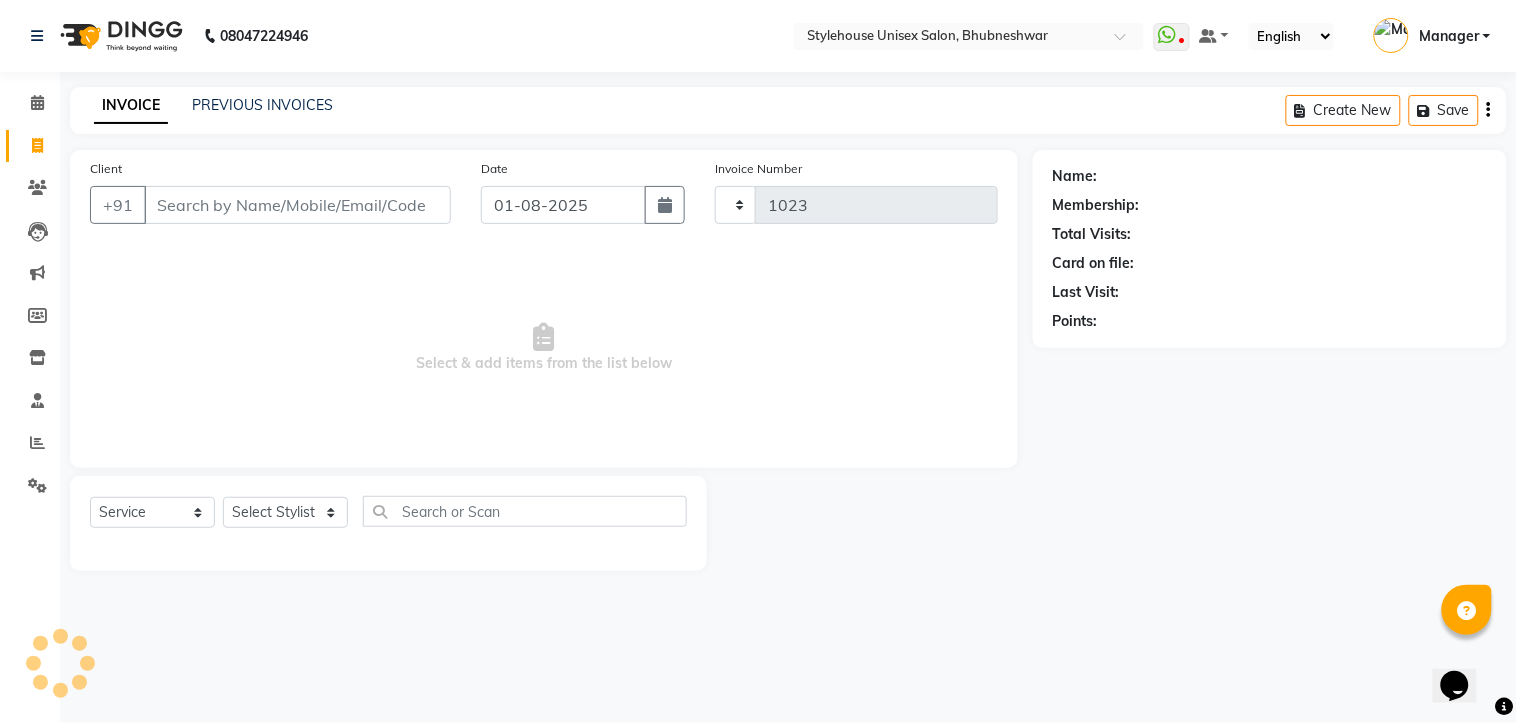 select on "7906" 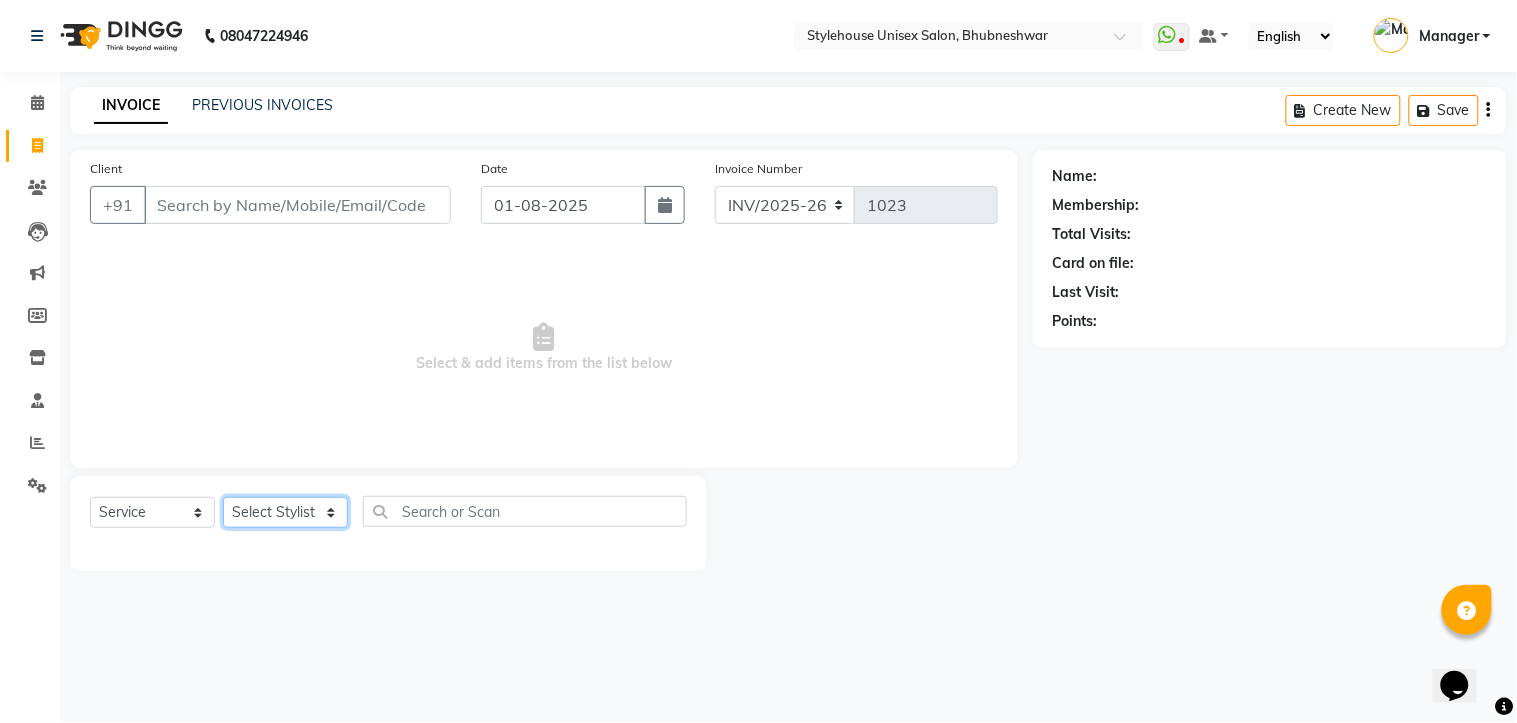 click on "Select Stylist [FIRST] [LAST] [FIRST] [LAST] [FIRST] [LAST] Manager [FIRST] [LAST] [FIRST] [LAST] [FIRST] [LAST]" 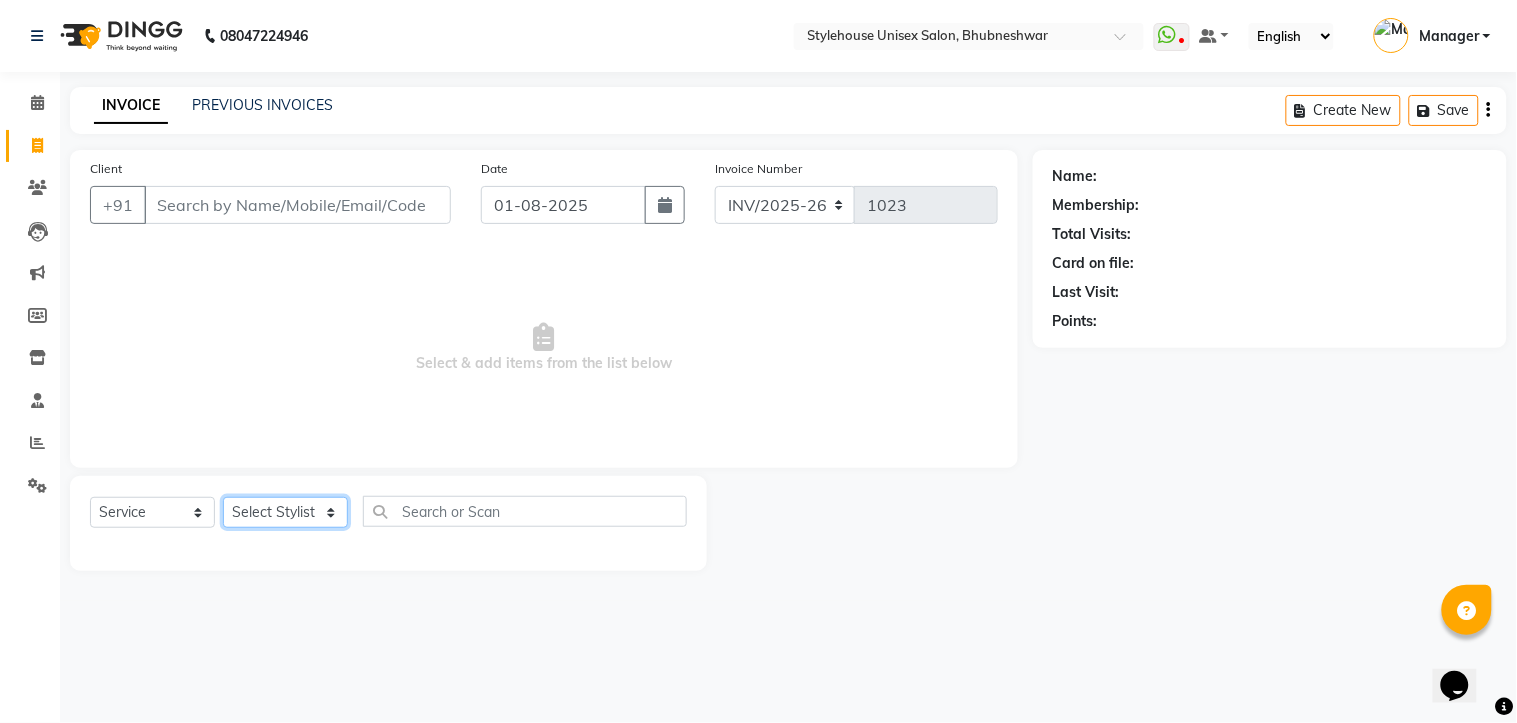 select on "69913" 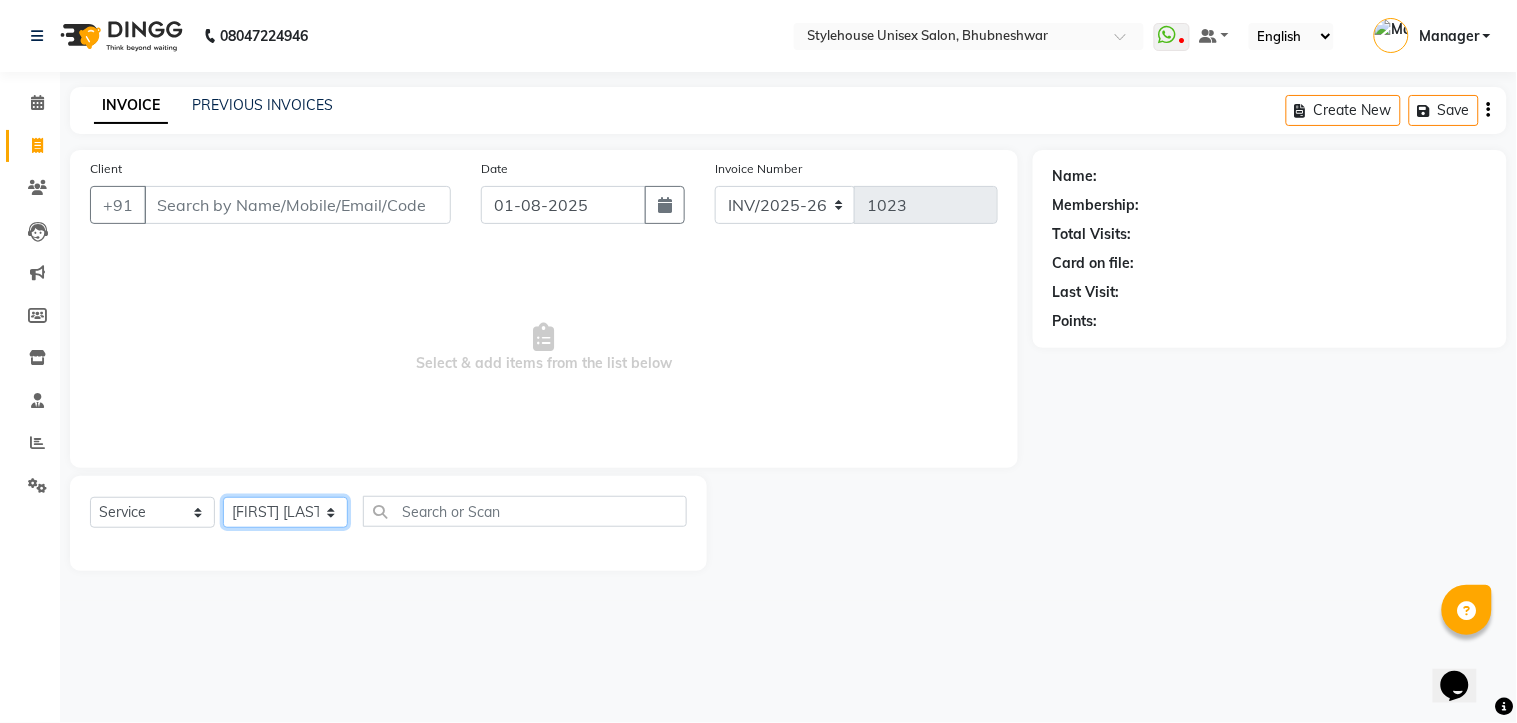 click on "Select Stylist [FIRST] [LAST] [FIRST] [LAST] [FIRST] [LAST] Manager [FIRST] [LAST] [FIRST] [LAST] [FIRST] [LAST]" 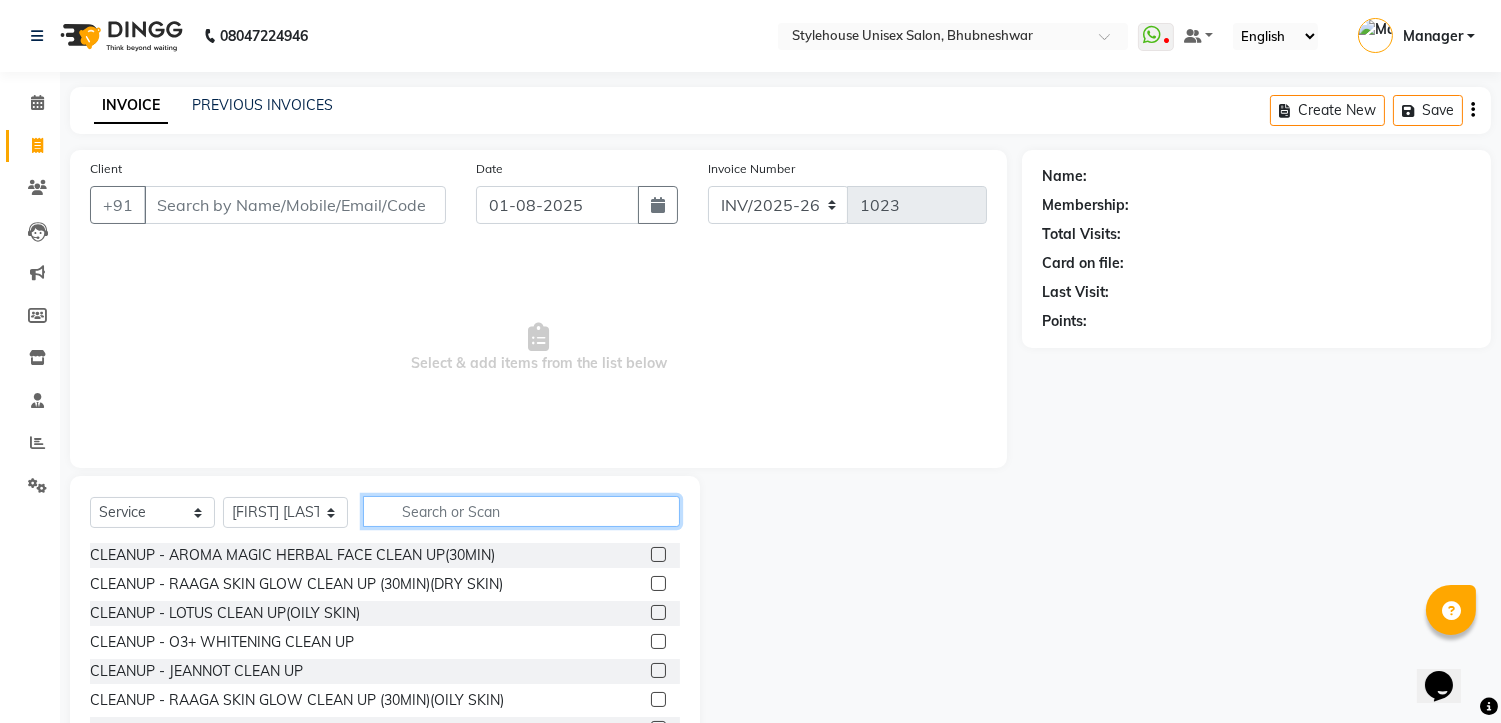 click 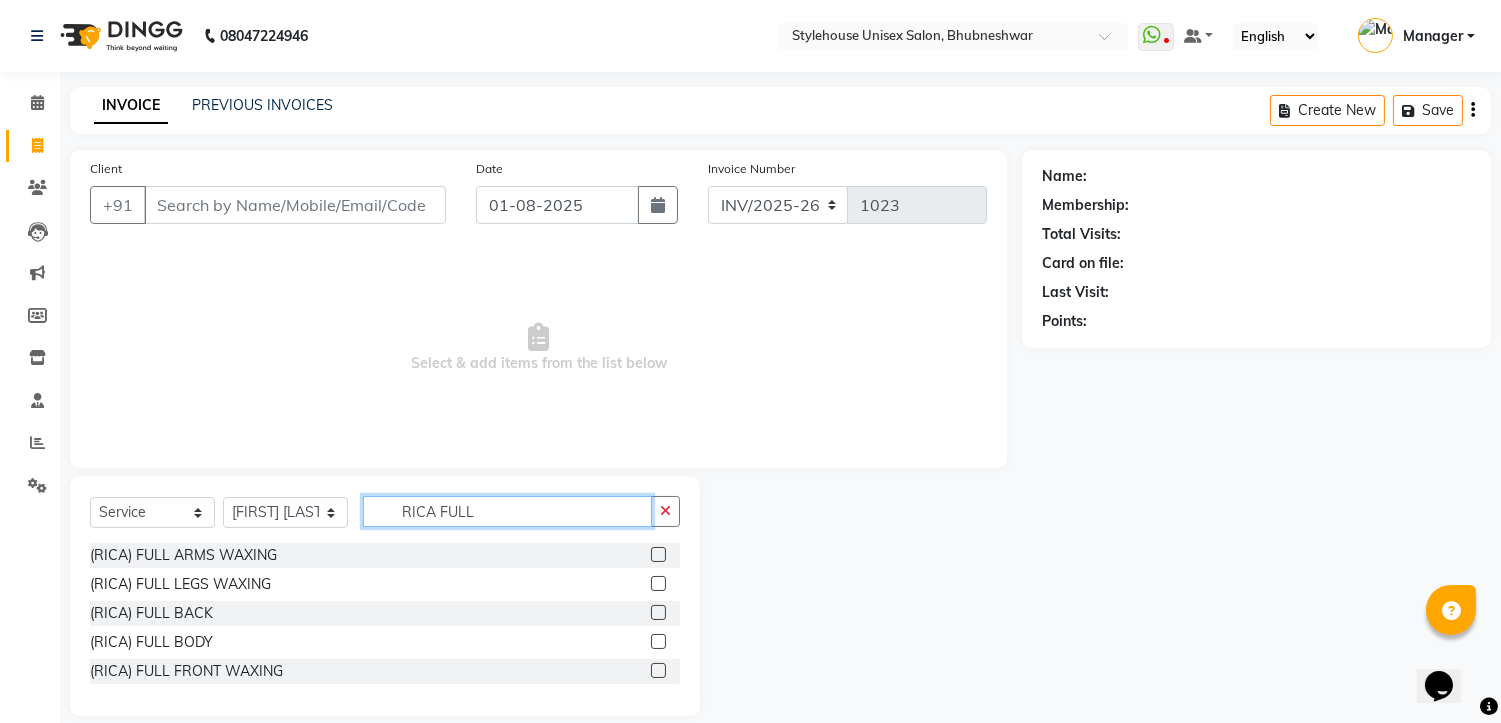 type on "RICA FULL" 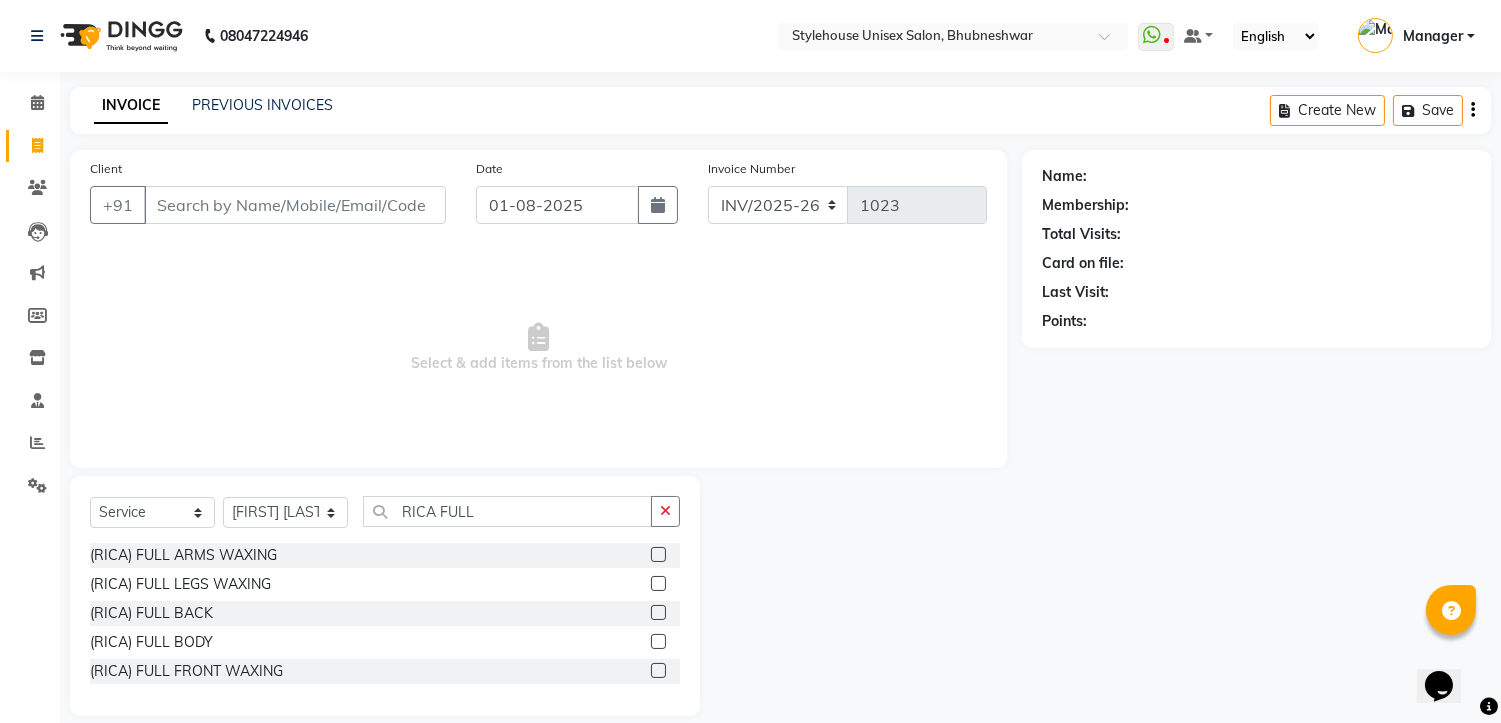 click 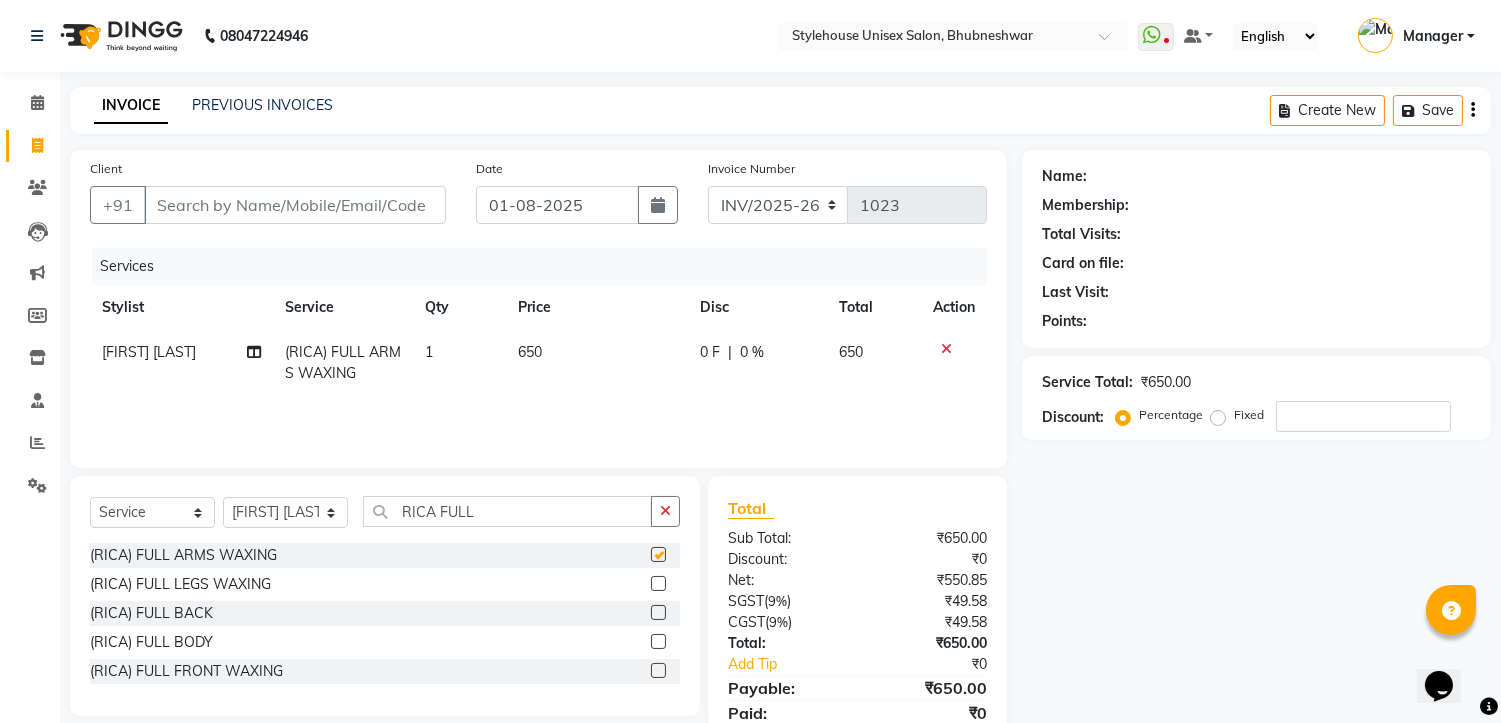 checkbox on "false" 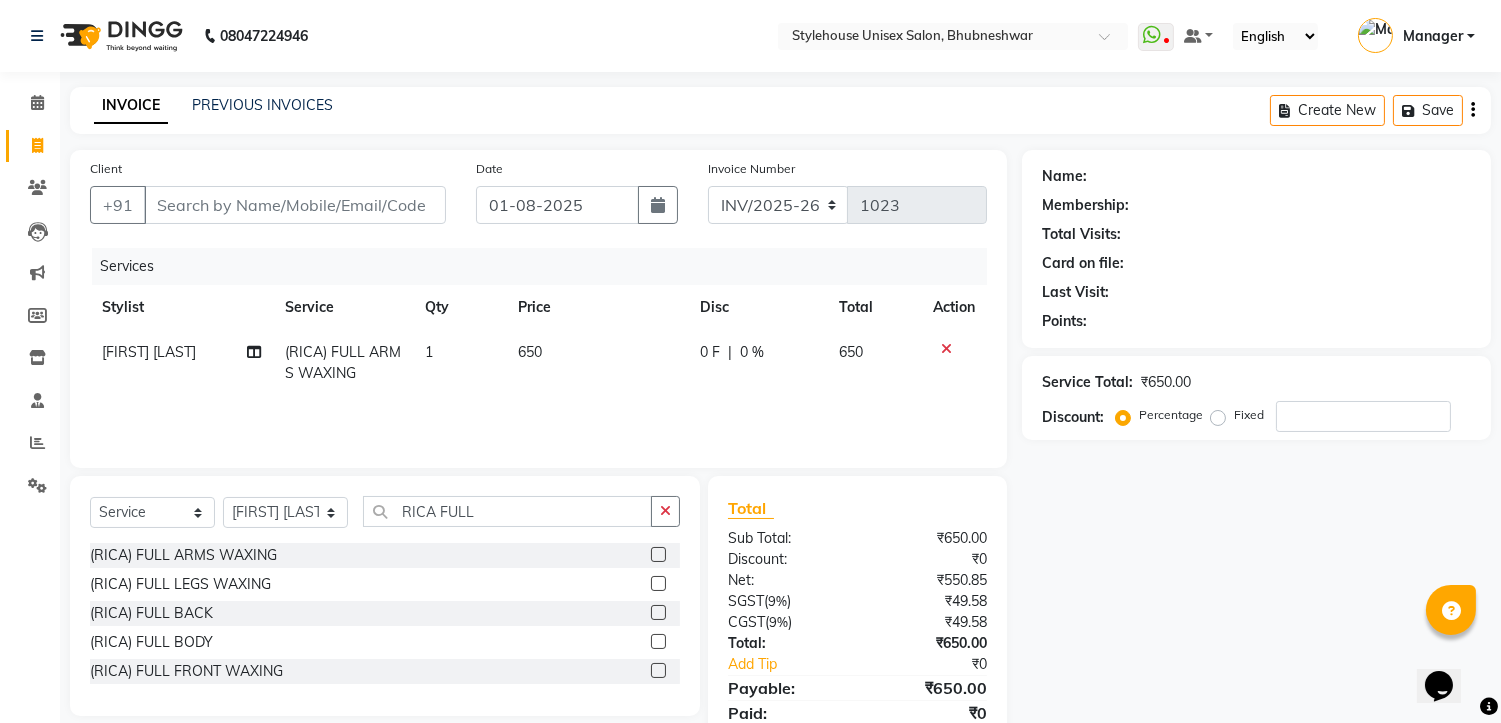 click 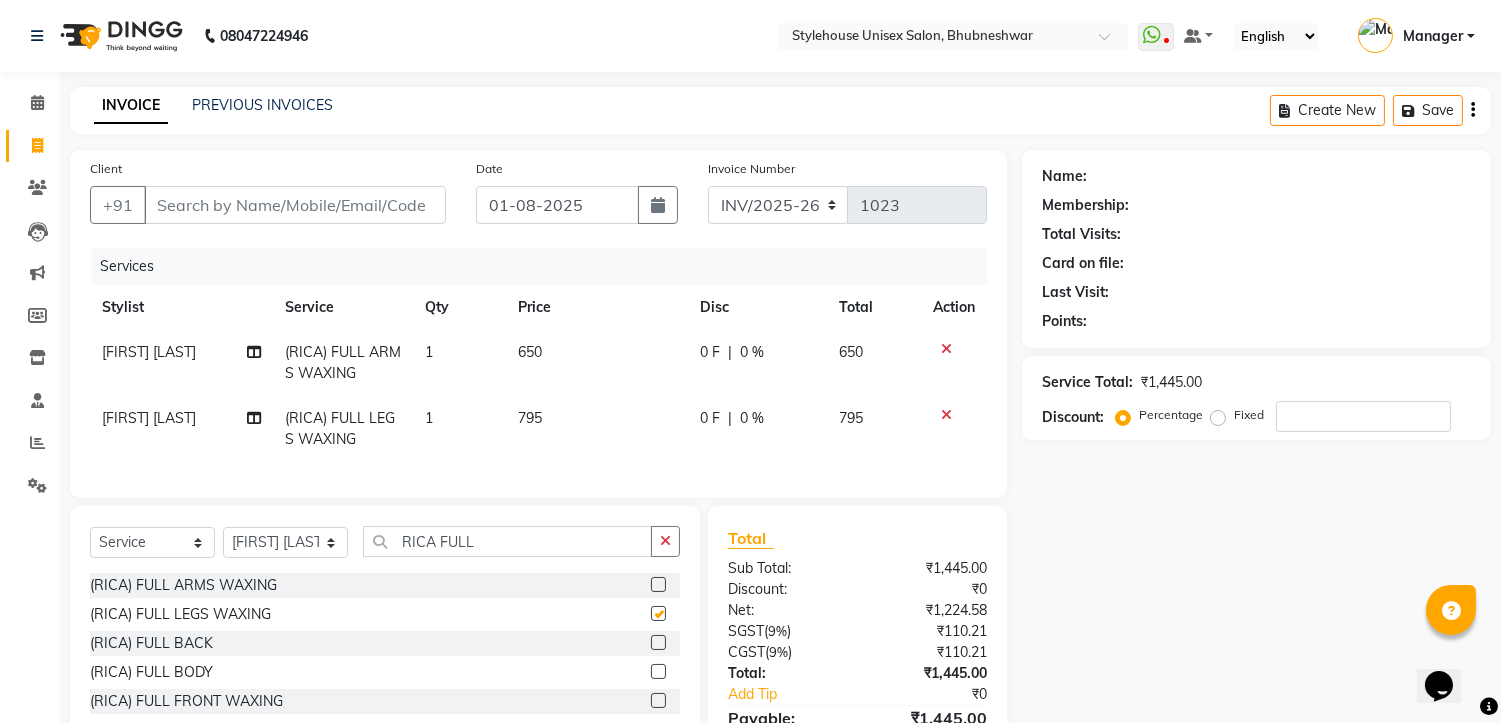 checkbox on "false" 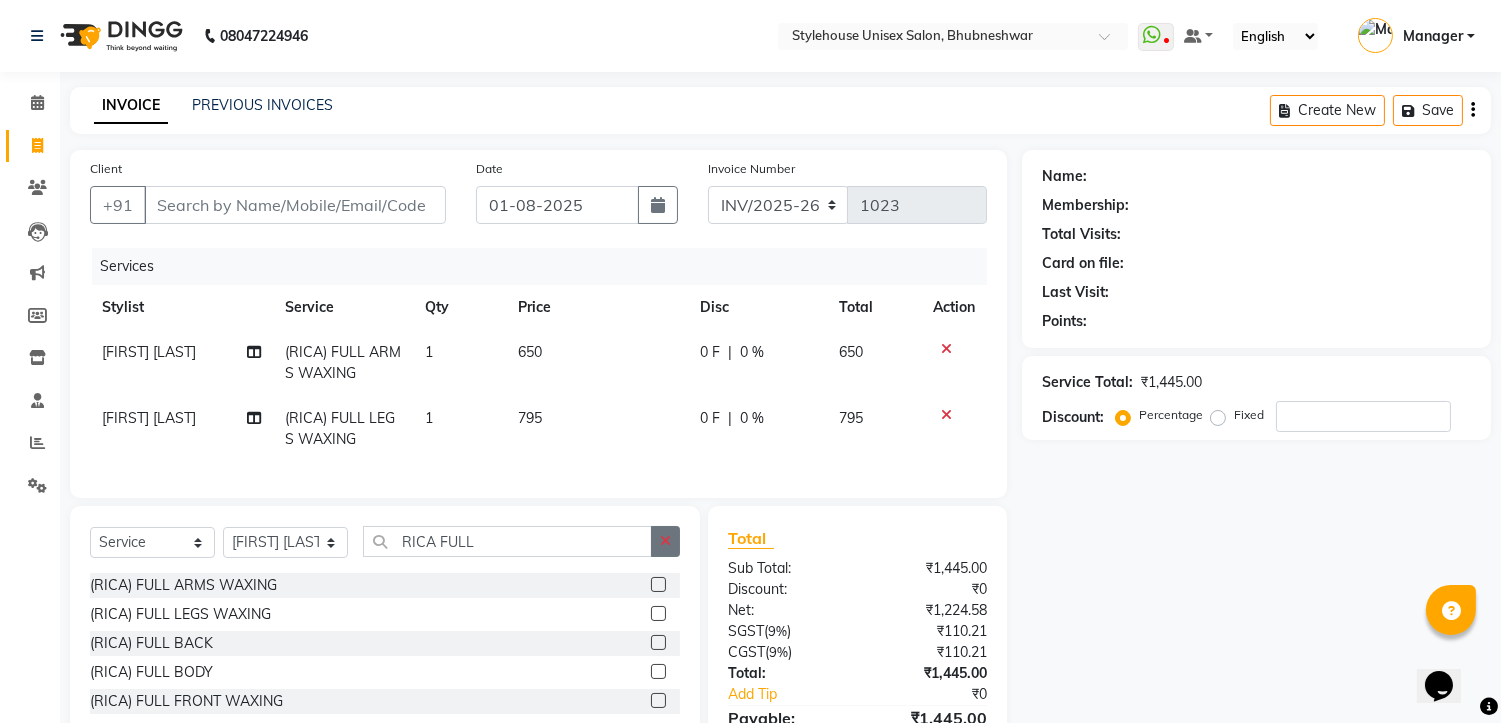 click 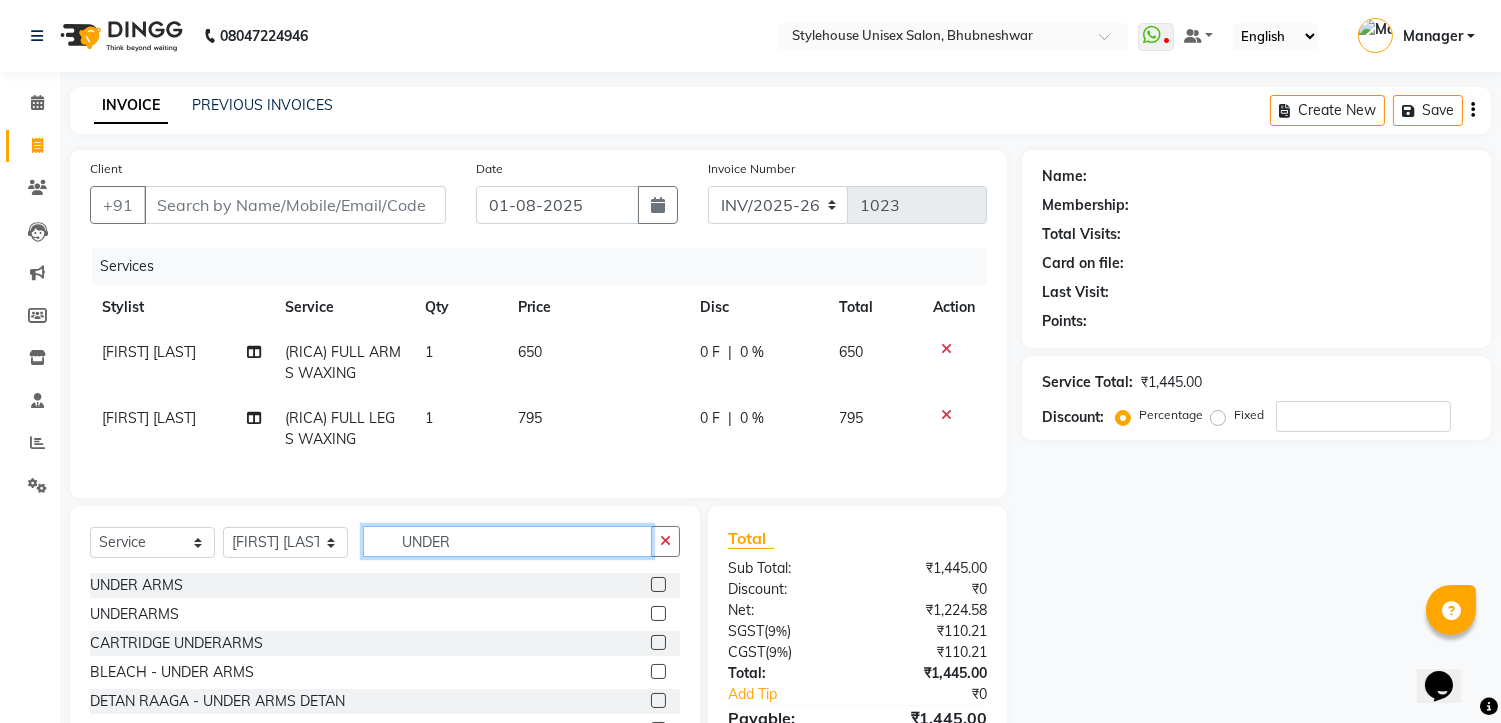 type on "UNDER" 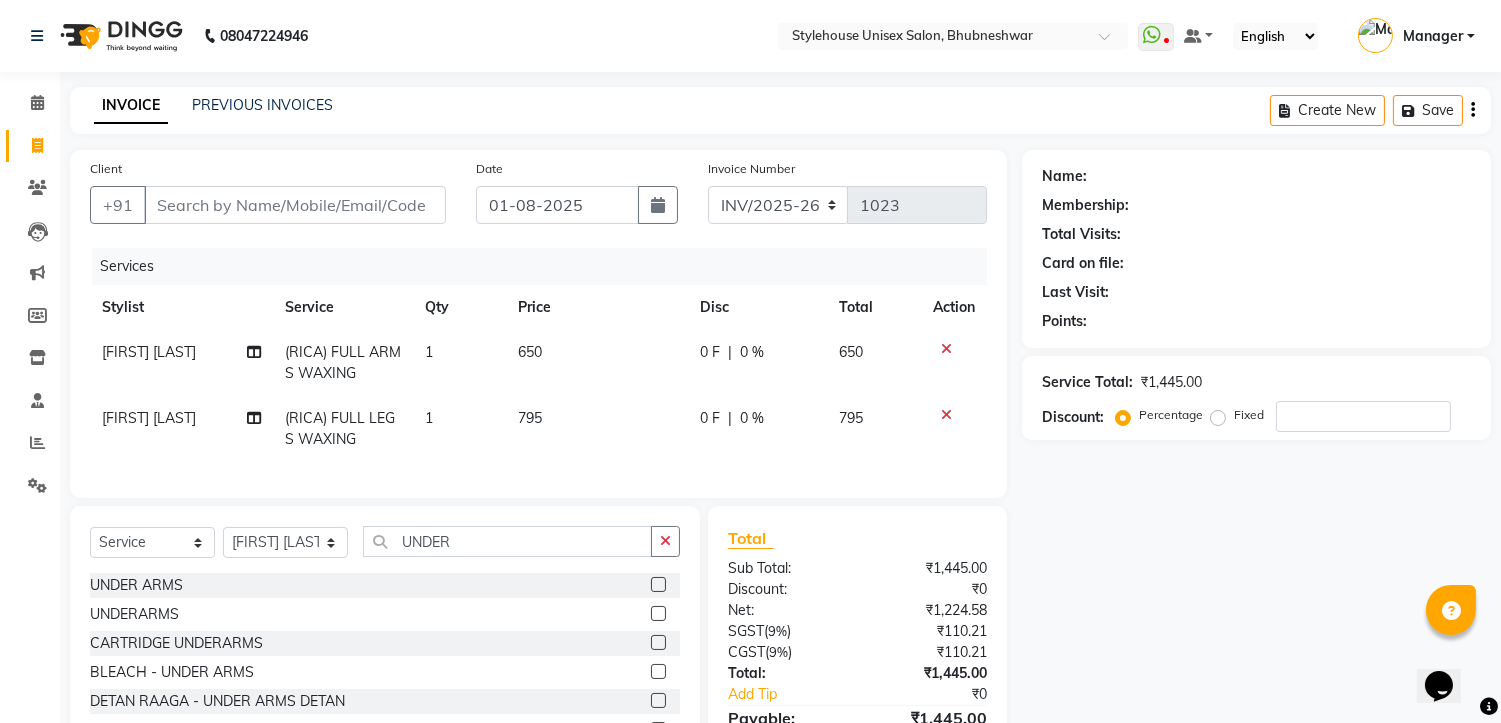 click 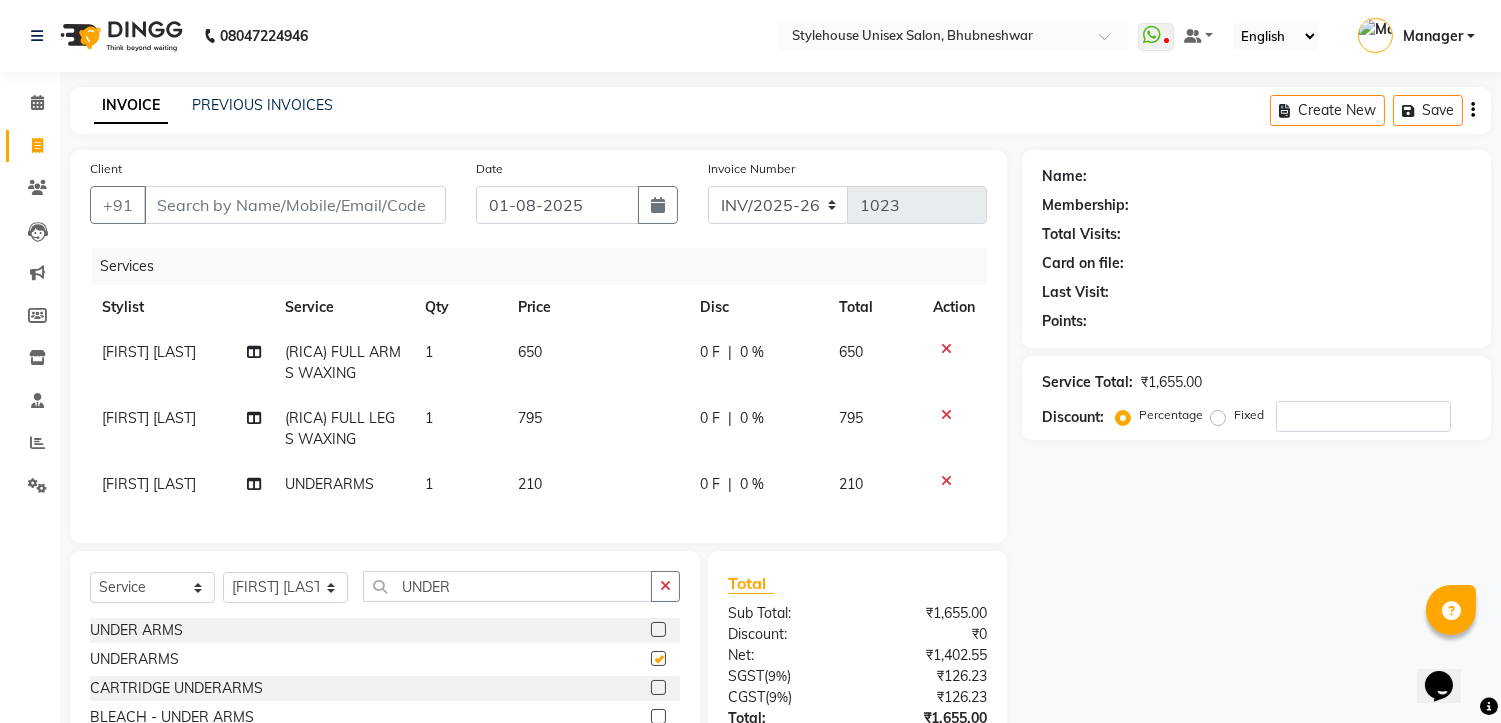 checkbox on "false" 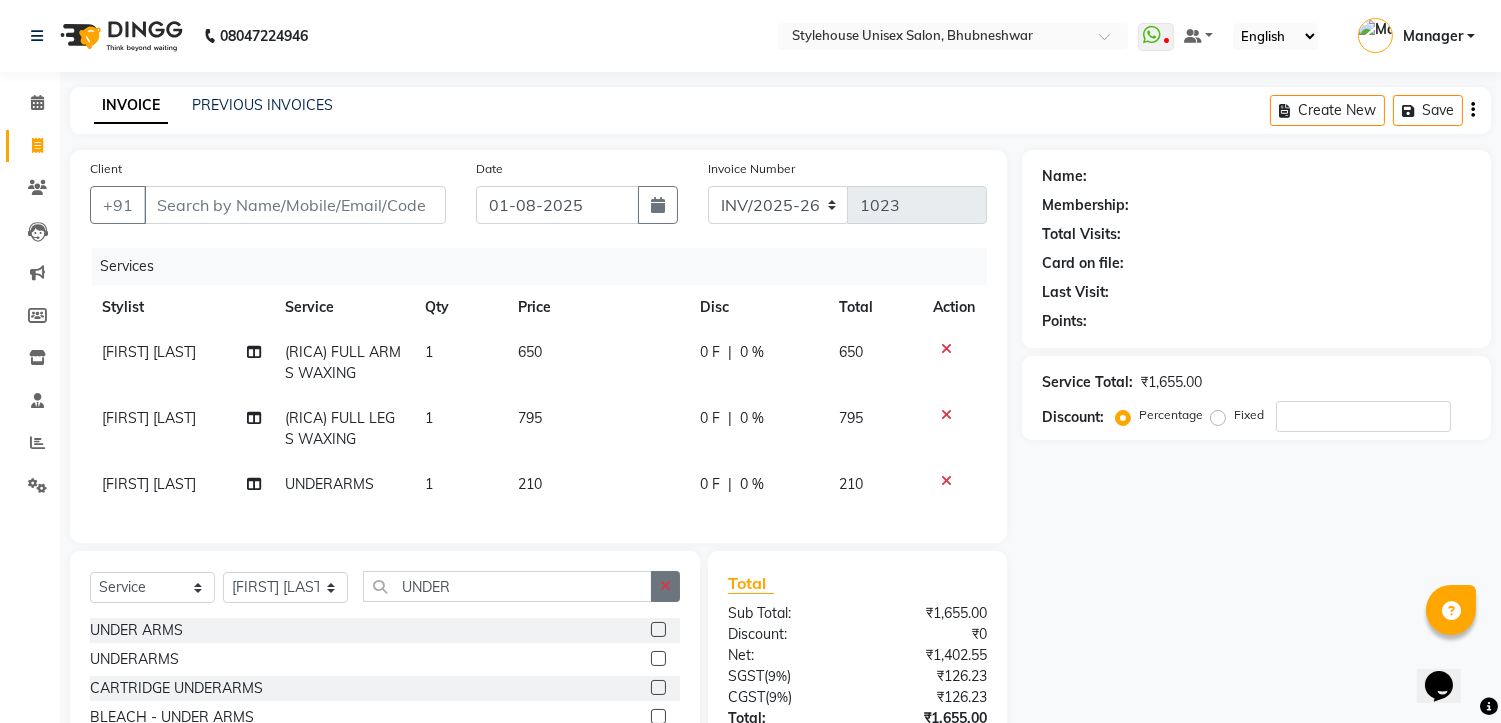 click 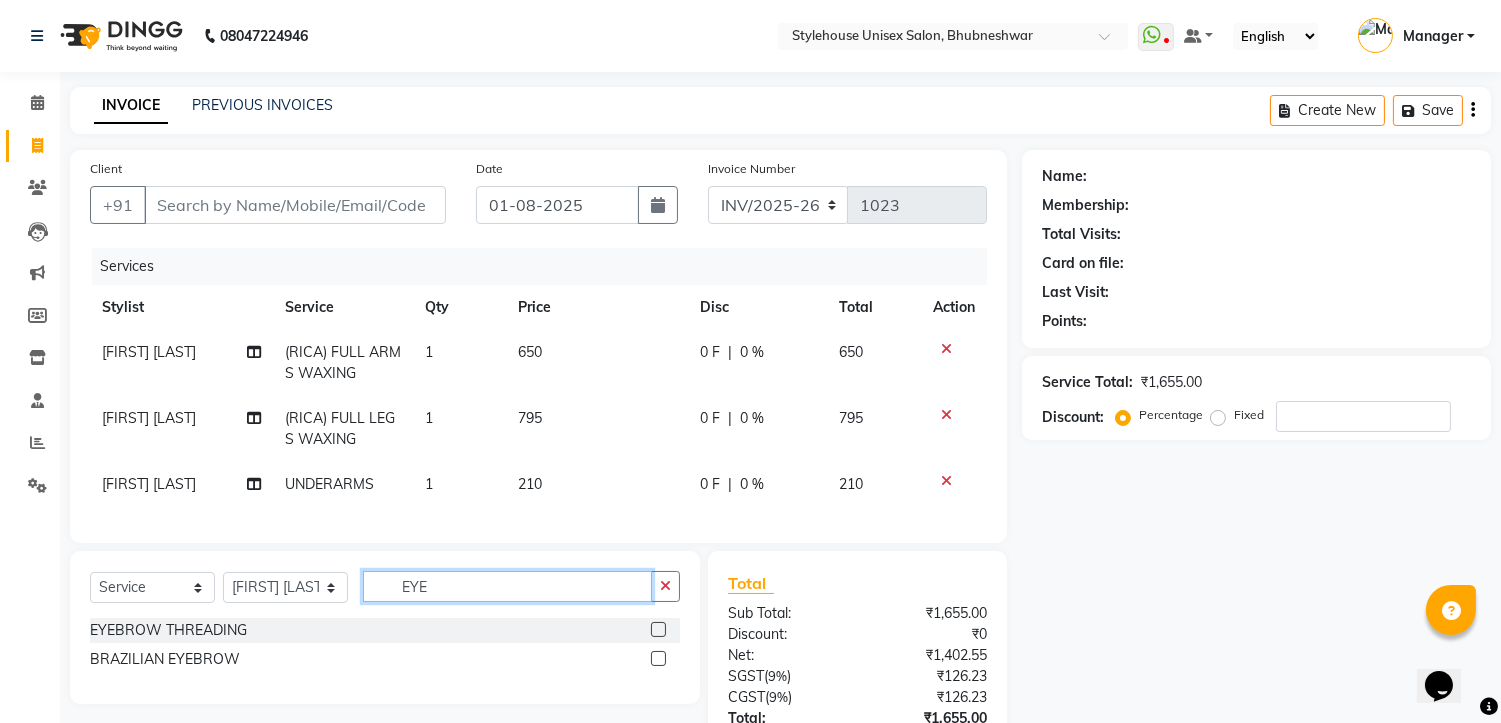 type on "EYE" 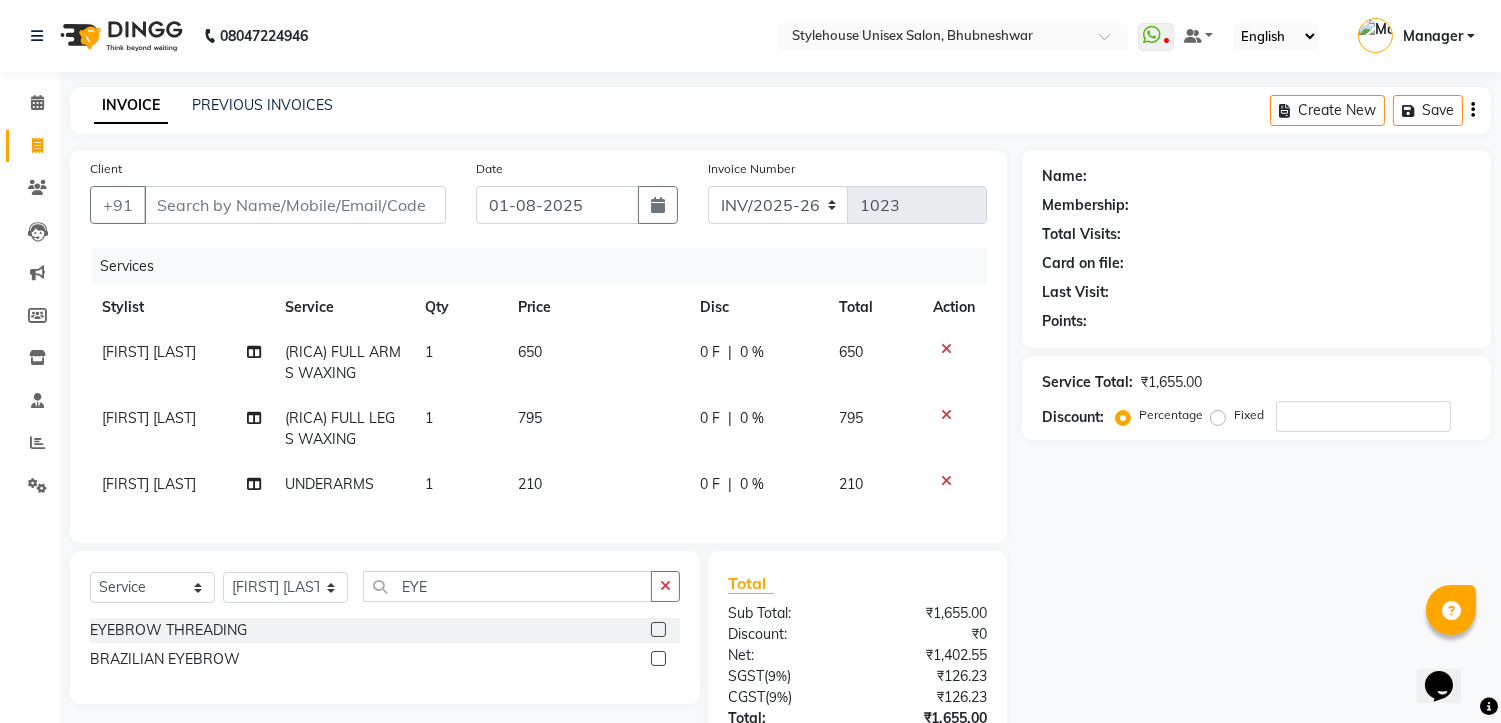 click 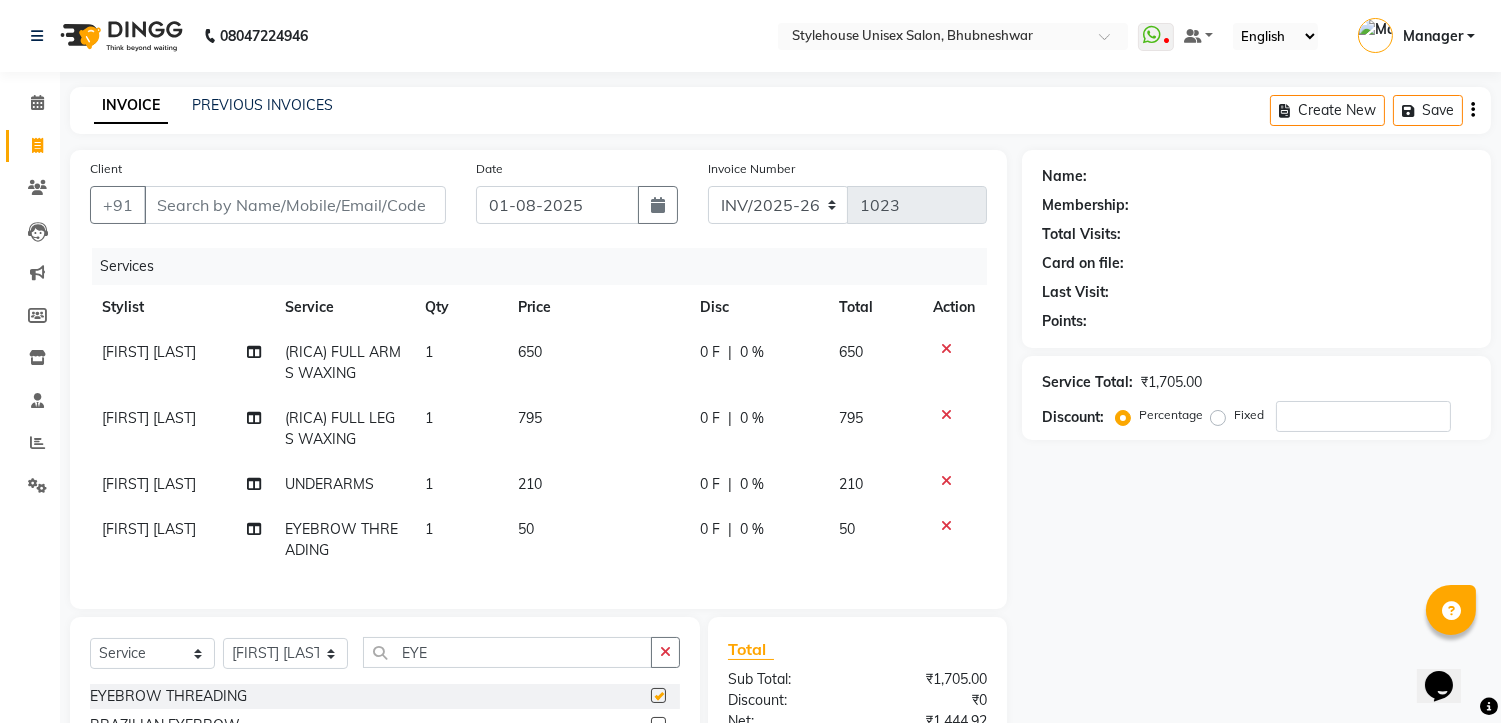 checkbox on "false" 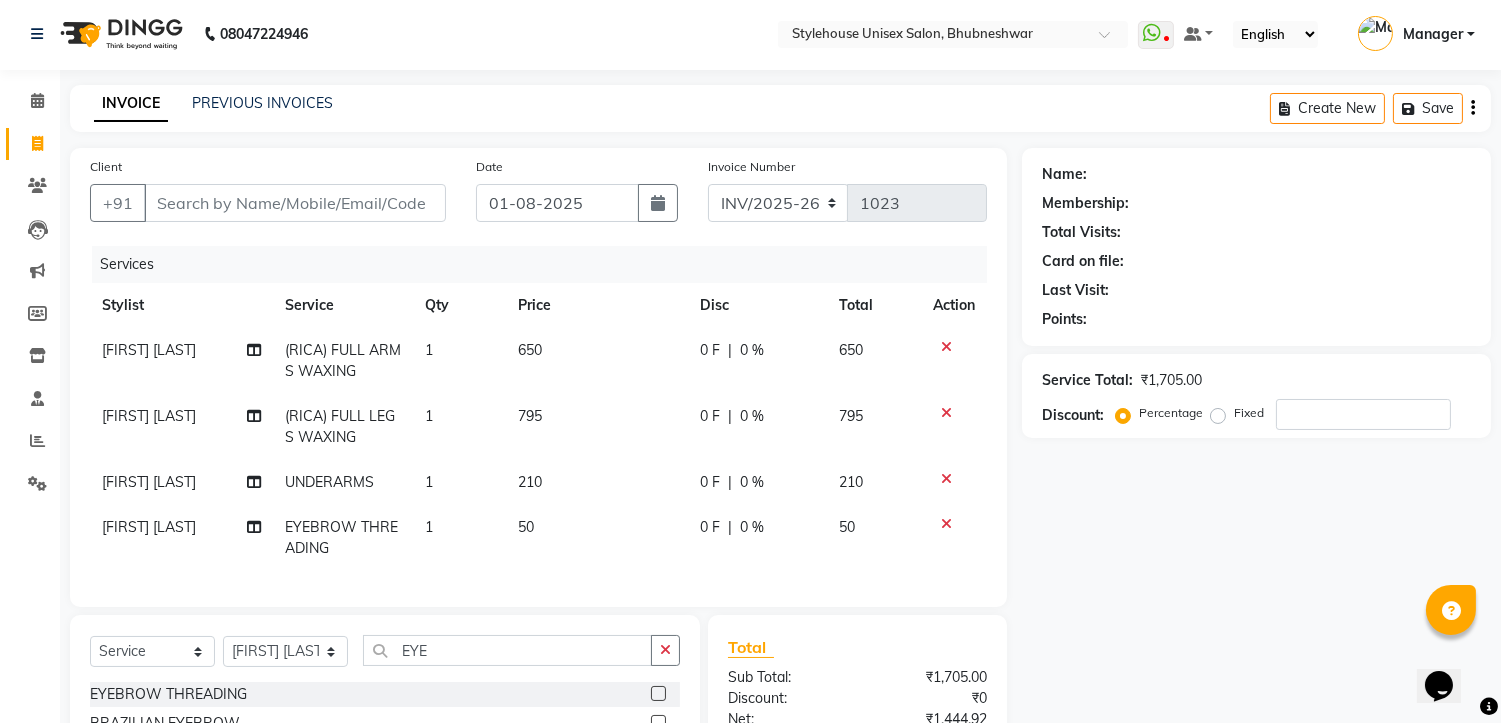 scroll, scrollTop: 0, scrollLeft: 0, axis: both 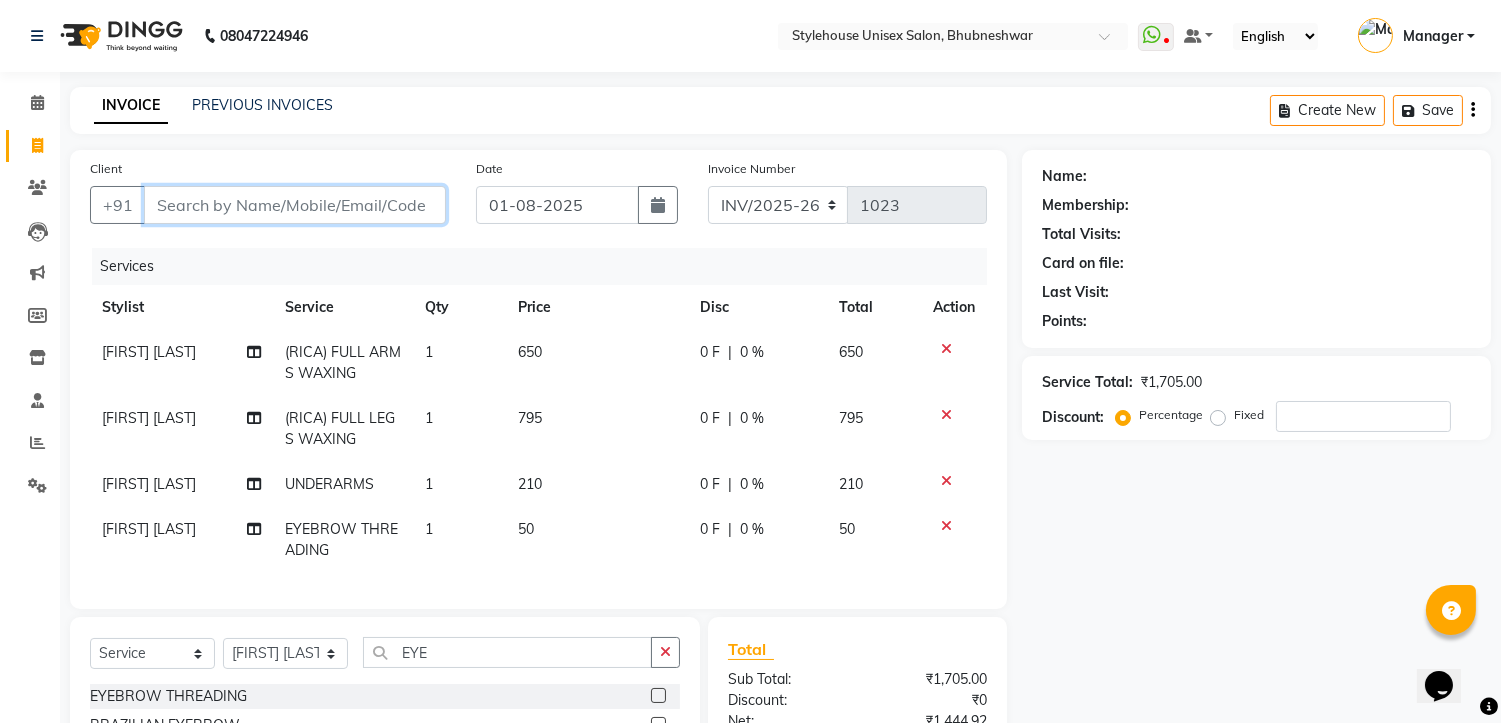 click on "Client" at bounding box center [295, 205] 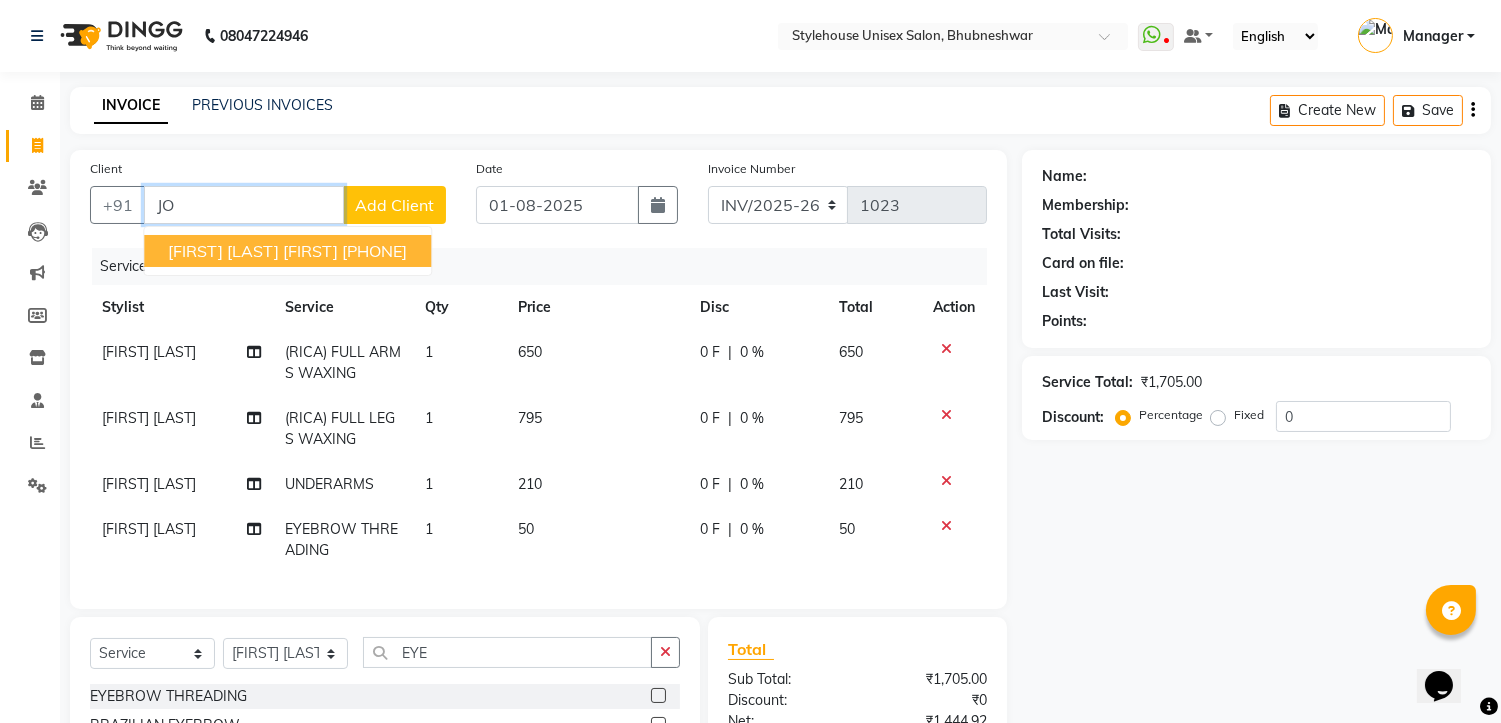type on "J" 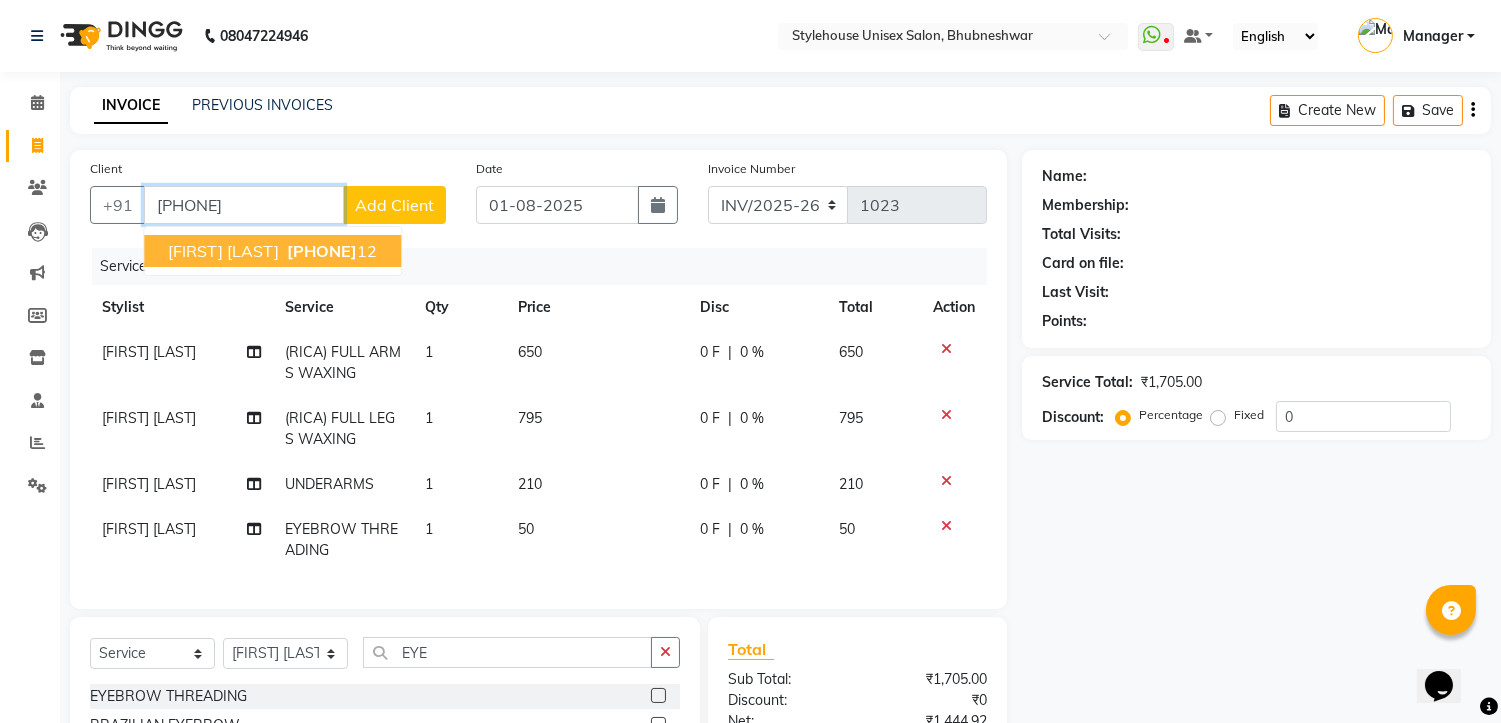 click on "[FIRST] [LAST]" at bounding box center (223, 251) 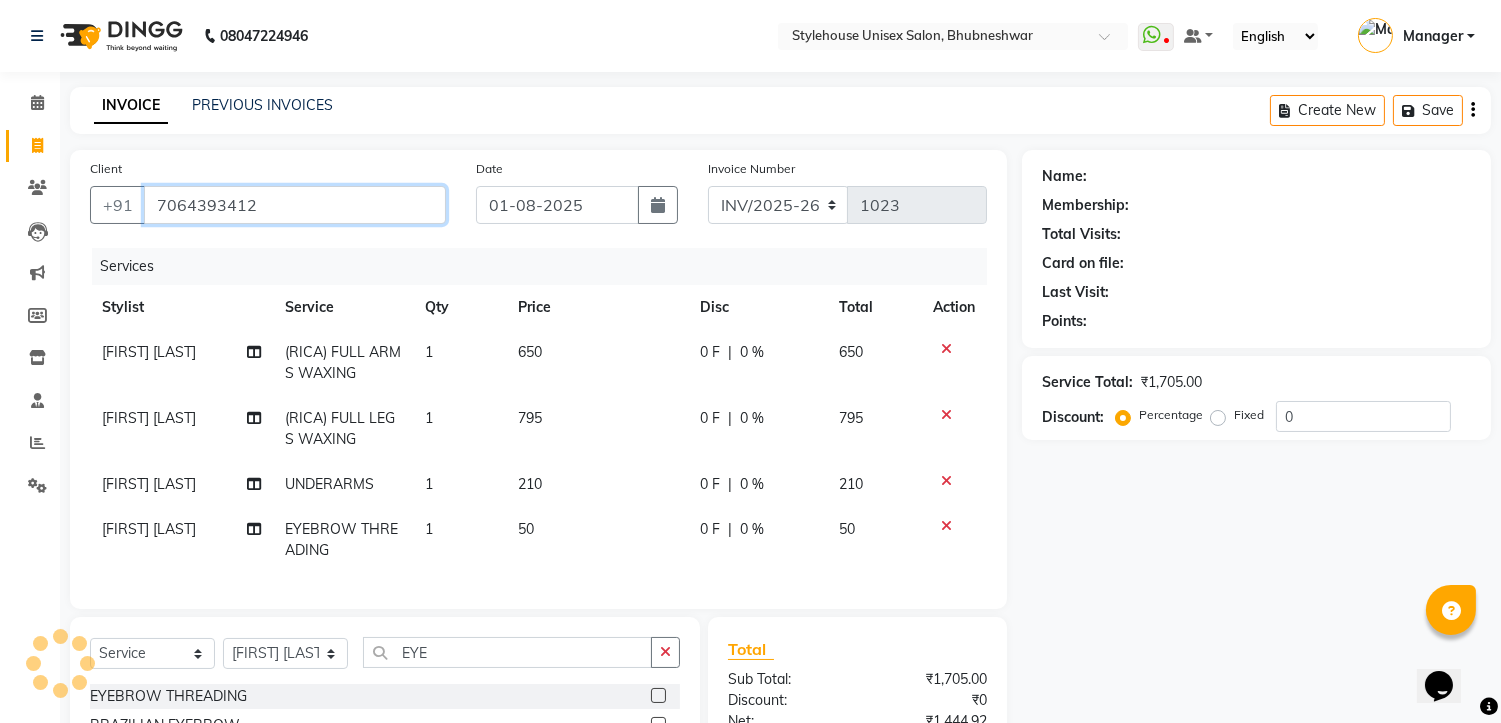 type on "7064393412" 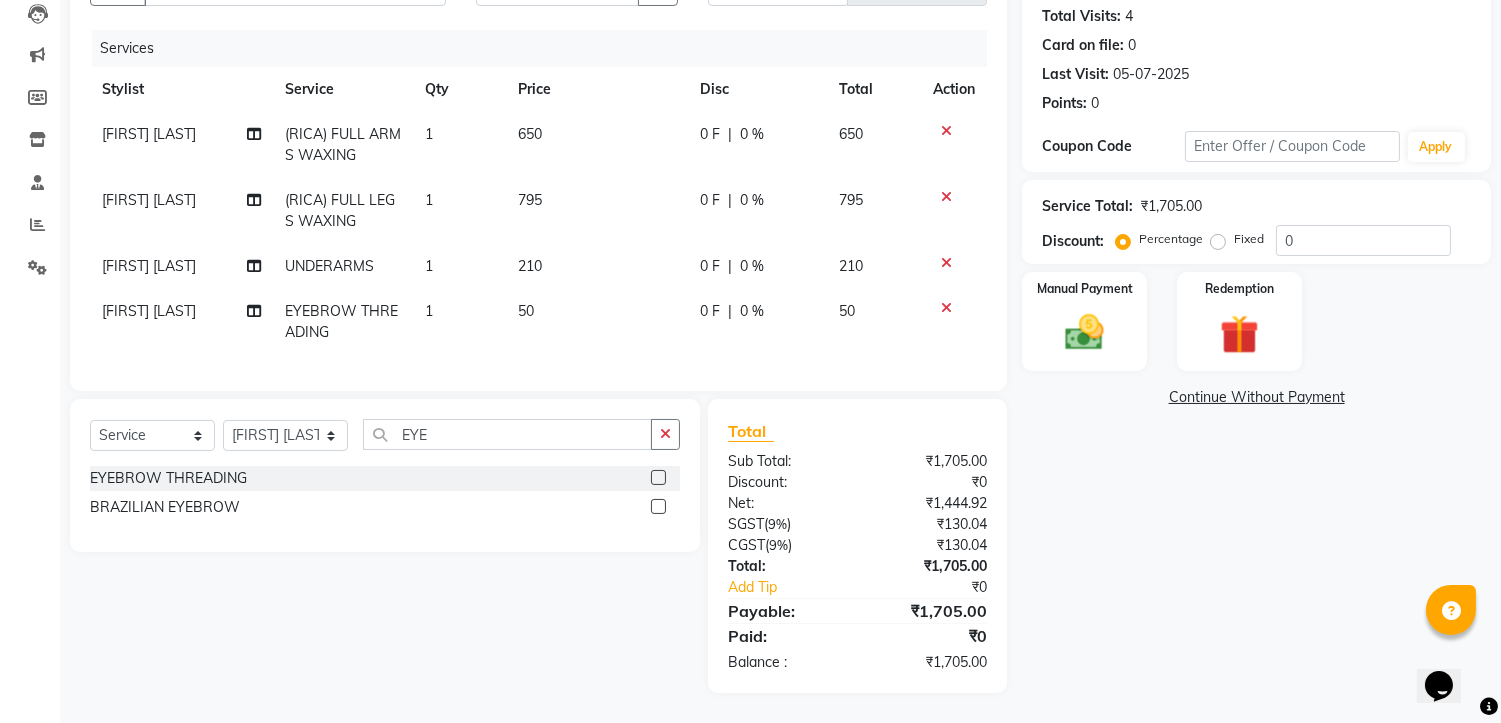 scroll, scrollTop: 234, scrollLeft: 0, axis: vertical 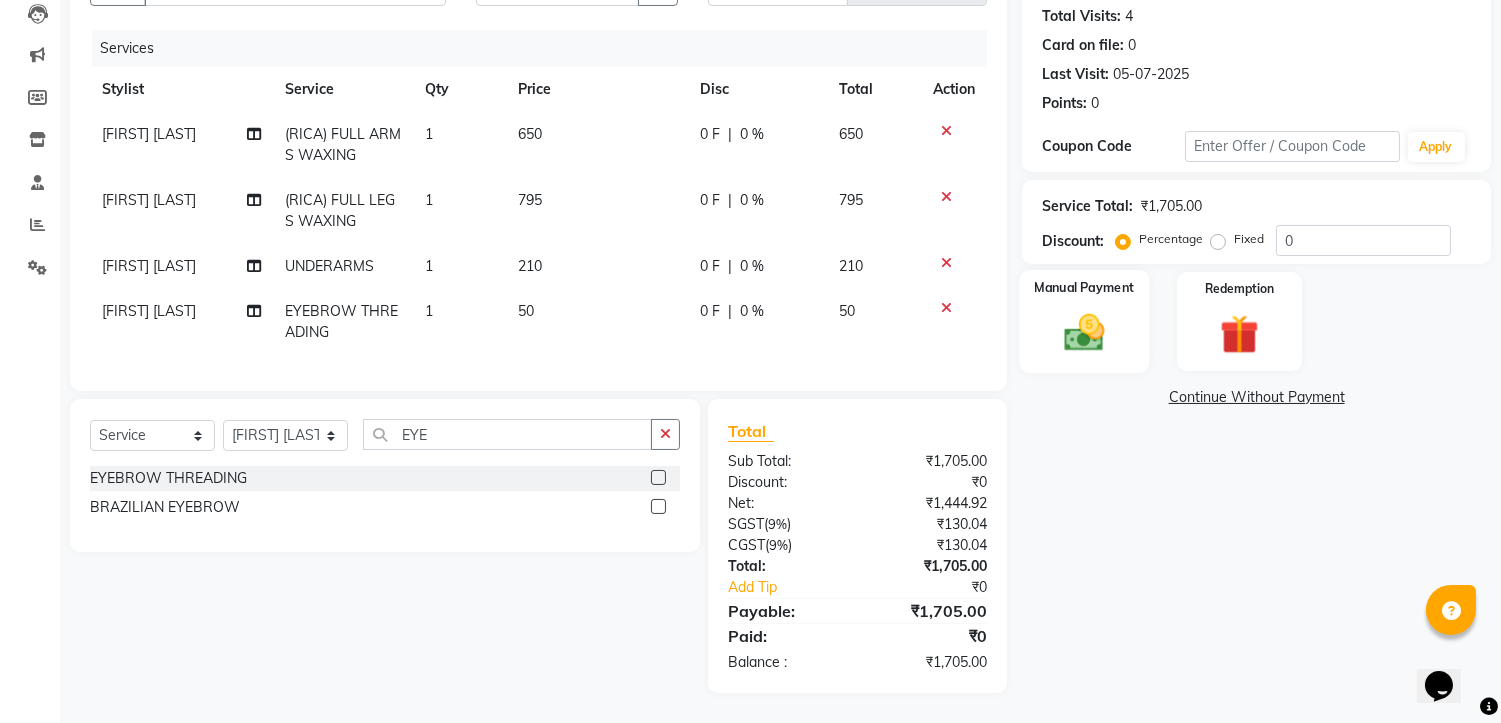 click 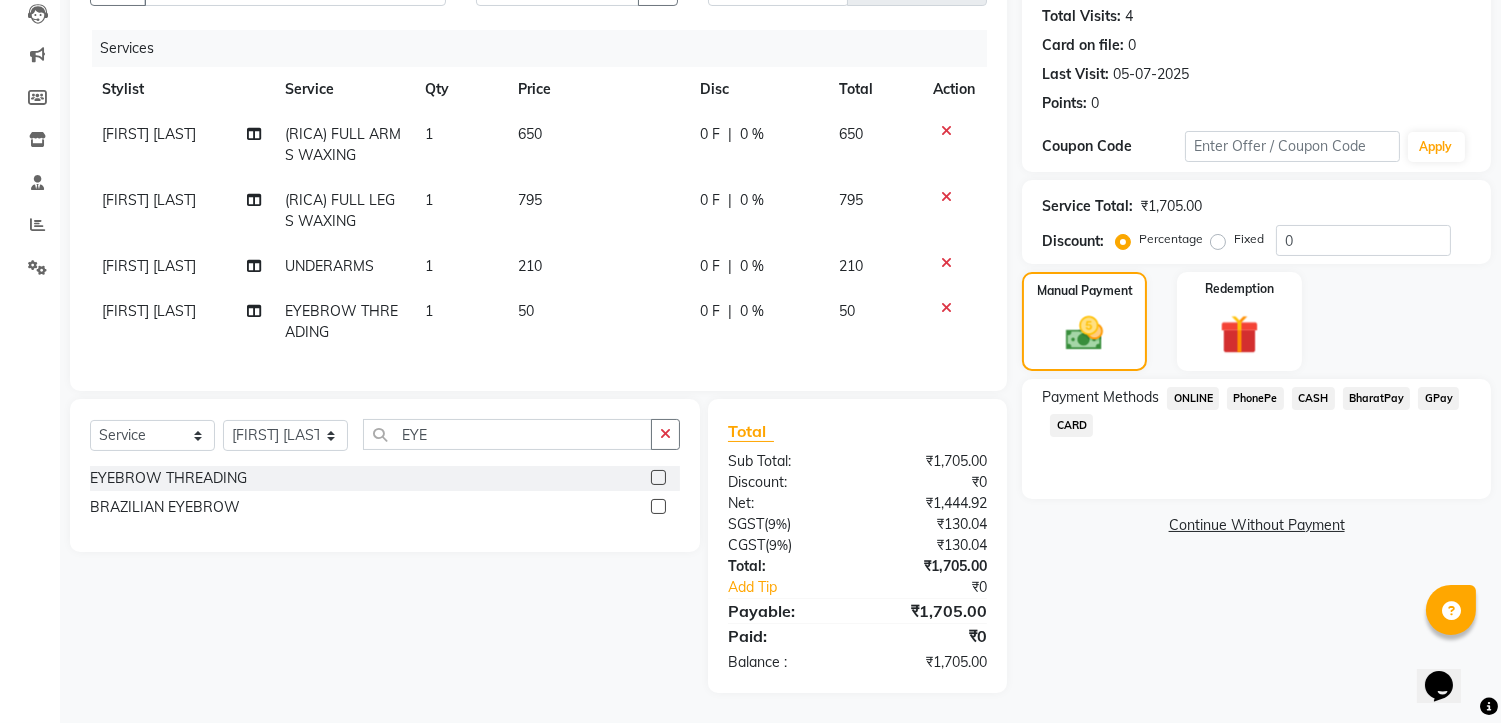 click on "CASH" 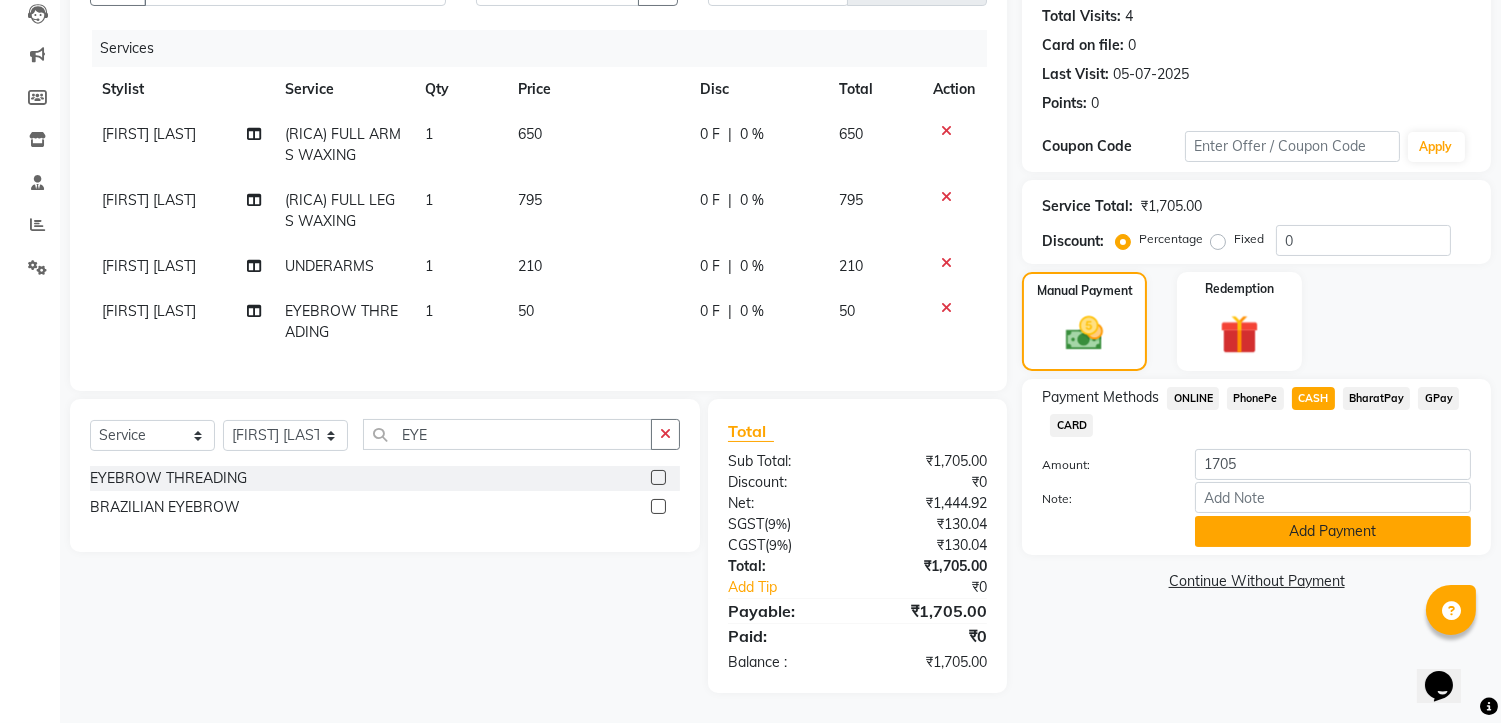 click on "Add Payment" 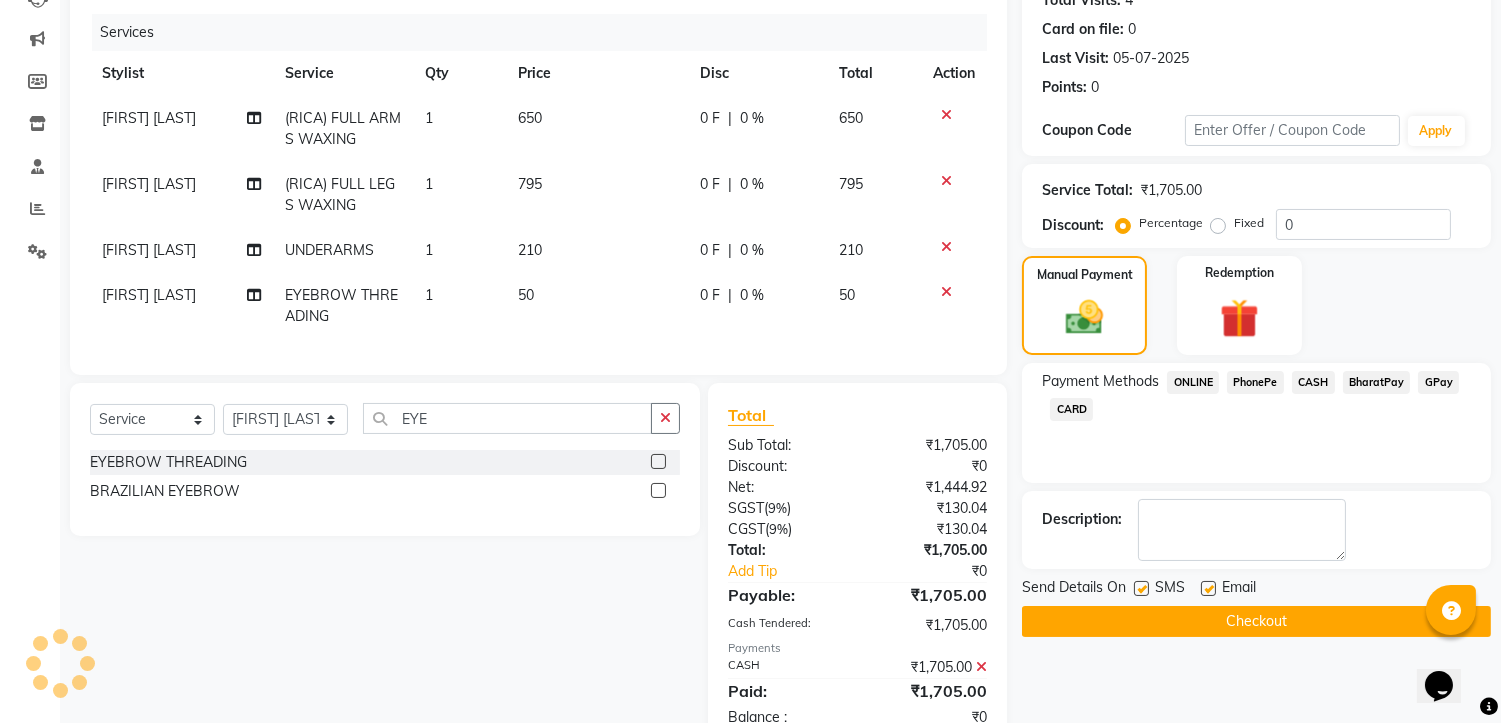scroll, scrollTop: 305, scrollLeft: 0, axis: vertical 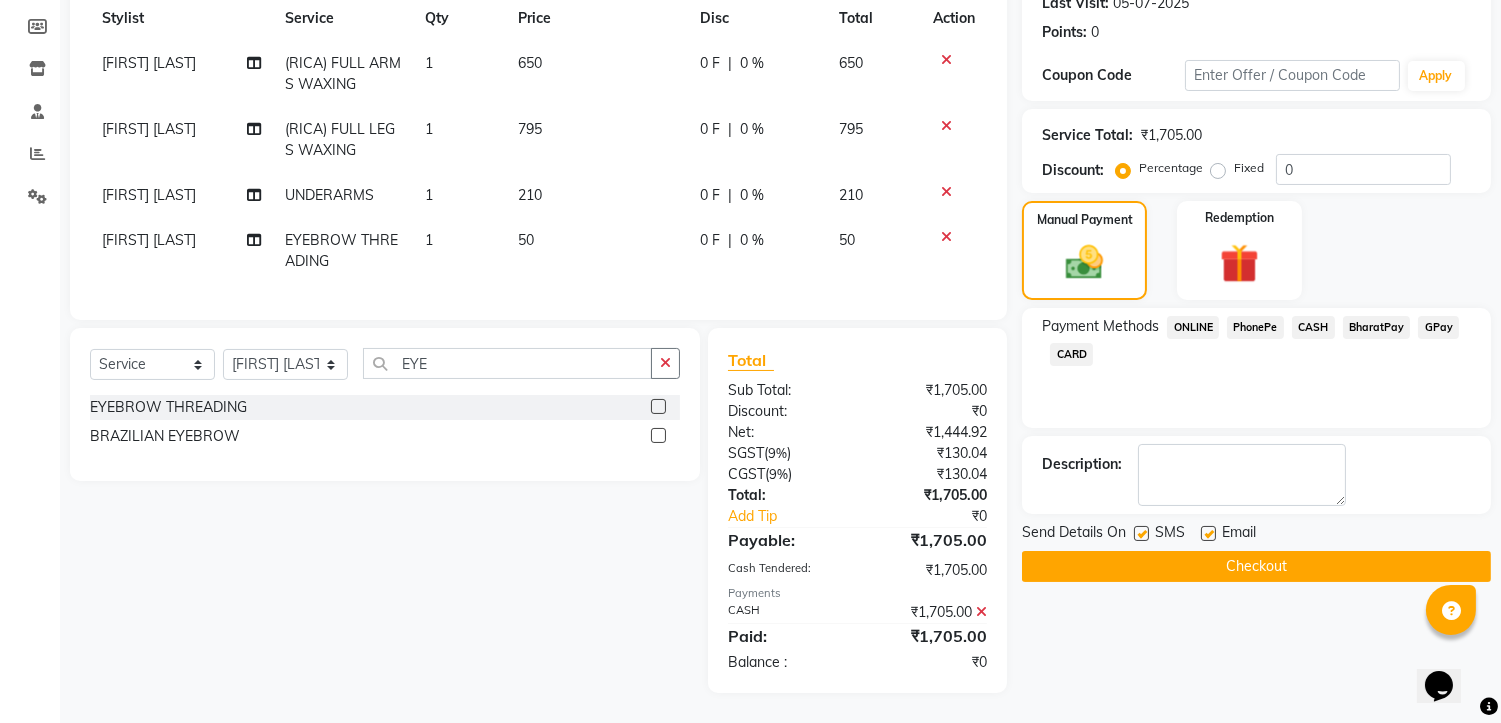 click on "Checkout" 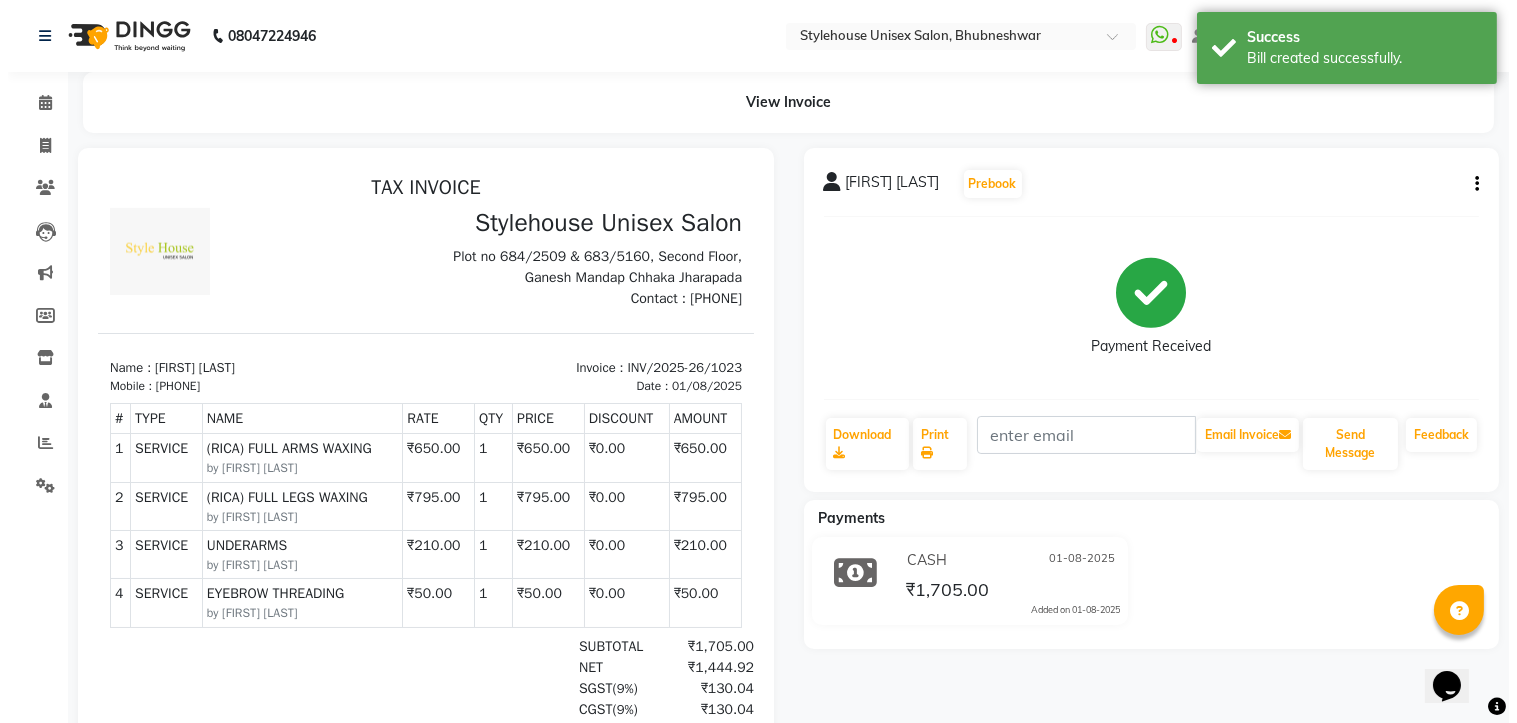 scroll, scrollTop: 0, scrollLeft: 0, axis: both 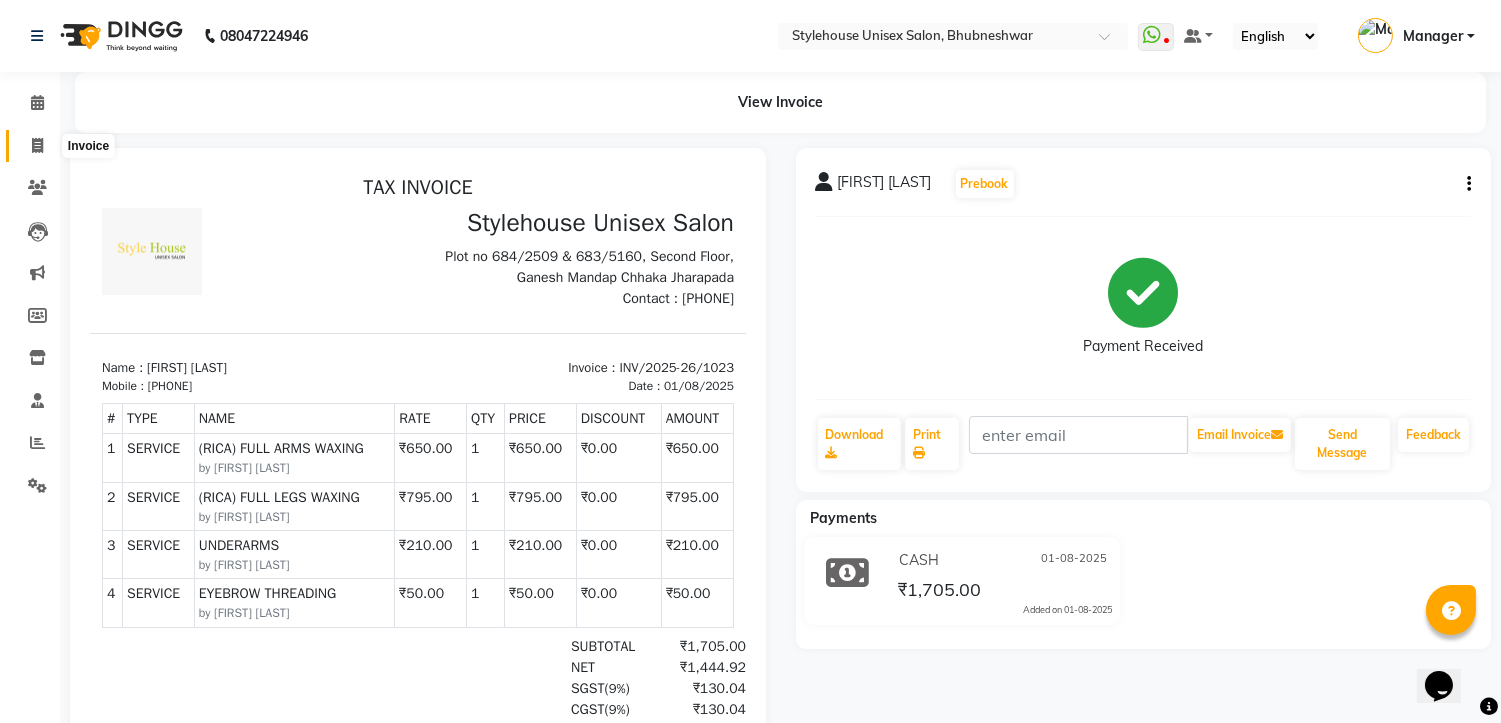 click 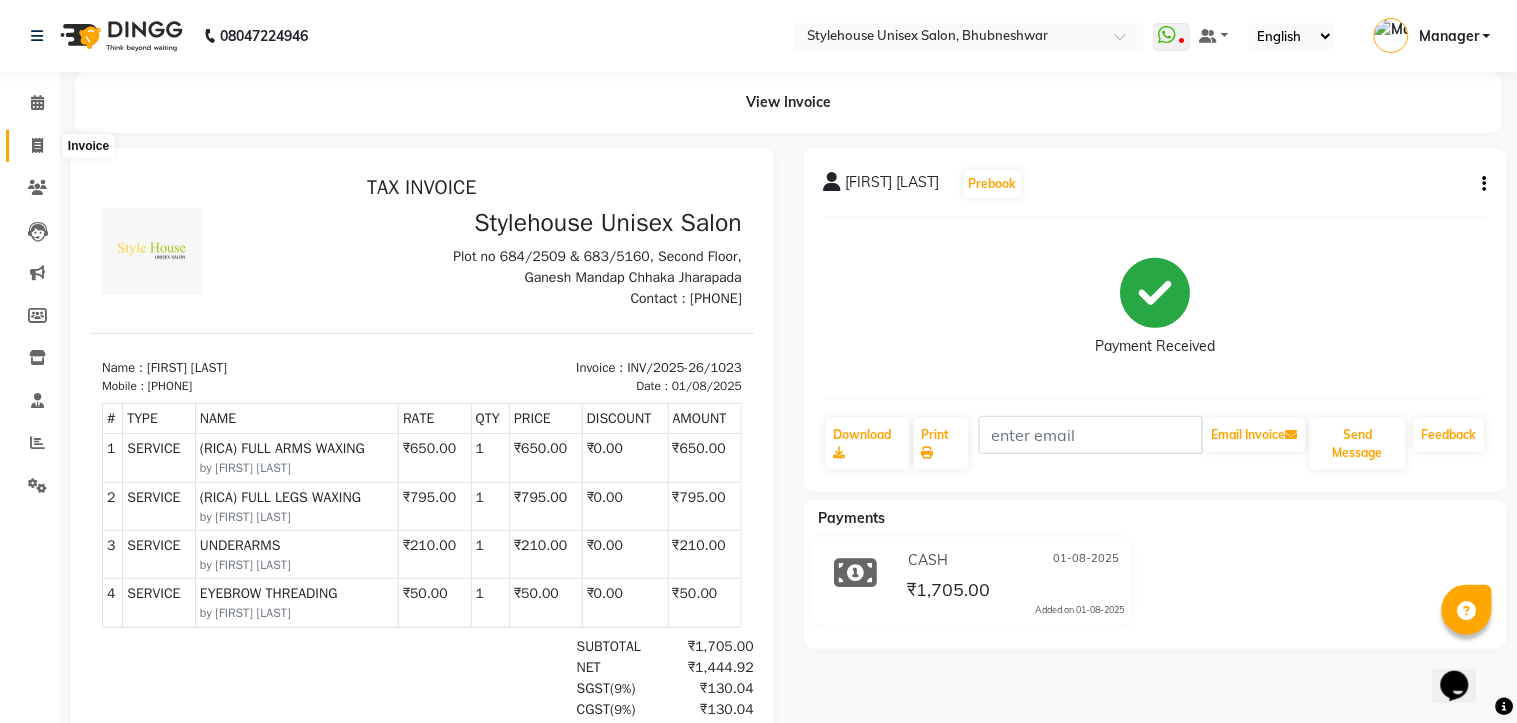 select on "service" 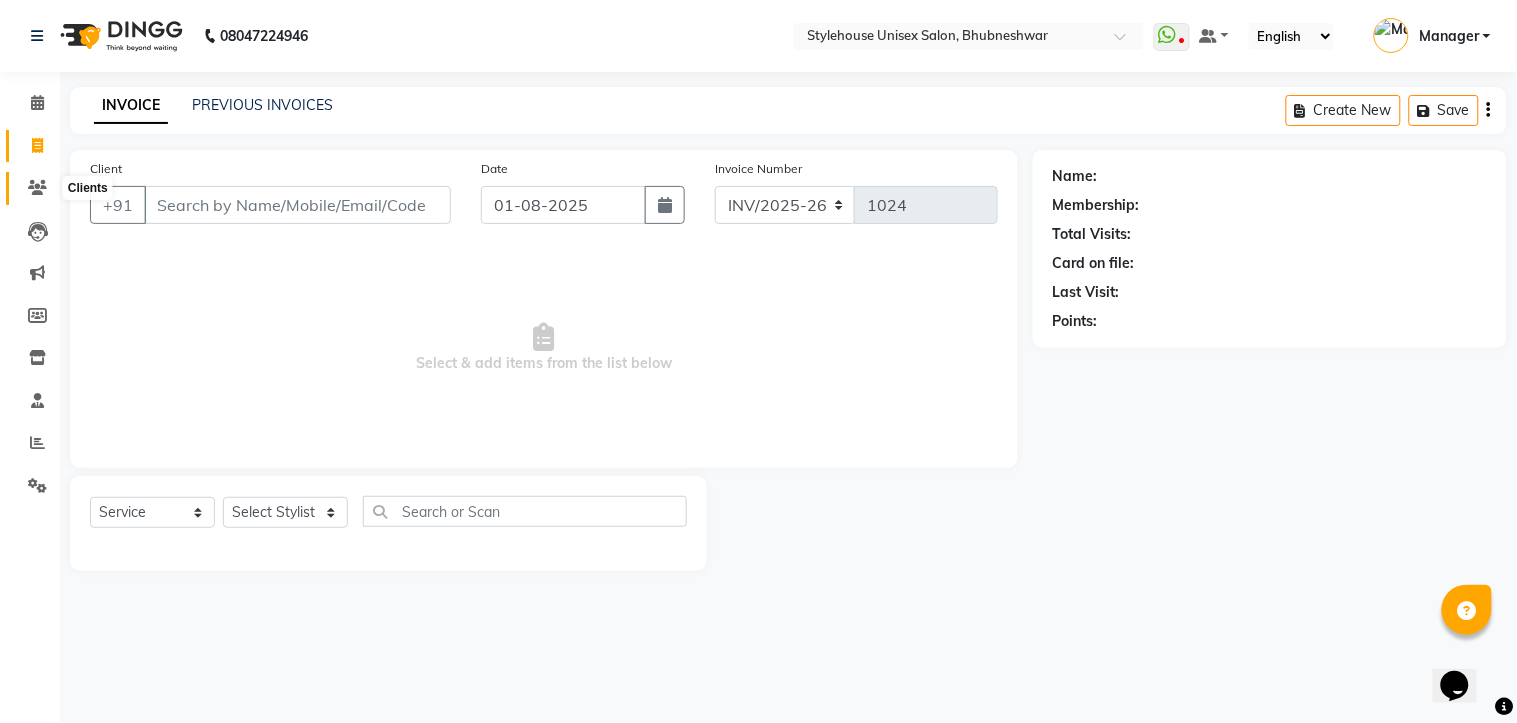 click 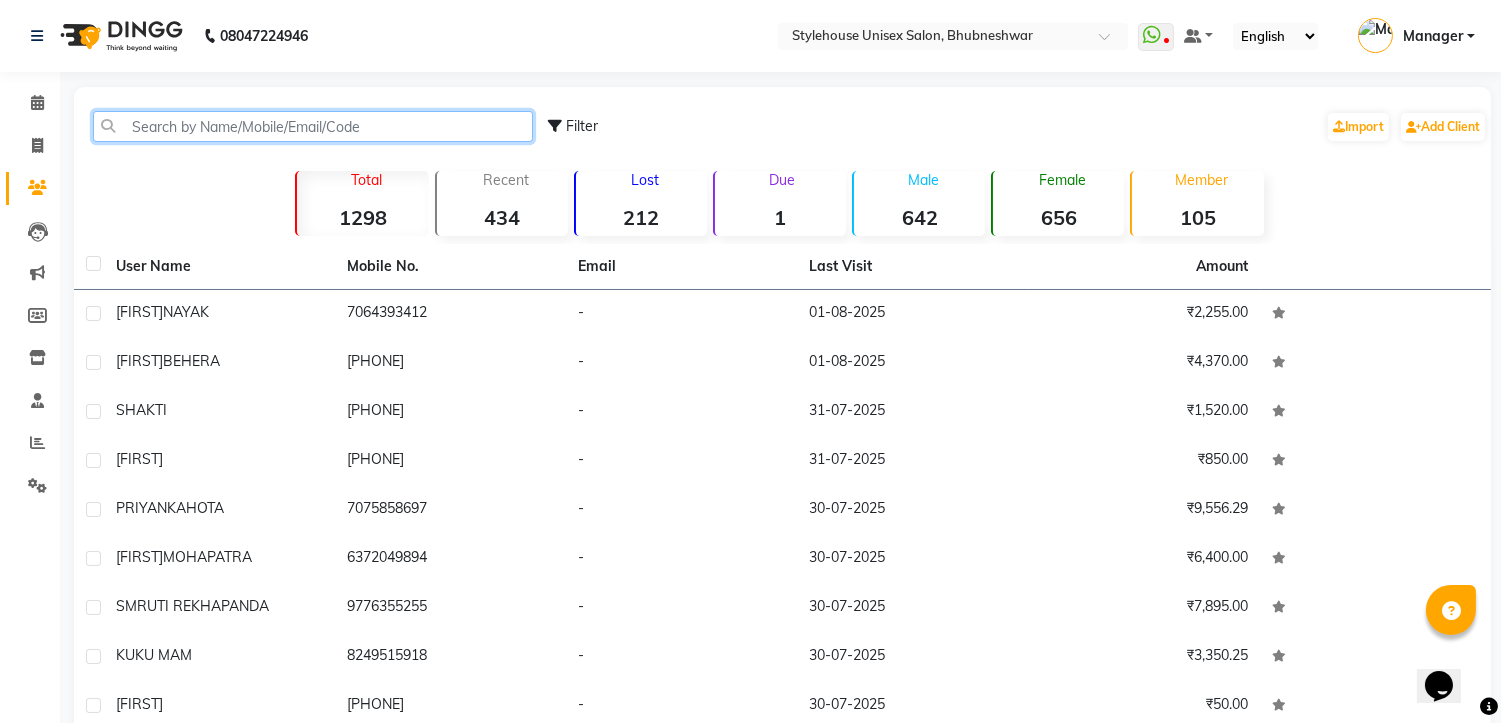 paste on "7894429060" 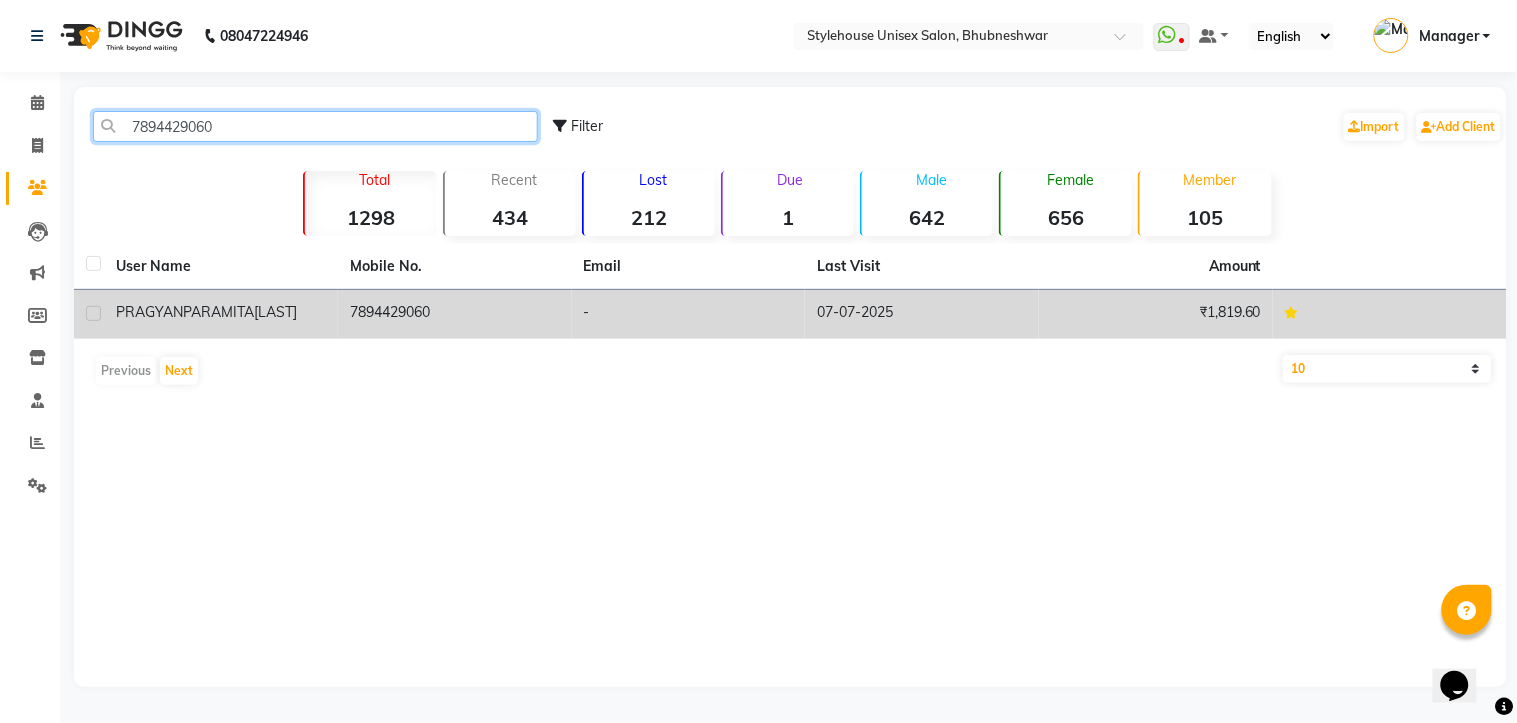 type on "7894429060" 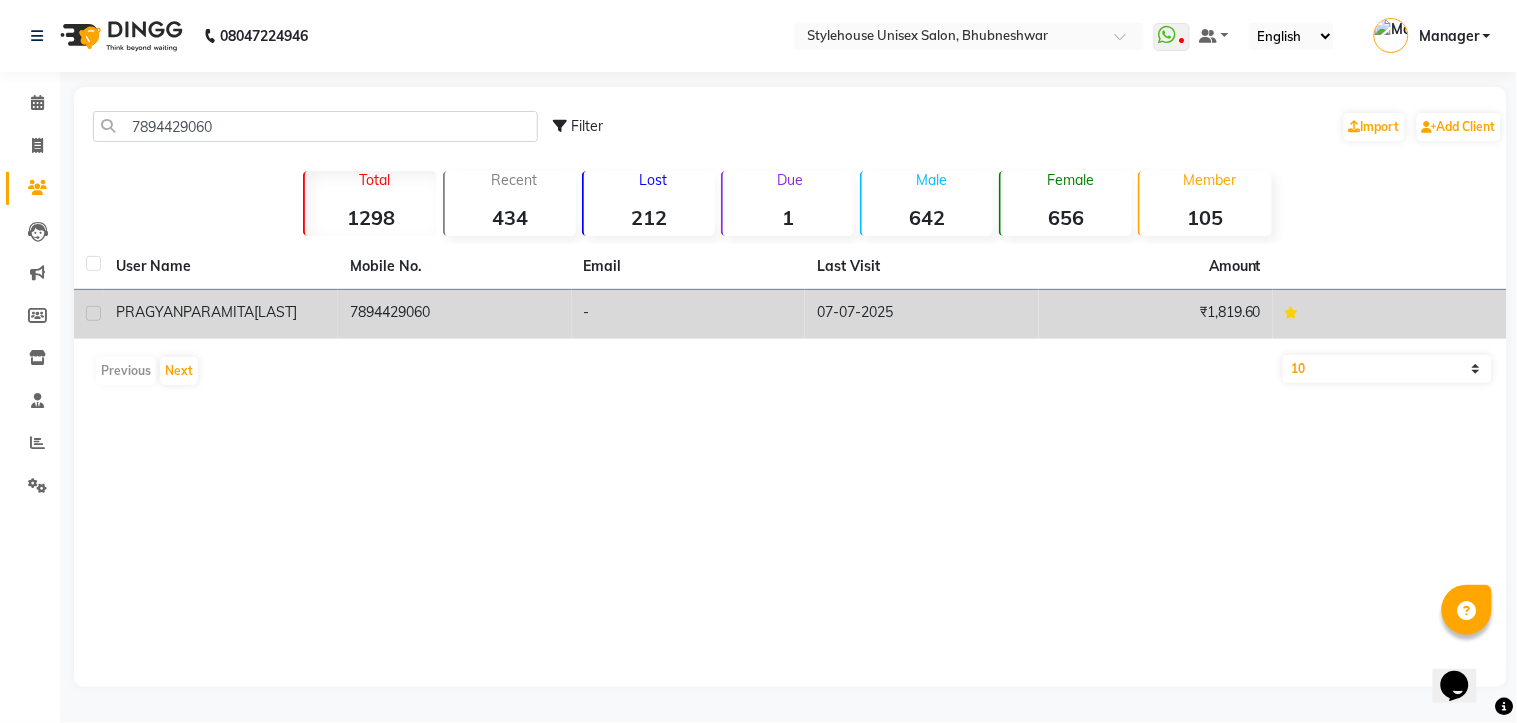 click on "[LAST]" 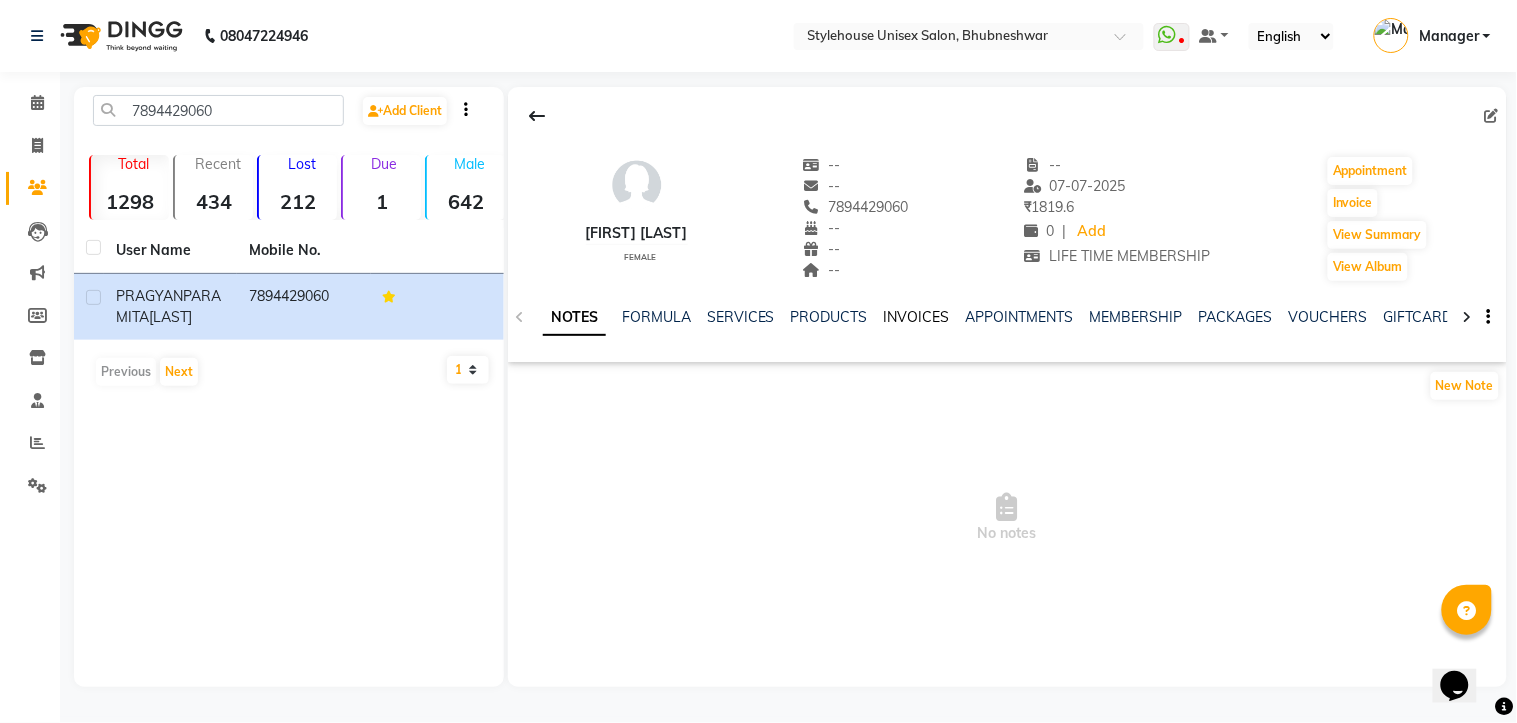 click on "INVOICES" 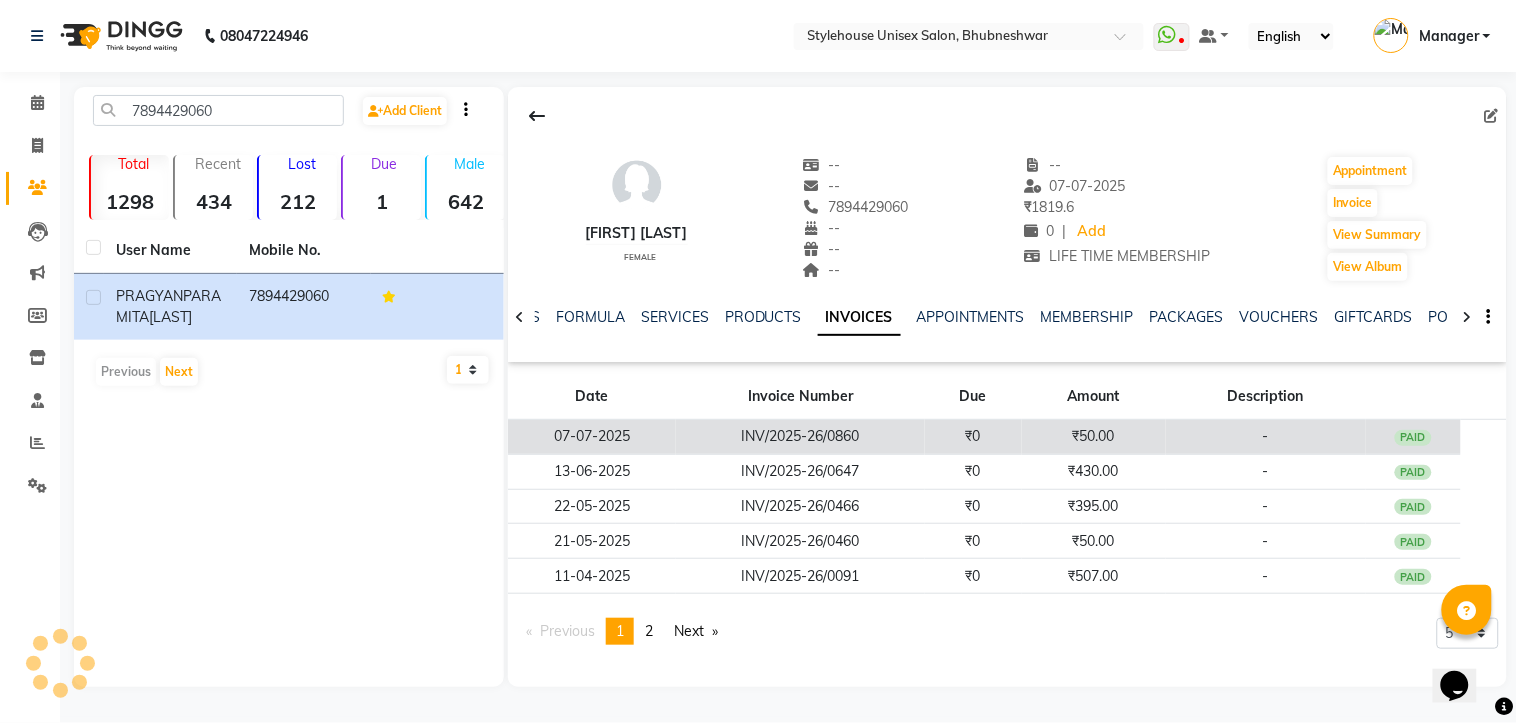 click on "07-07-2025" 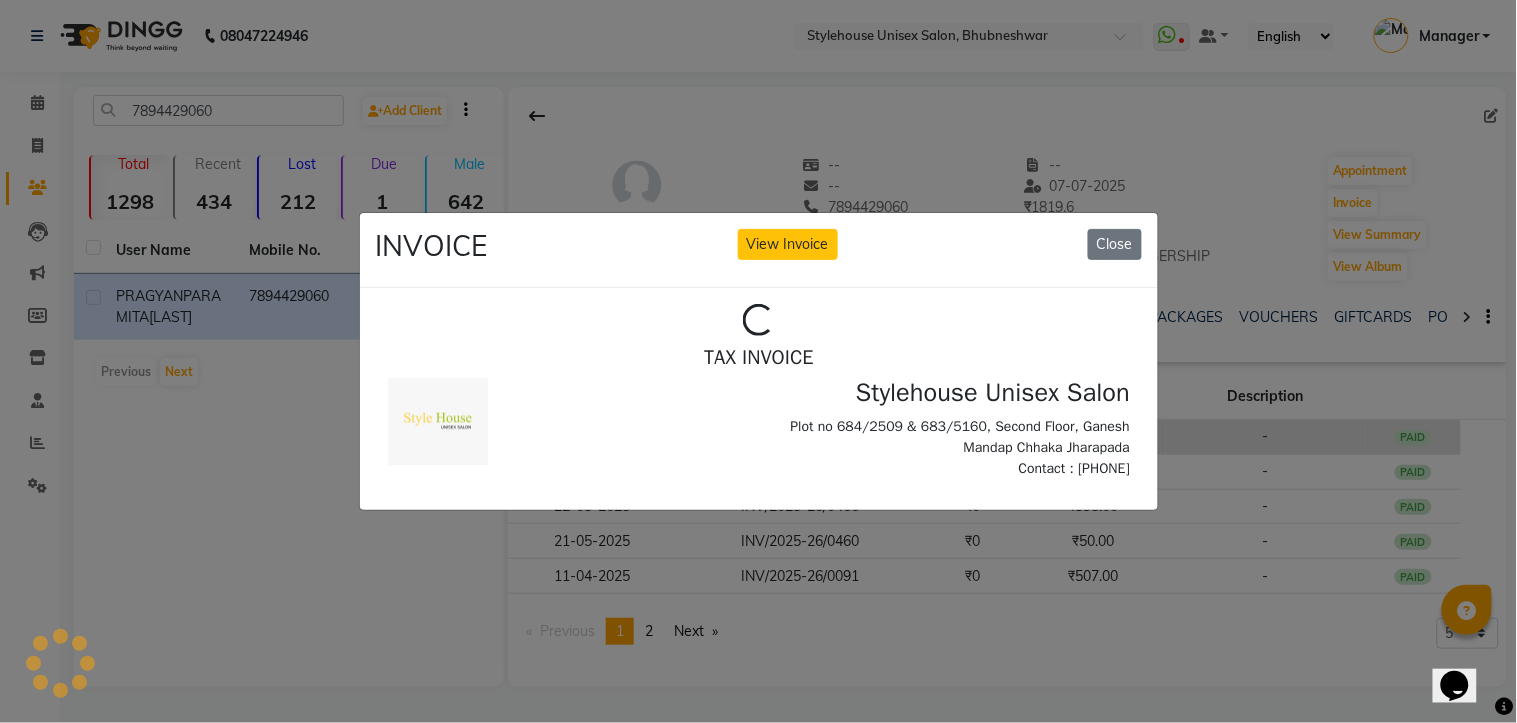 scroll, scrollTop: 0, scrollLeft: 0, axis: both 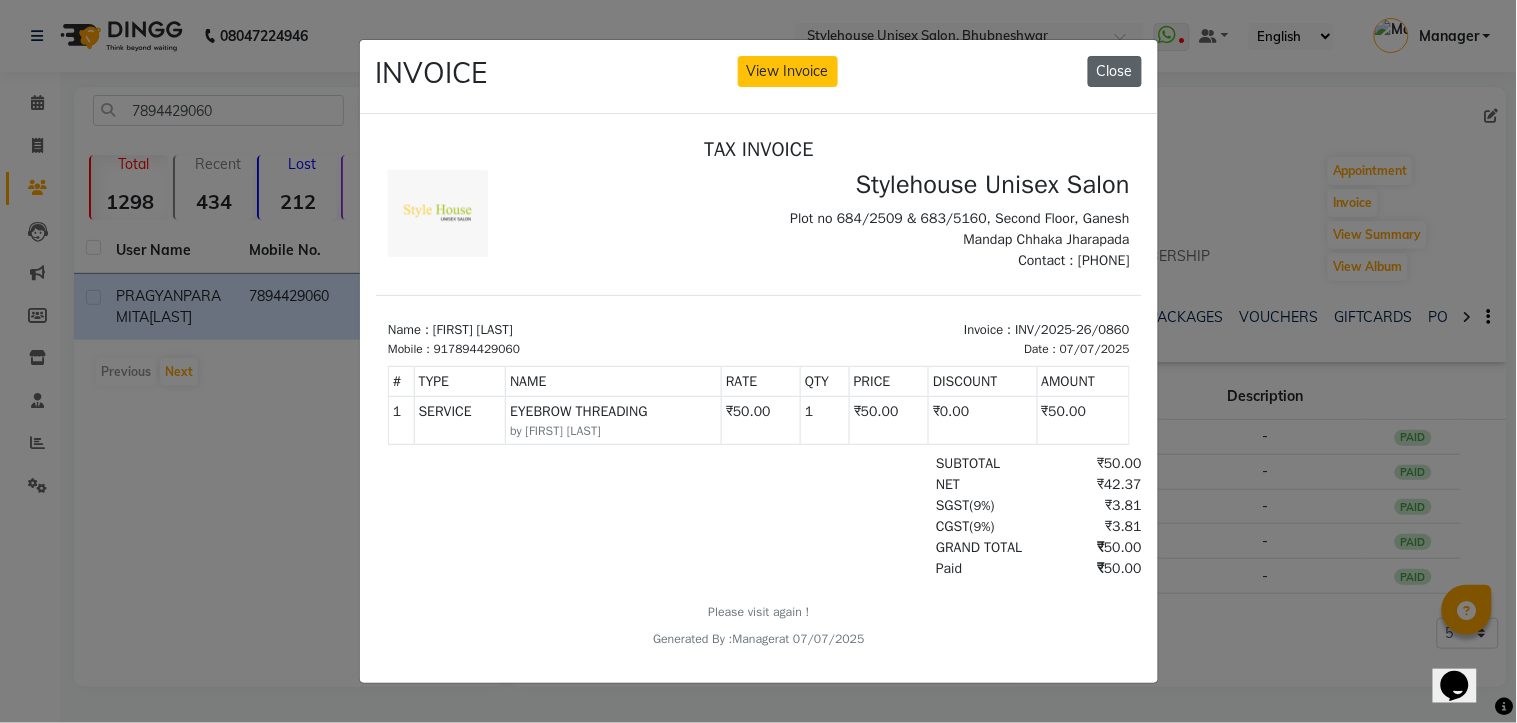 click on "Close" 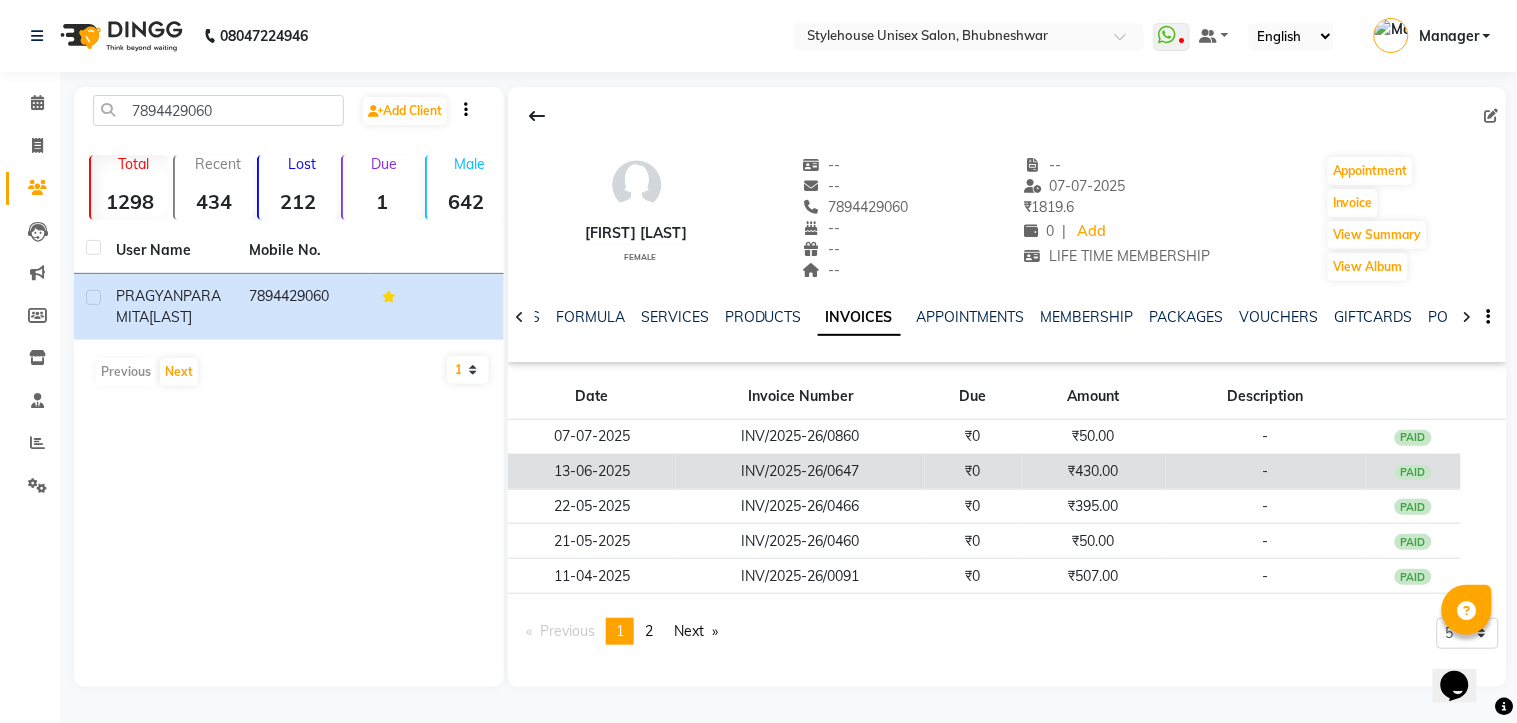click on "13-06-2025" 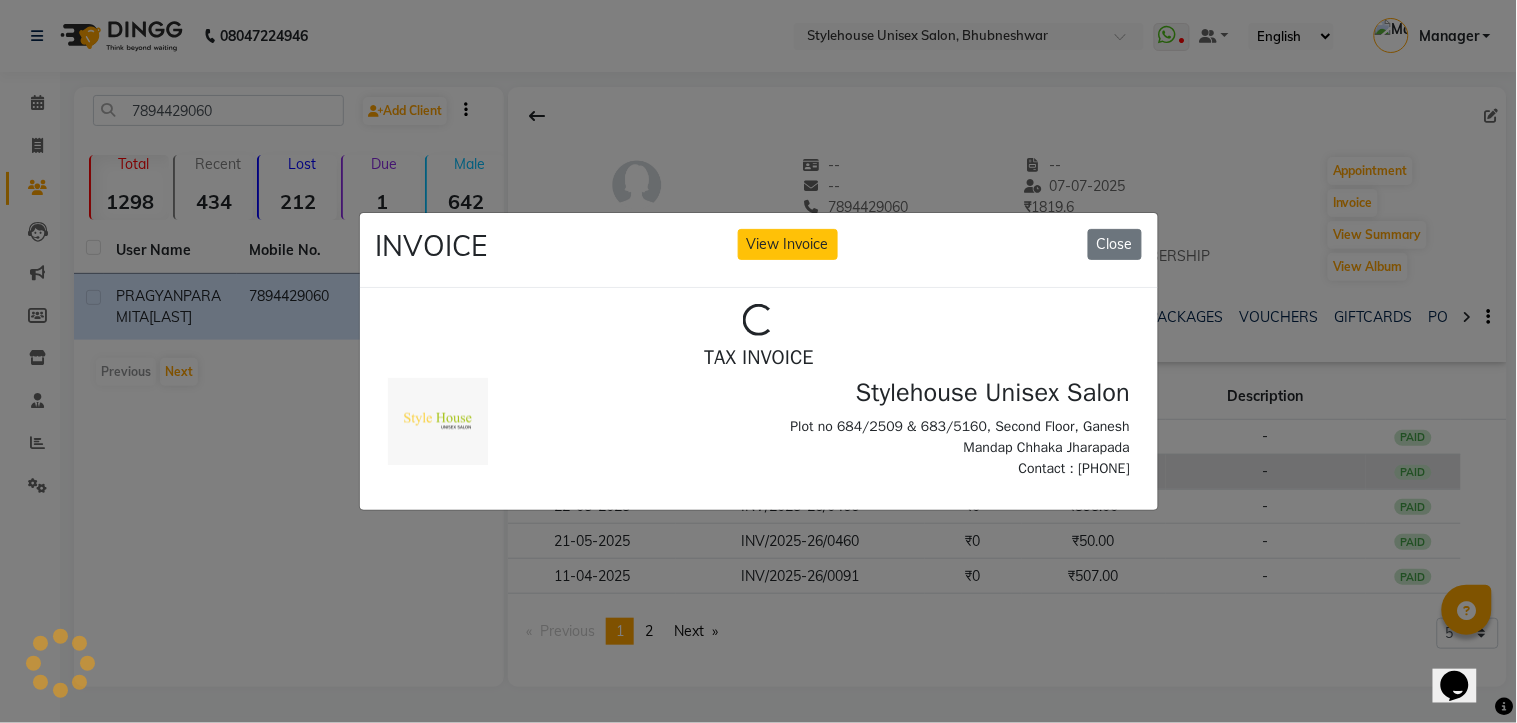 scroll, scrollTop: 0, scrollLeft: 0, axis: both 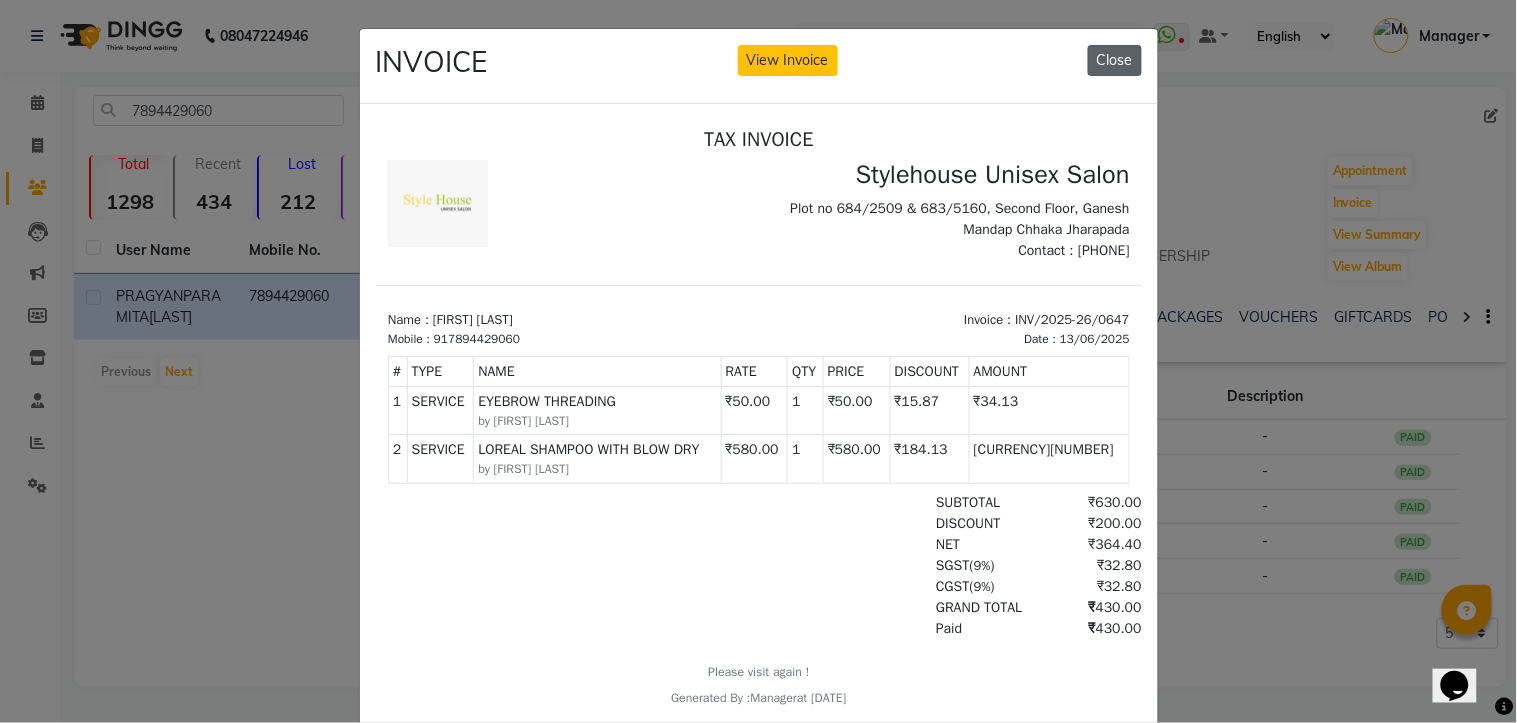 click on "Close" 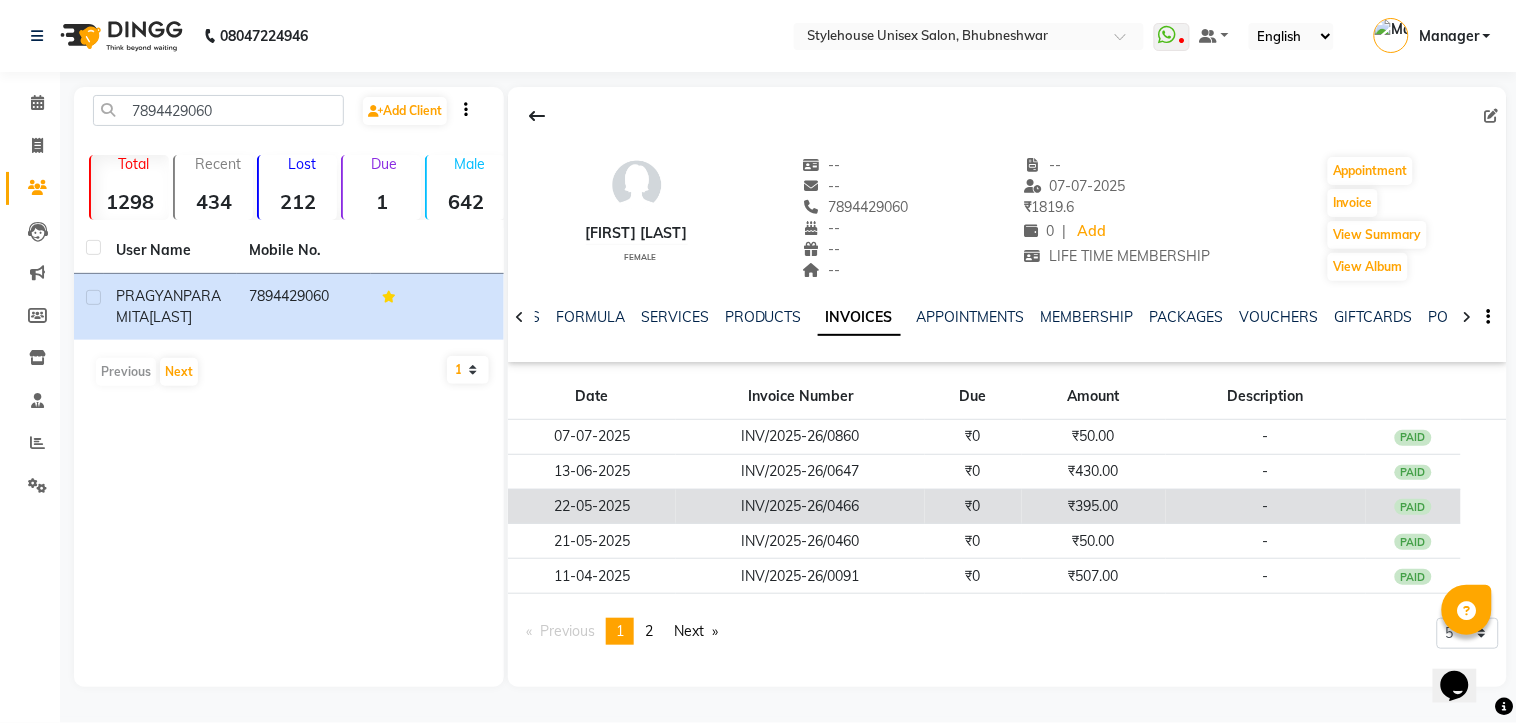 click on "22-05-2025" 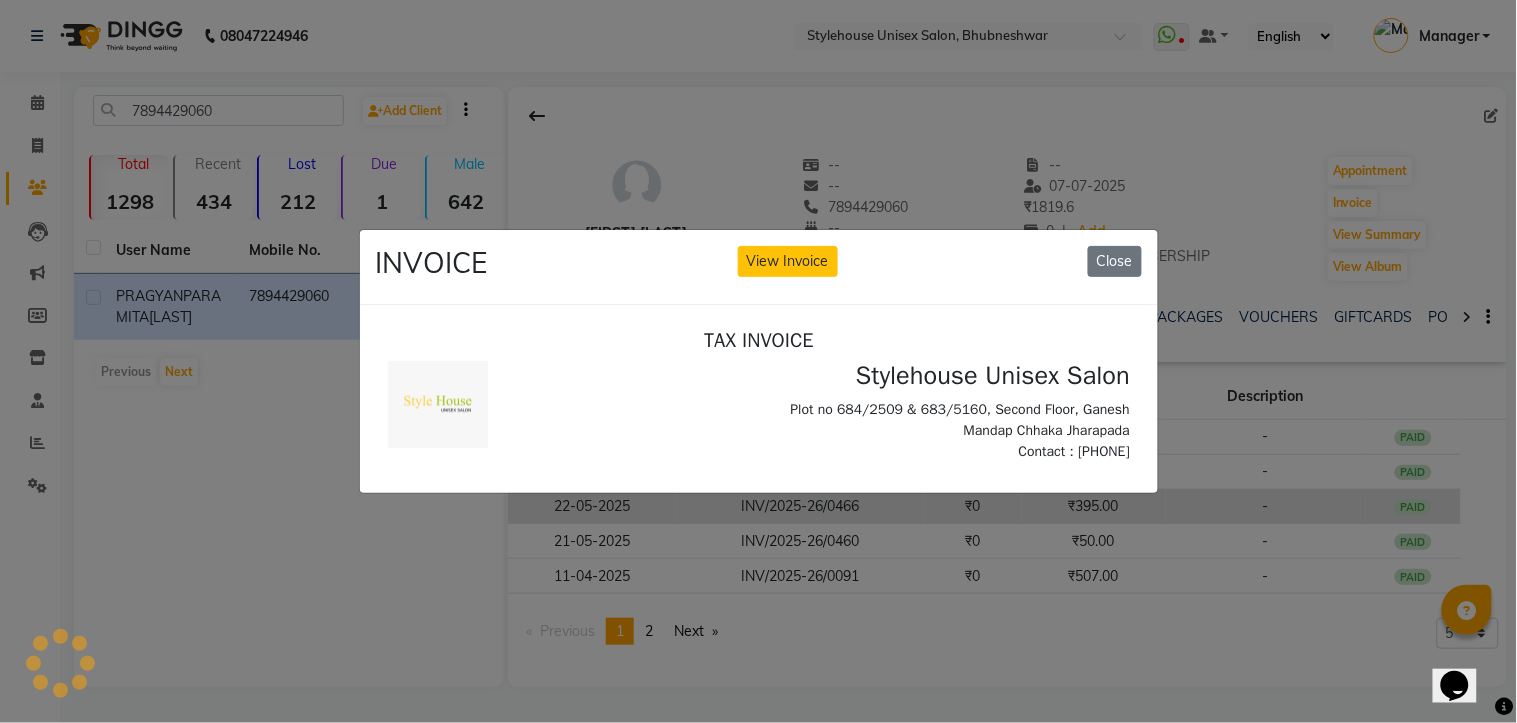 scroll, scrollTop: 0, scrollLeft: 0, axis: both 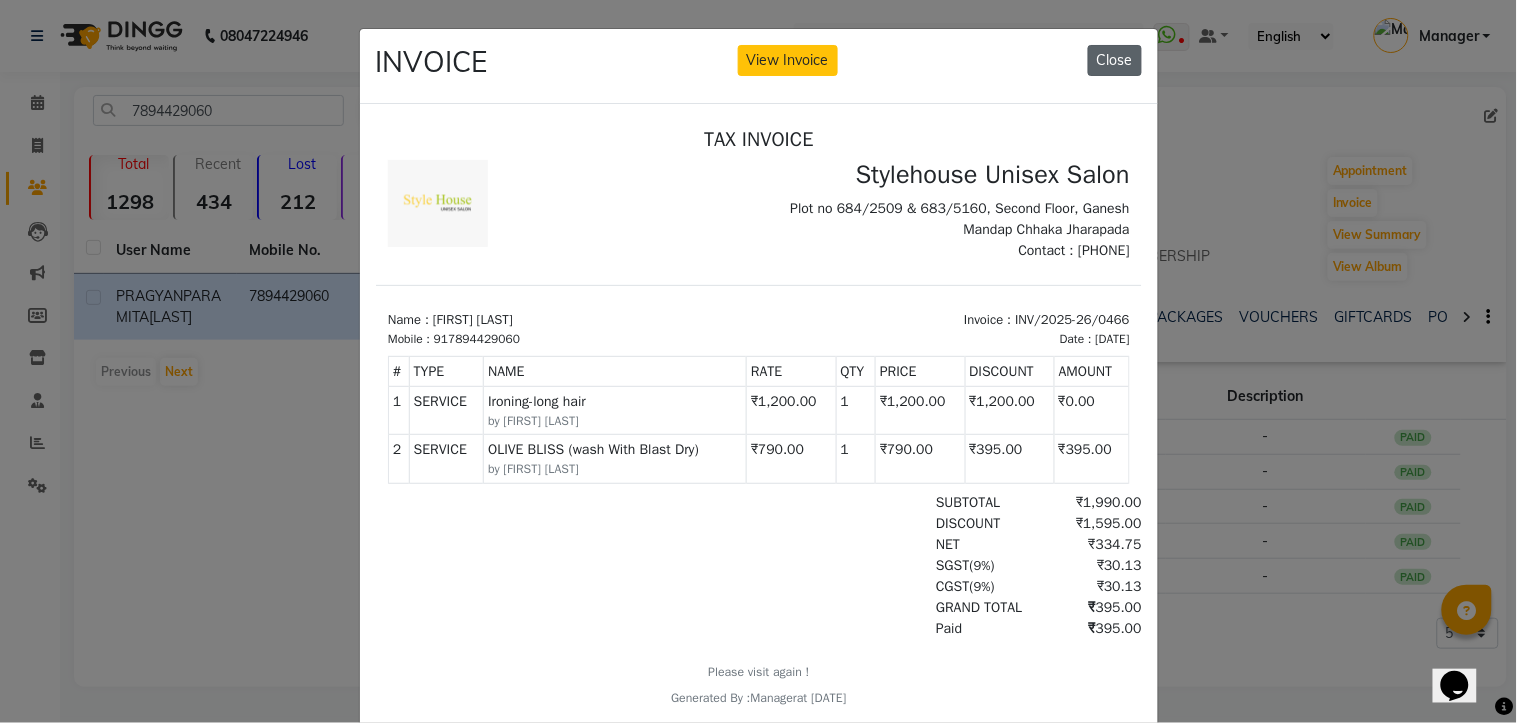 click on "Close" 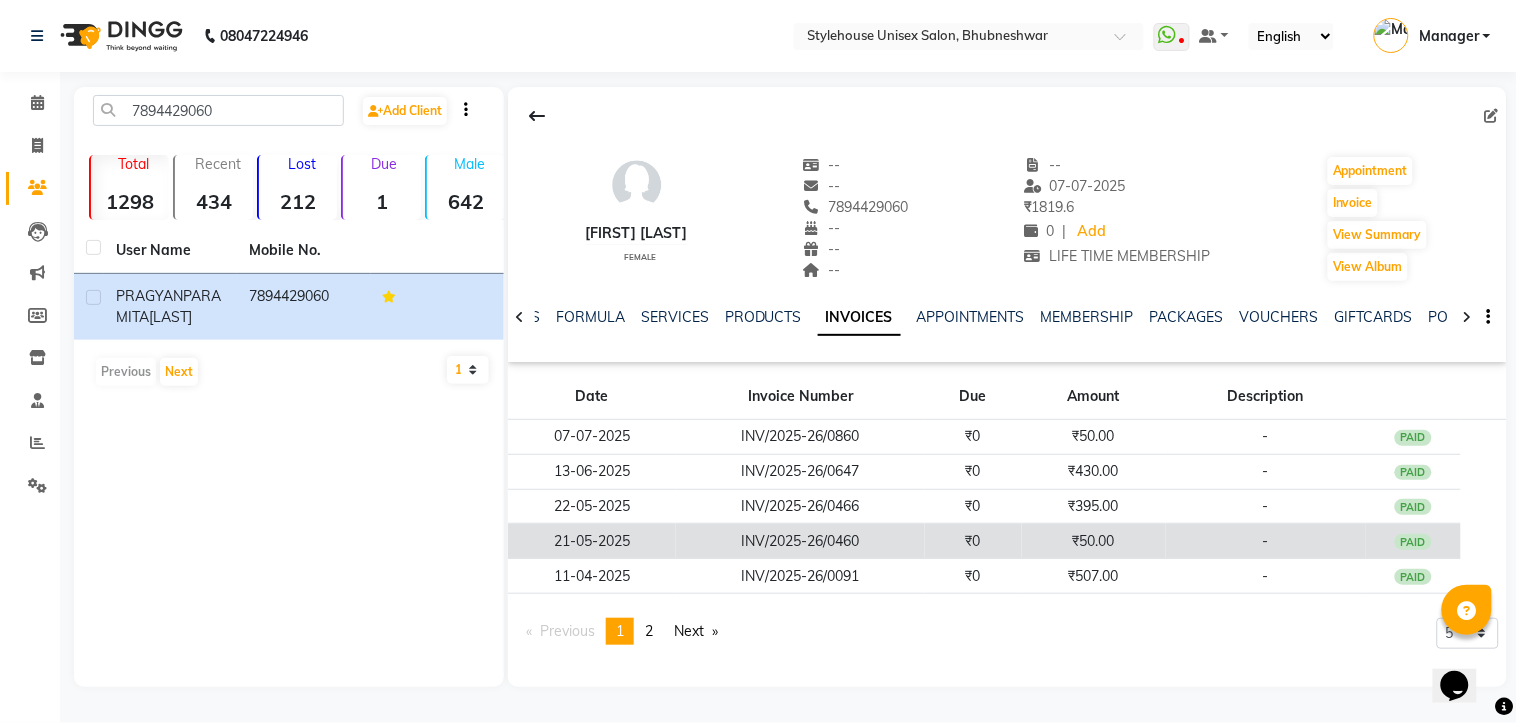 click on "21-05-2025" 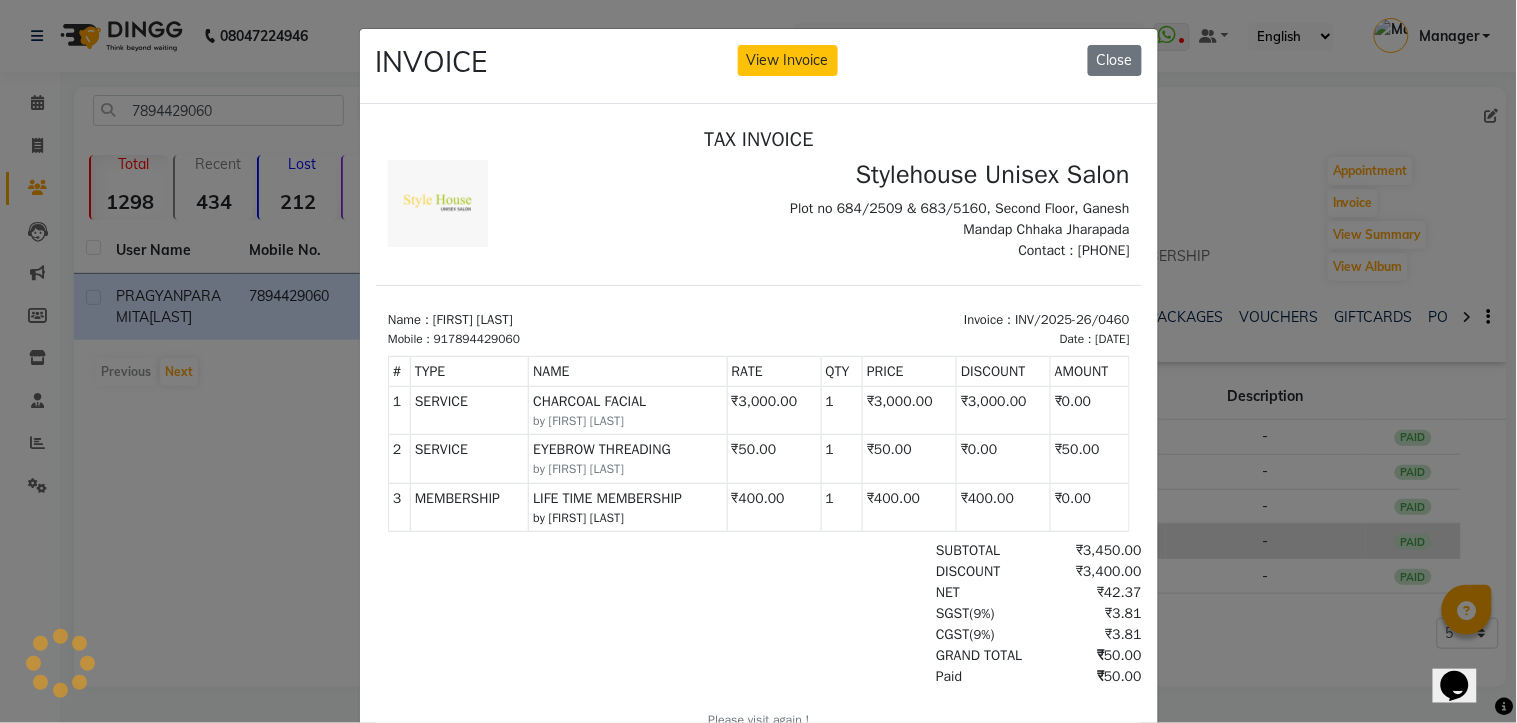 scroll, scrollTop: 0, scrollLeft: 0, axis: both 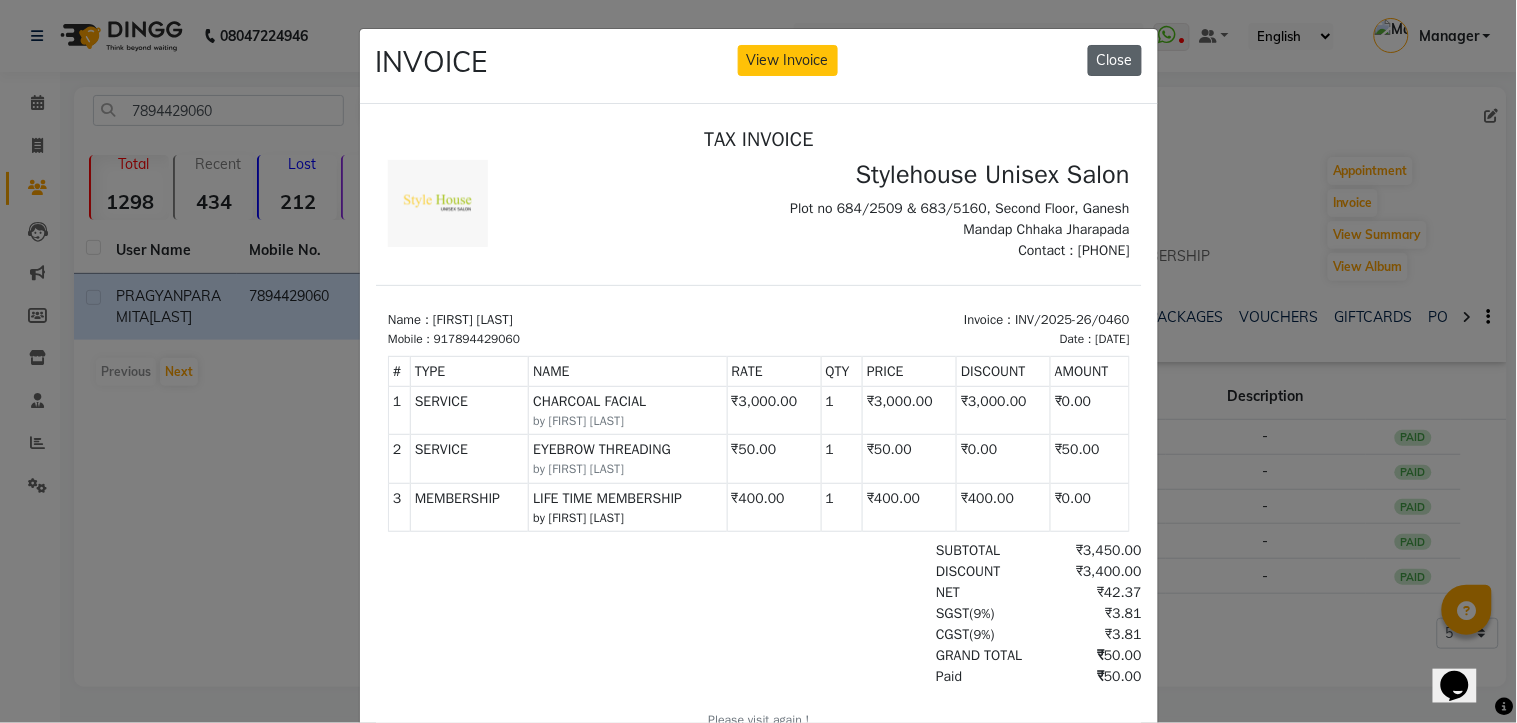 click on "Close" 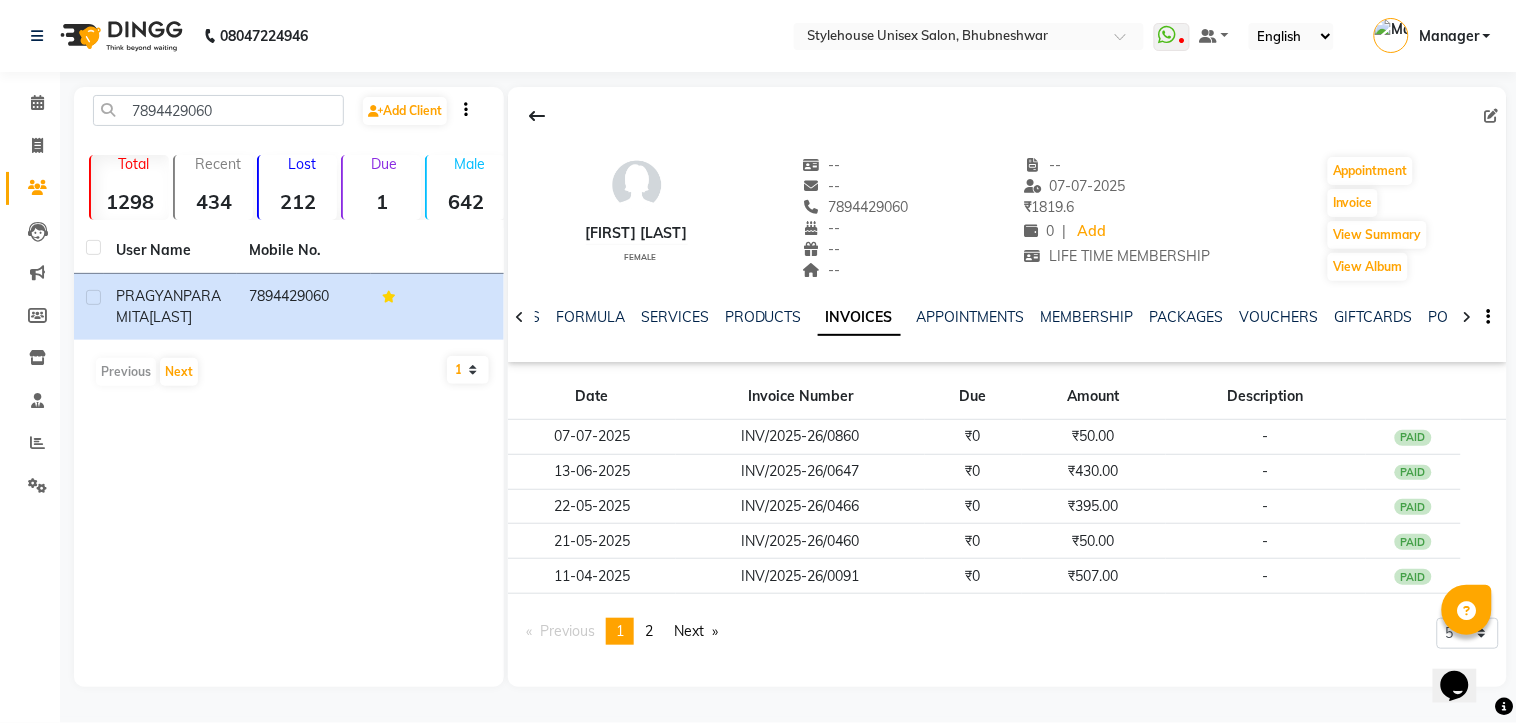 click on "[PHONE]  Add Client  Total  1298  Recent  434  Lost  212  Due  1  Male  642  Female  656  Member  105 User Name Mobile No. [FIRST] [LAST]   [PHONE]   Previous   Next   10   50   100" 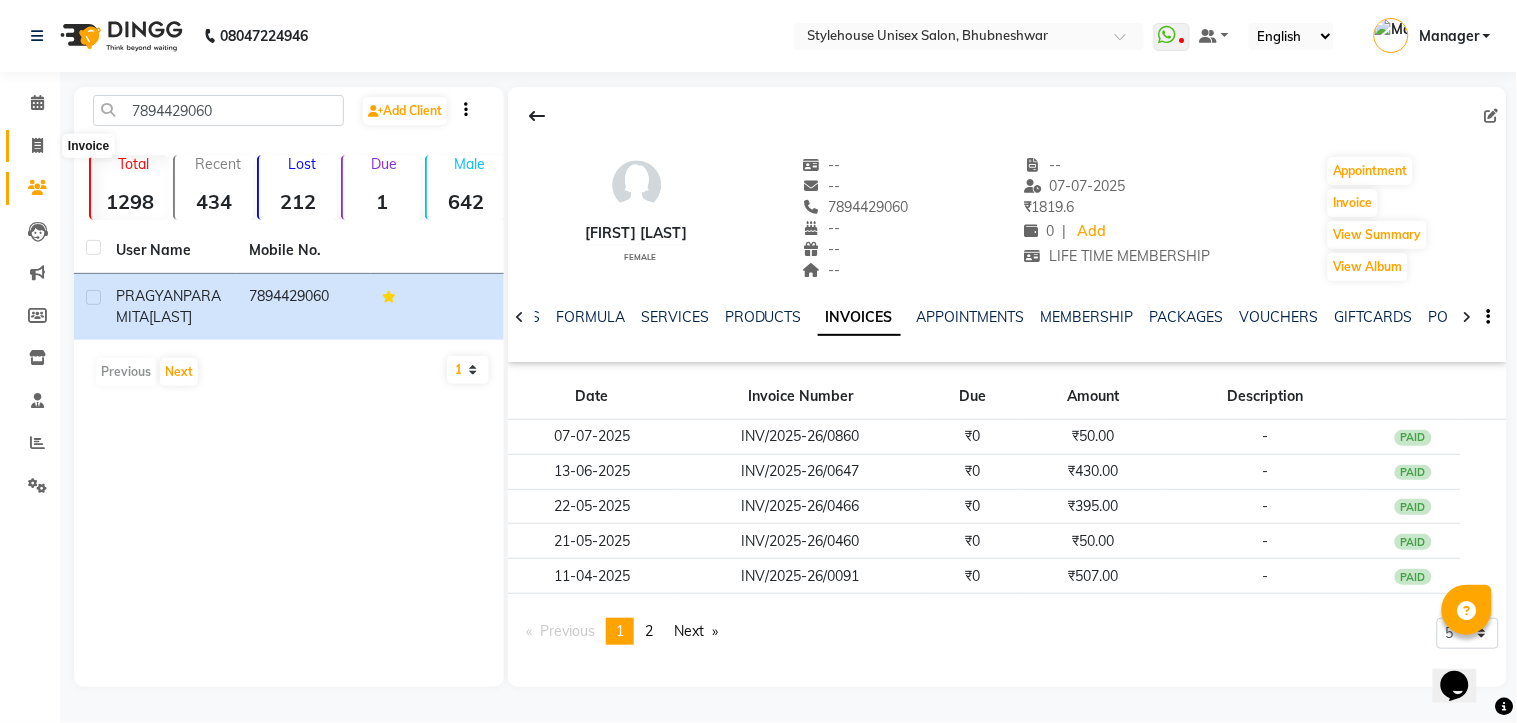 click 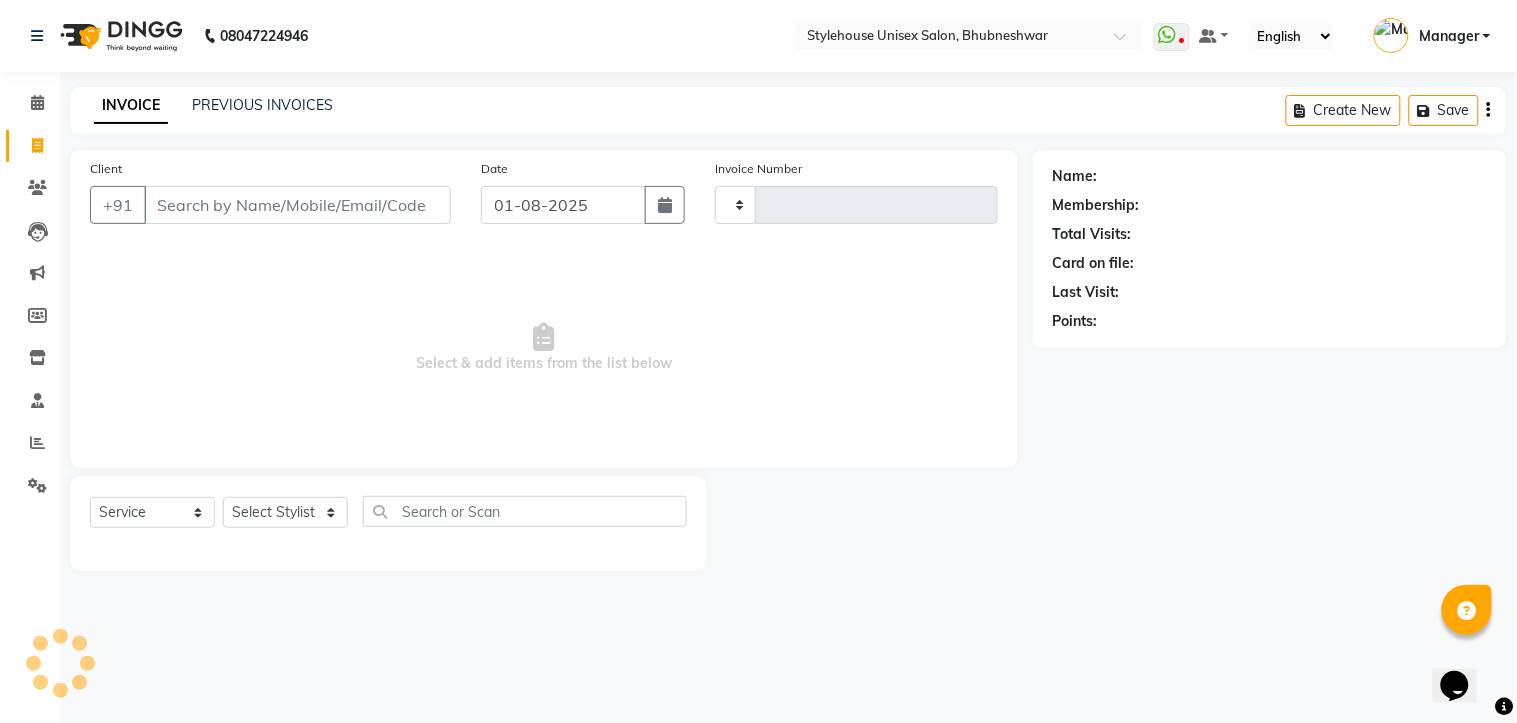 type on "1024" 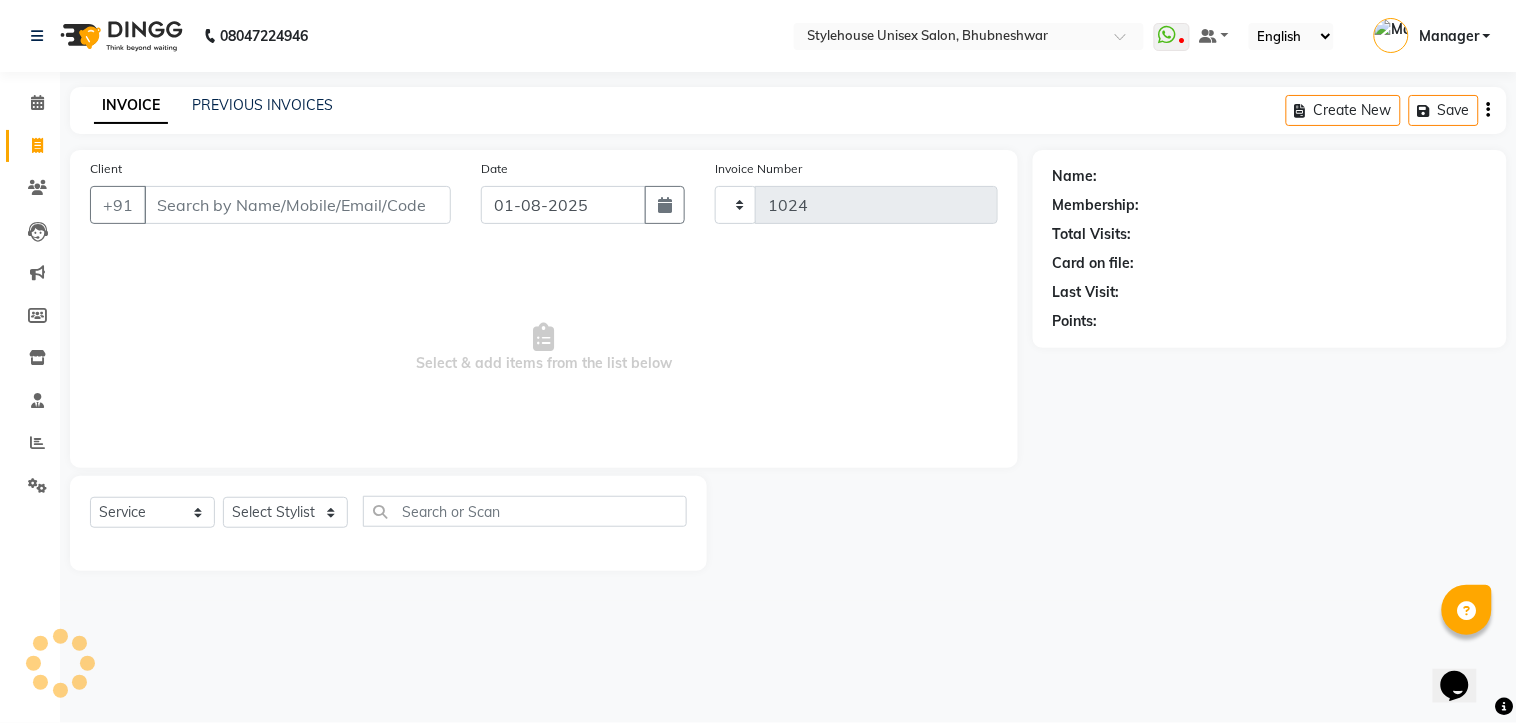 select on "7906" 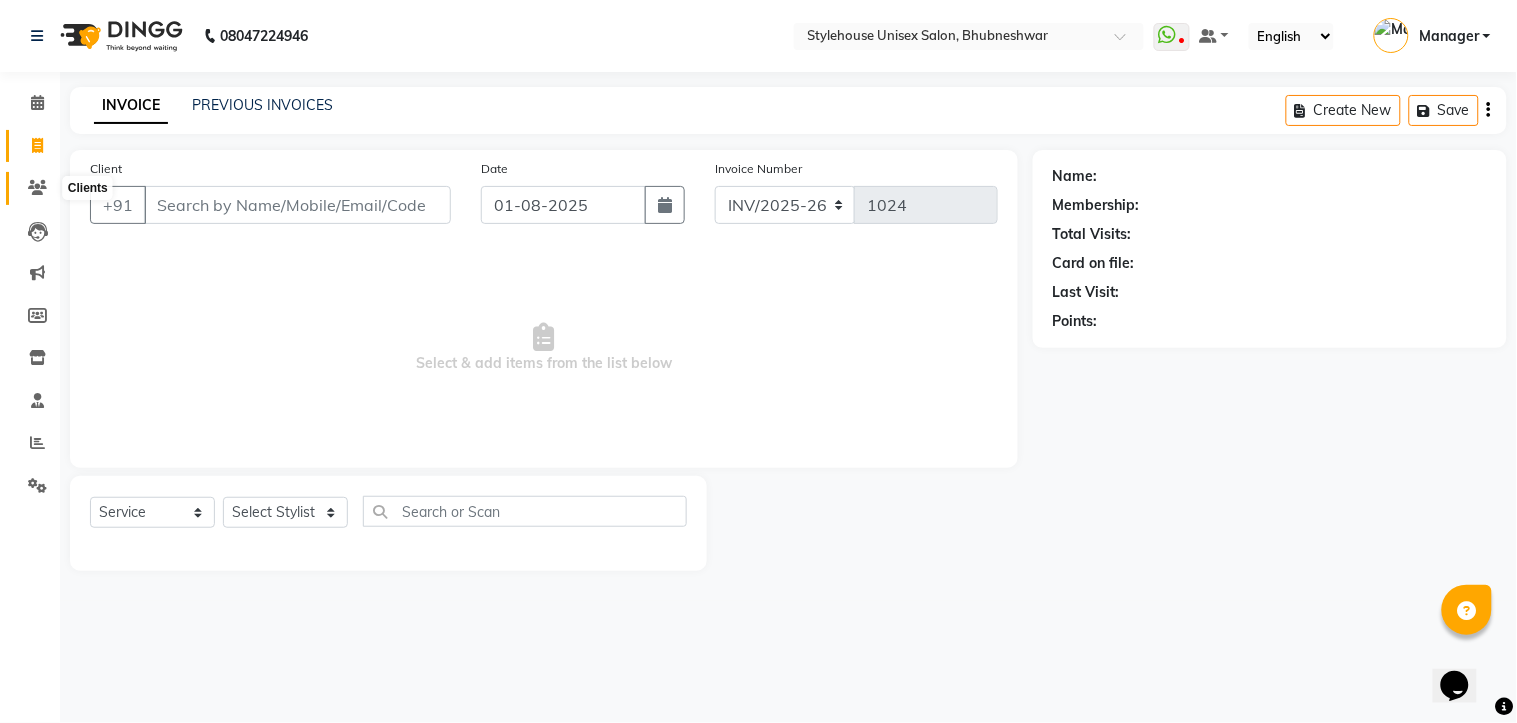 click 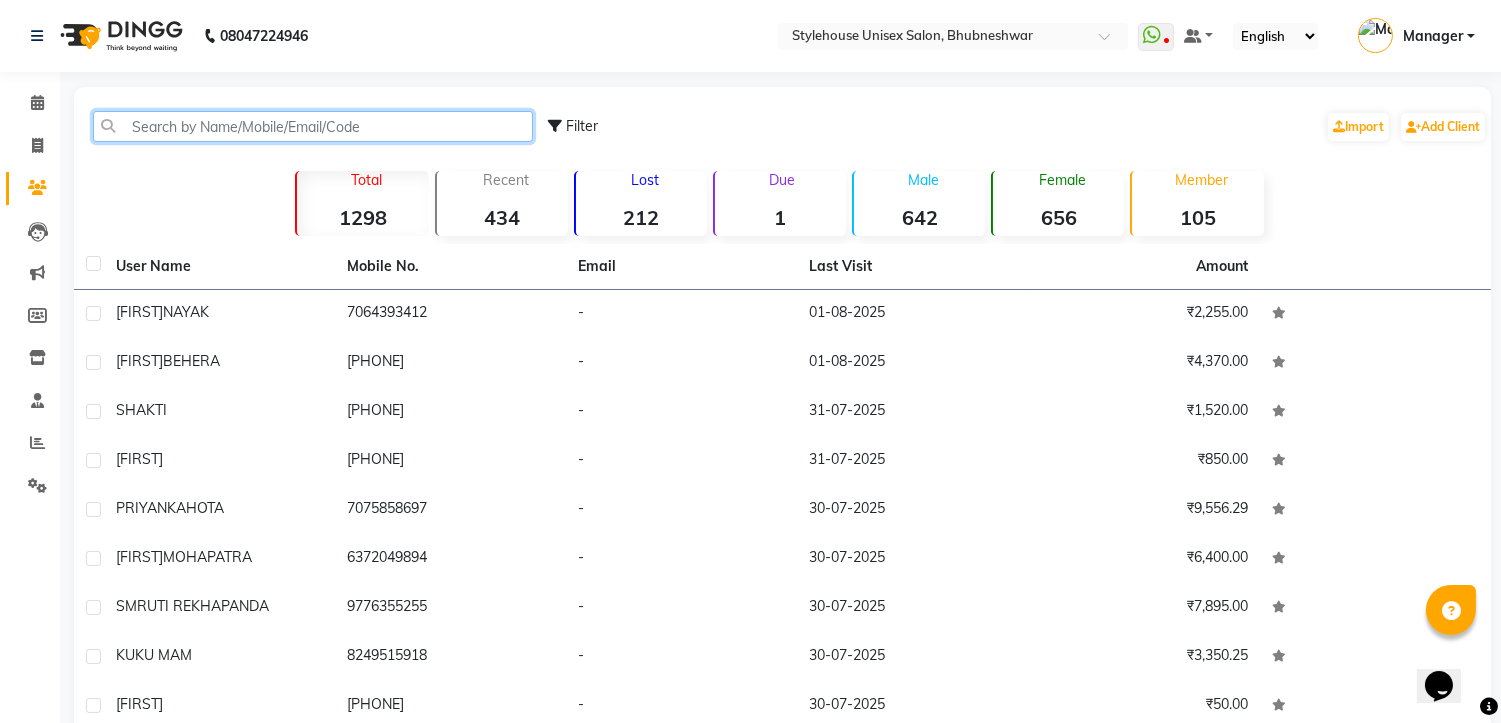 click 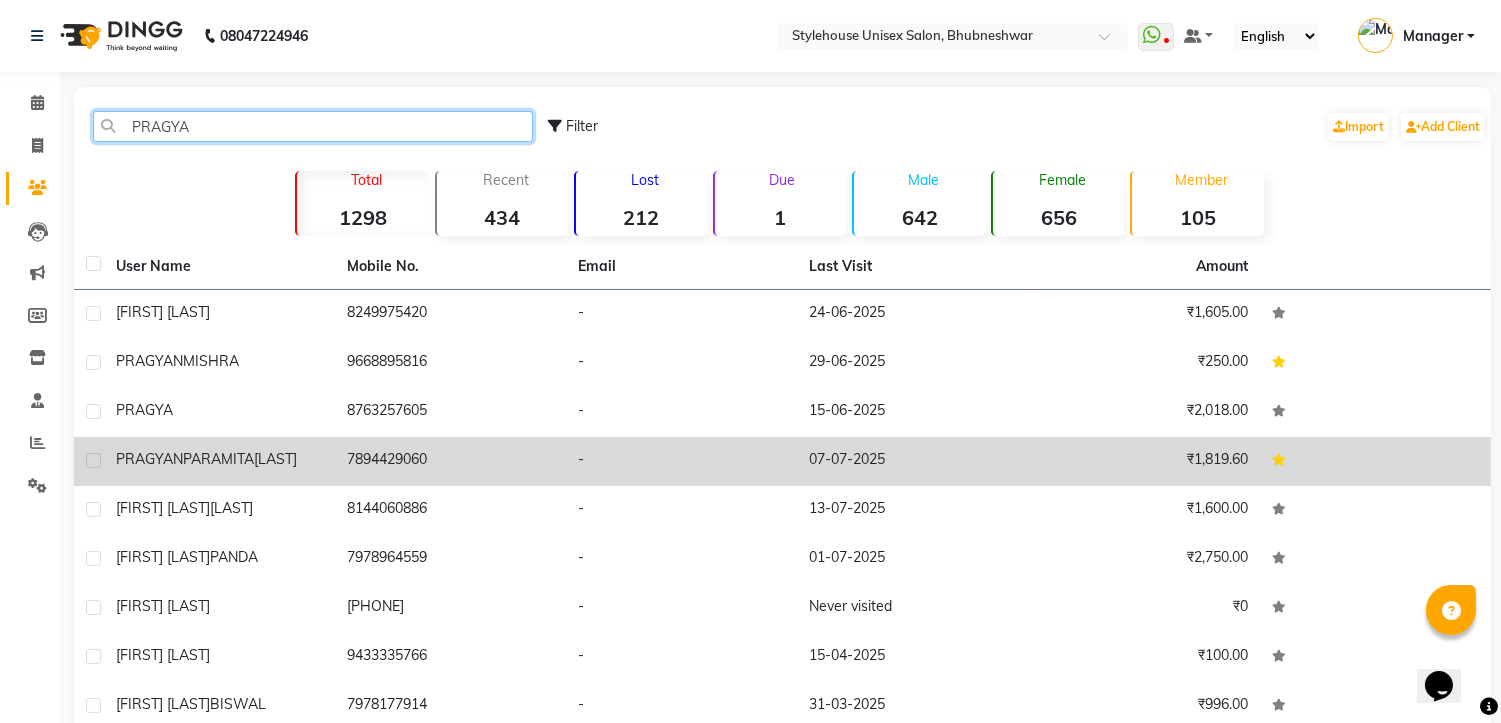 type on "PRAGYA" 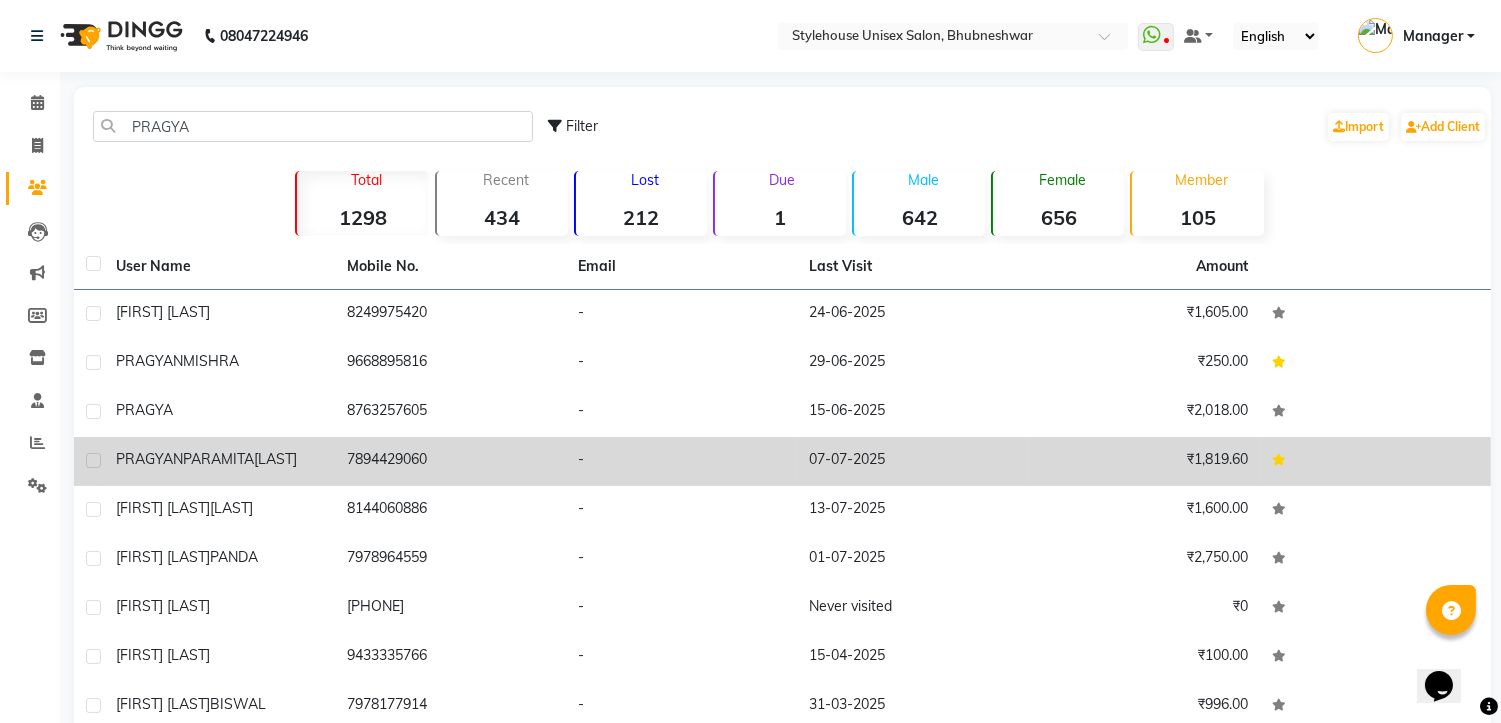click on "PRAGYANPARAMITA" 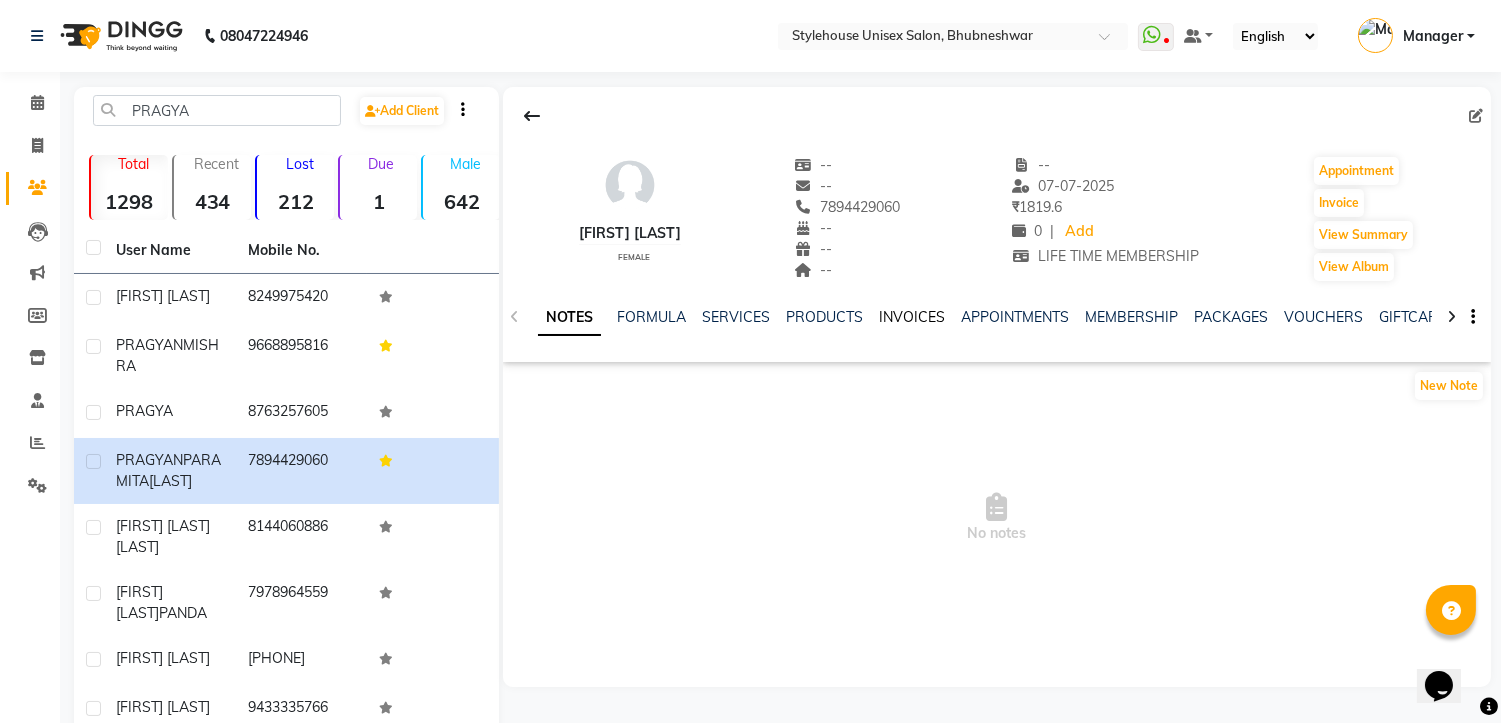 click on "INVOICES" 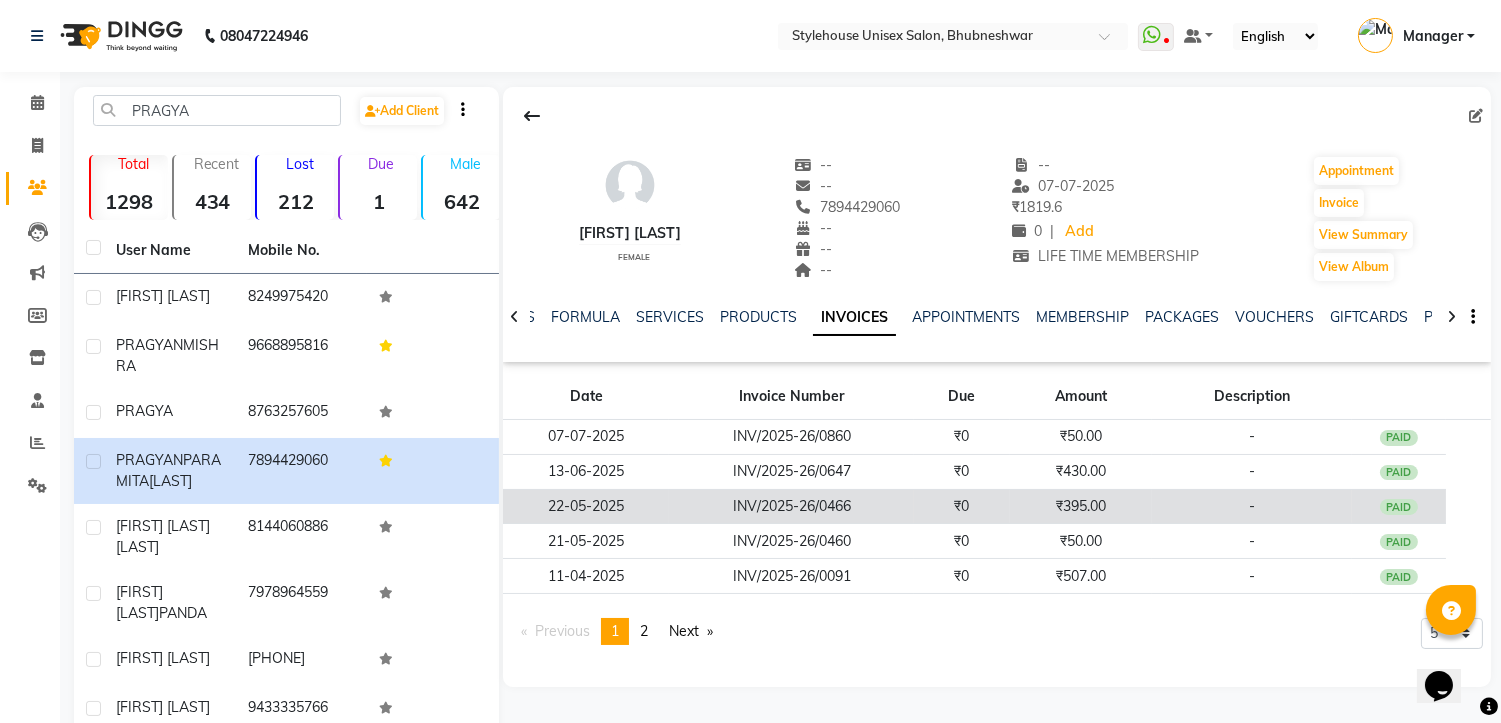 click on "22-05-2025" 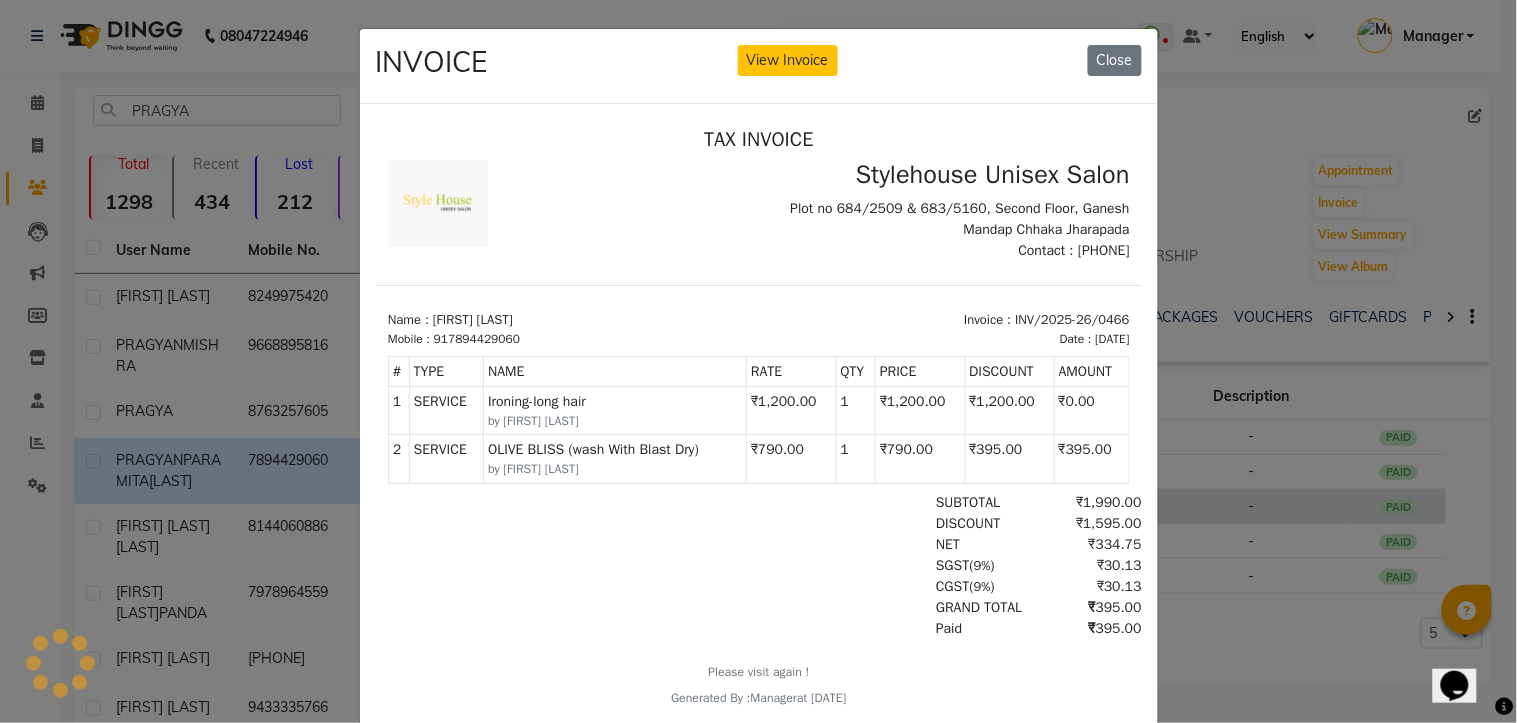 scroll, scrollTop: 0, scrollLeft: 0, axis: both 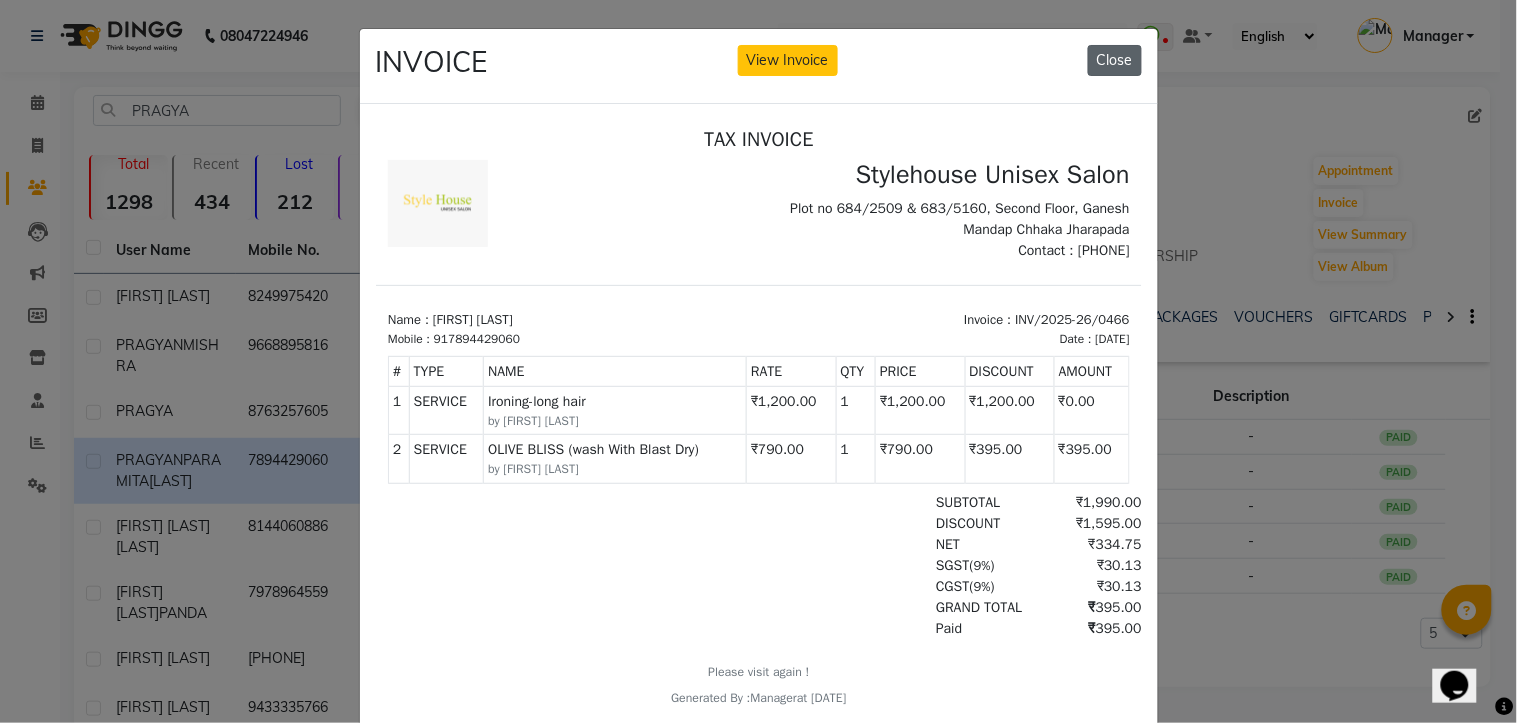 click on "Close" 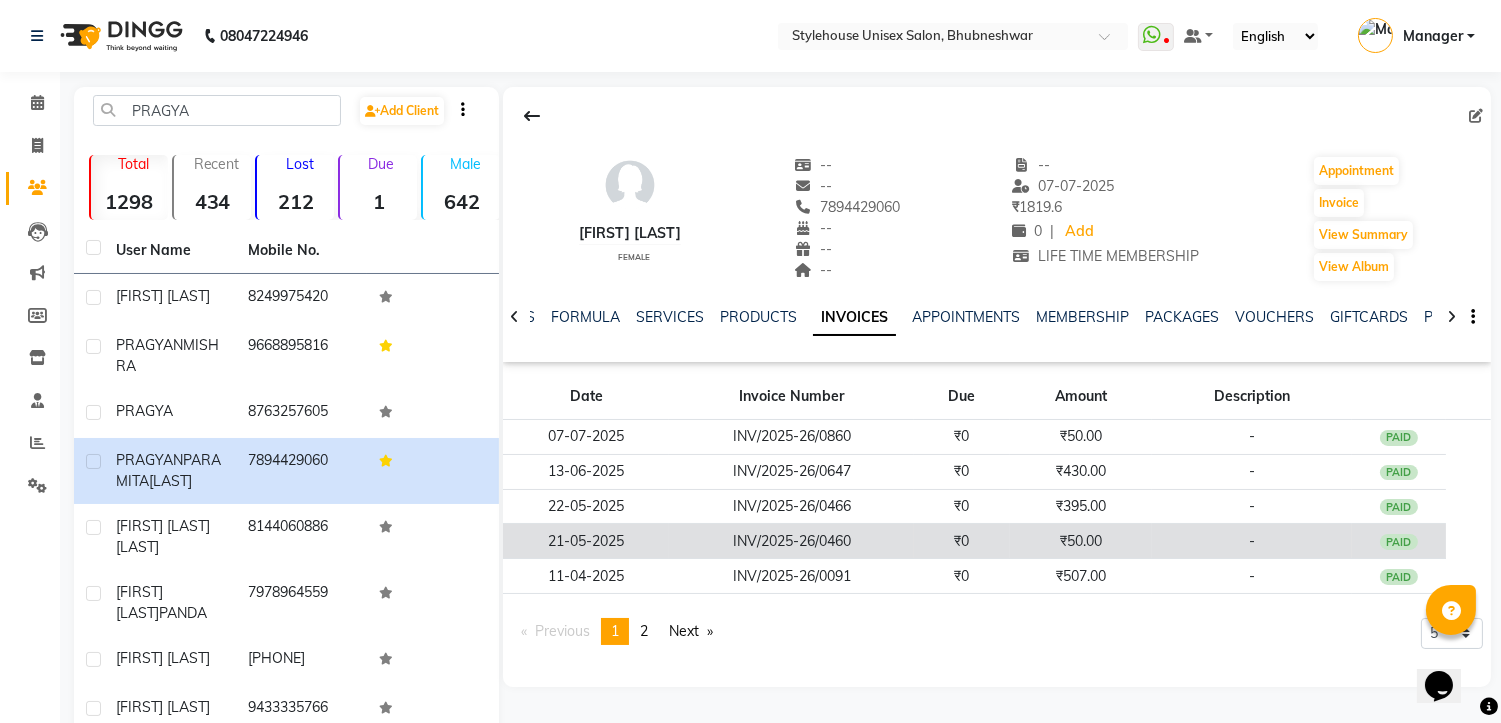 click on "21-05-2025" 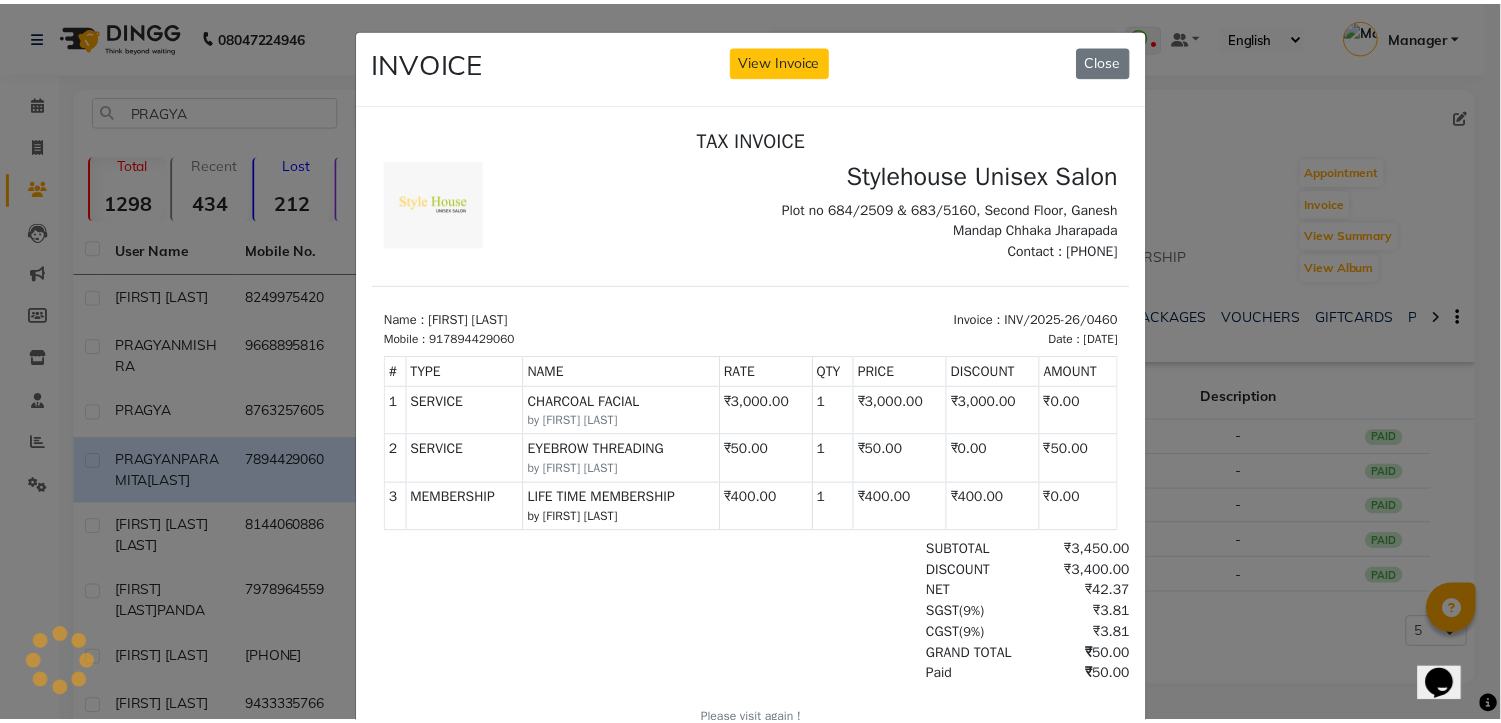 scroll, scrollTop: 0, scrollLeft: 0, axis: both 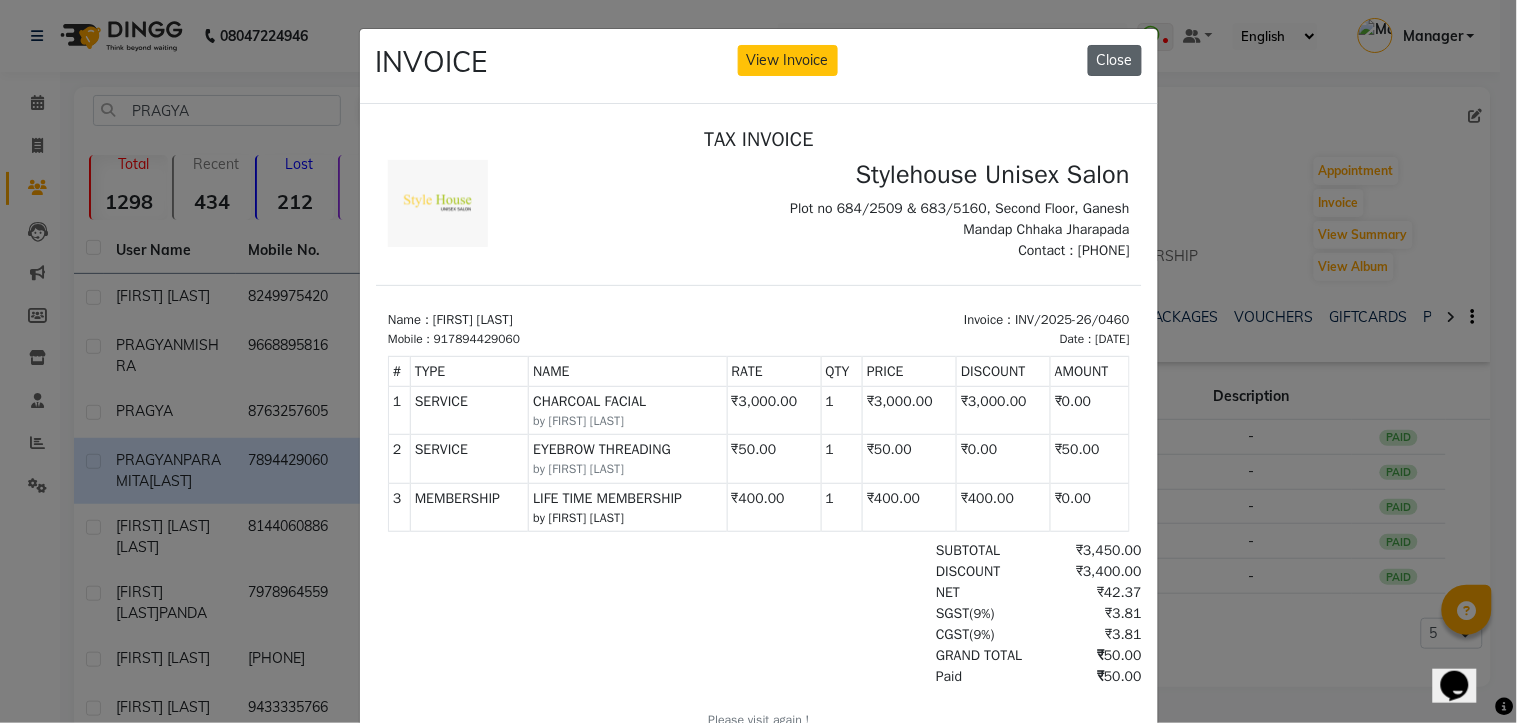click on "Close" 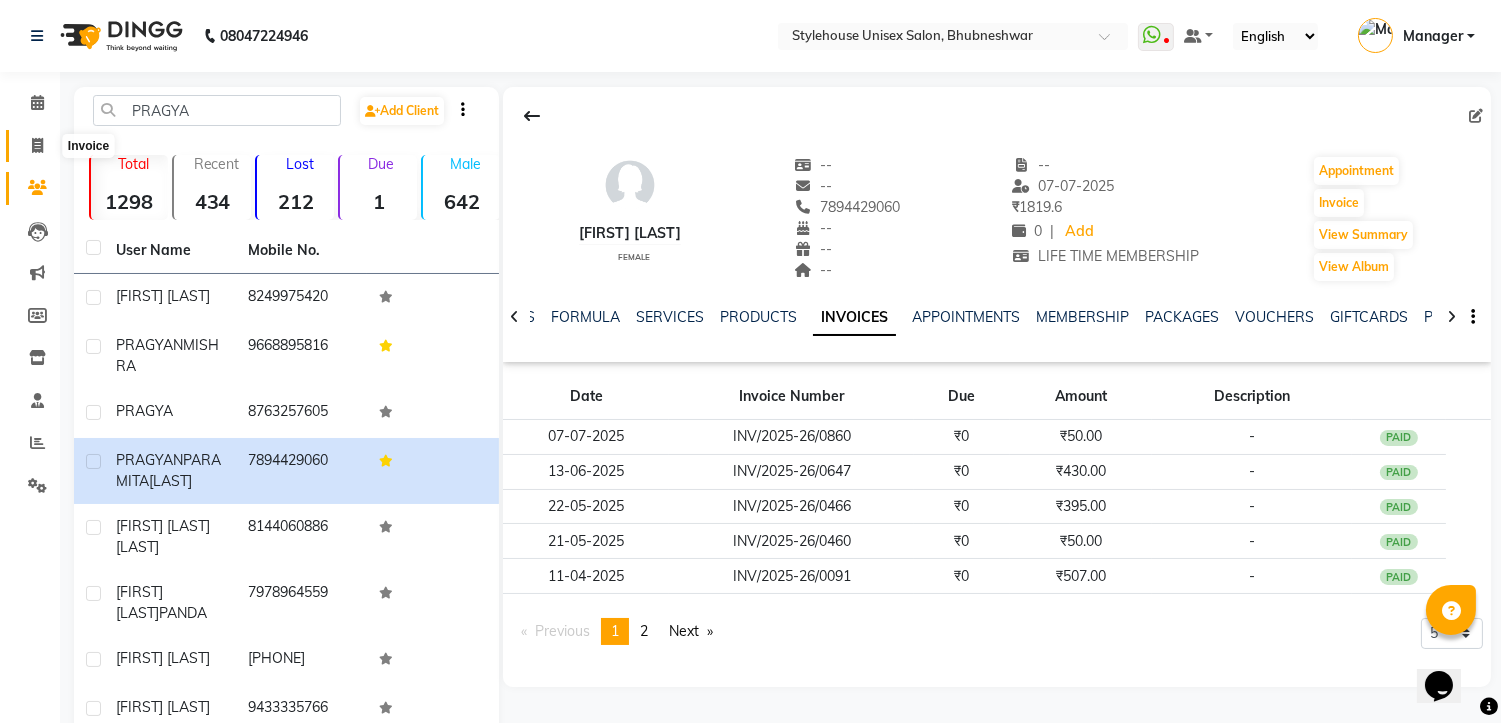 click 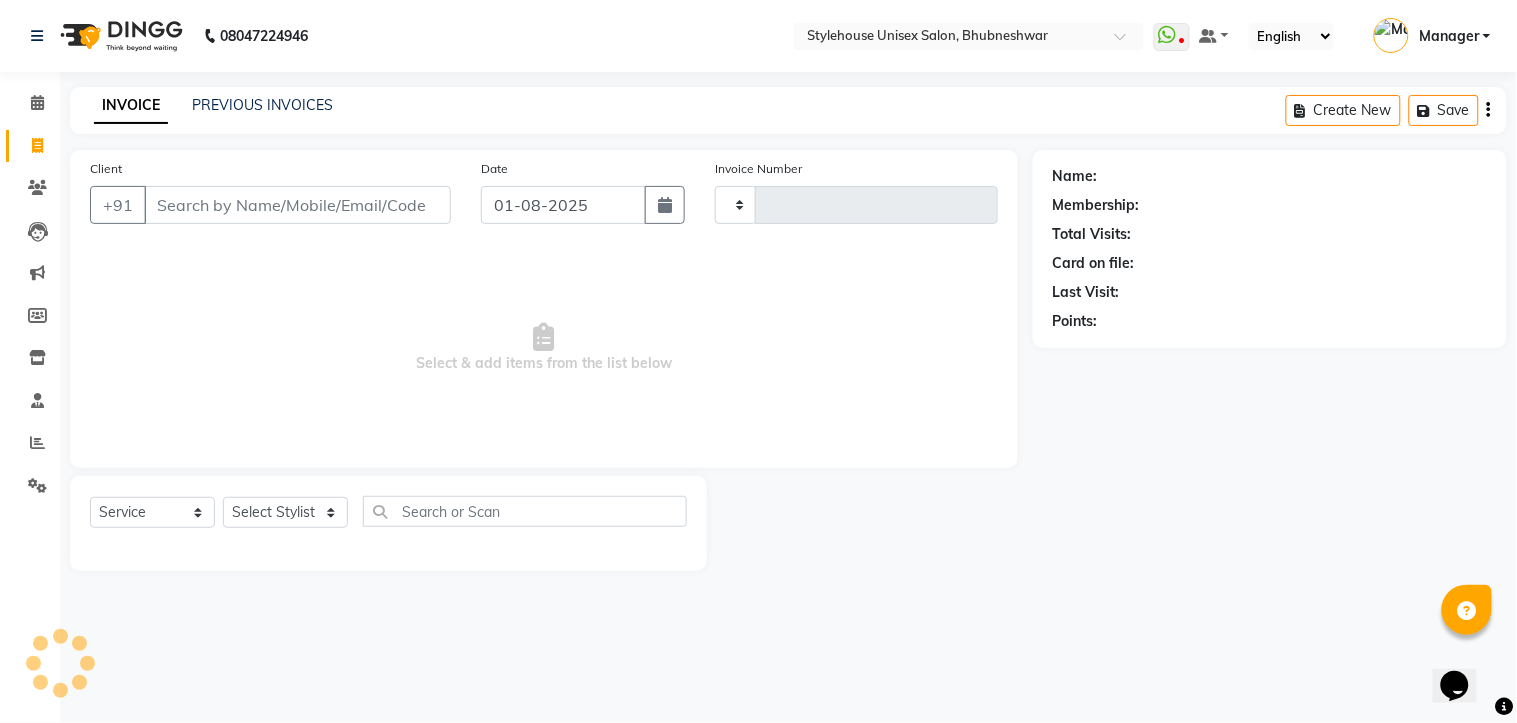 type on "1024" 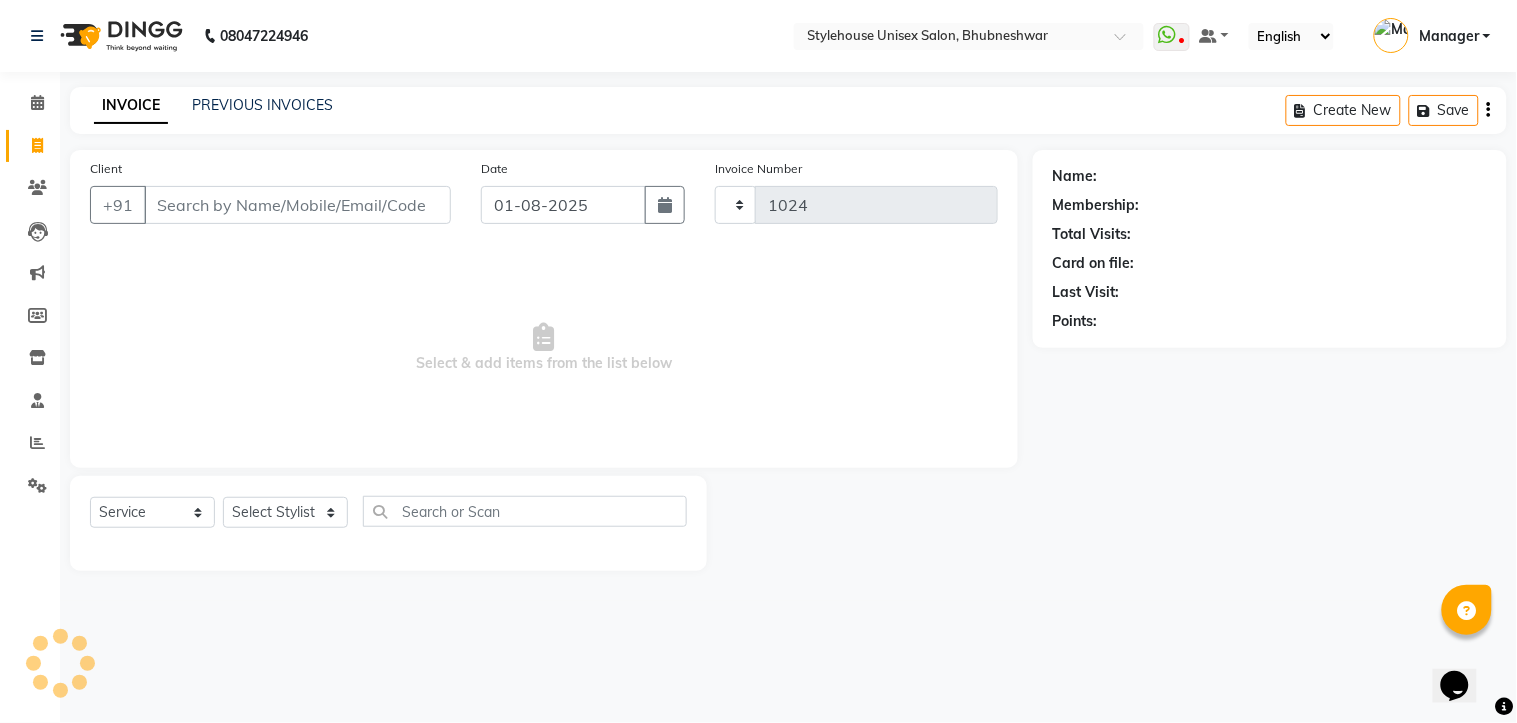 select on "7906" 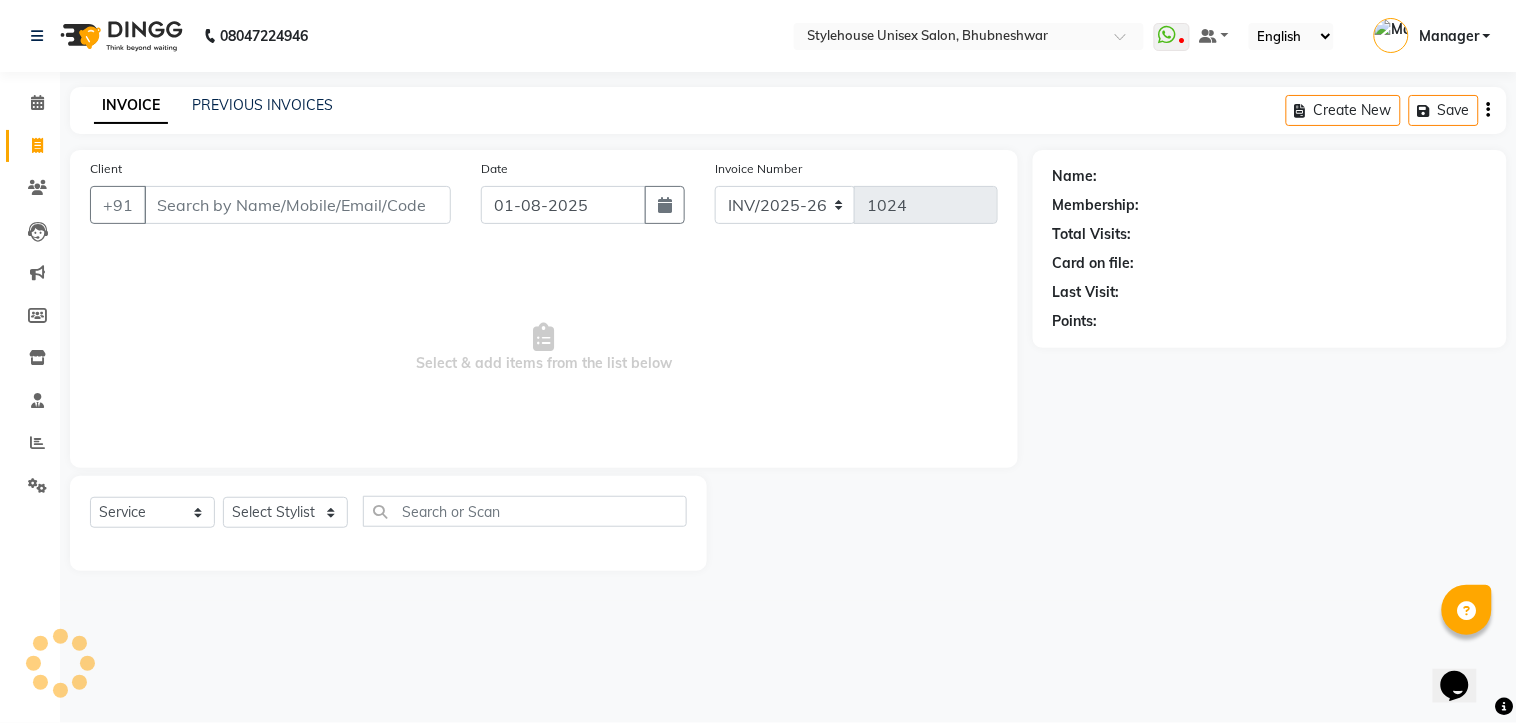 drag, startPoint x: 171, startPoint y: 204, endPoint x: 894, endPoint y: 136, distance: 726.19073 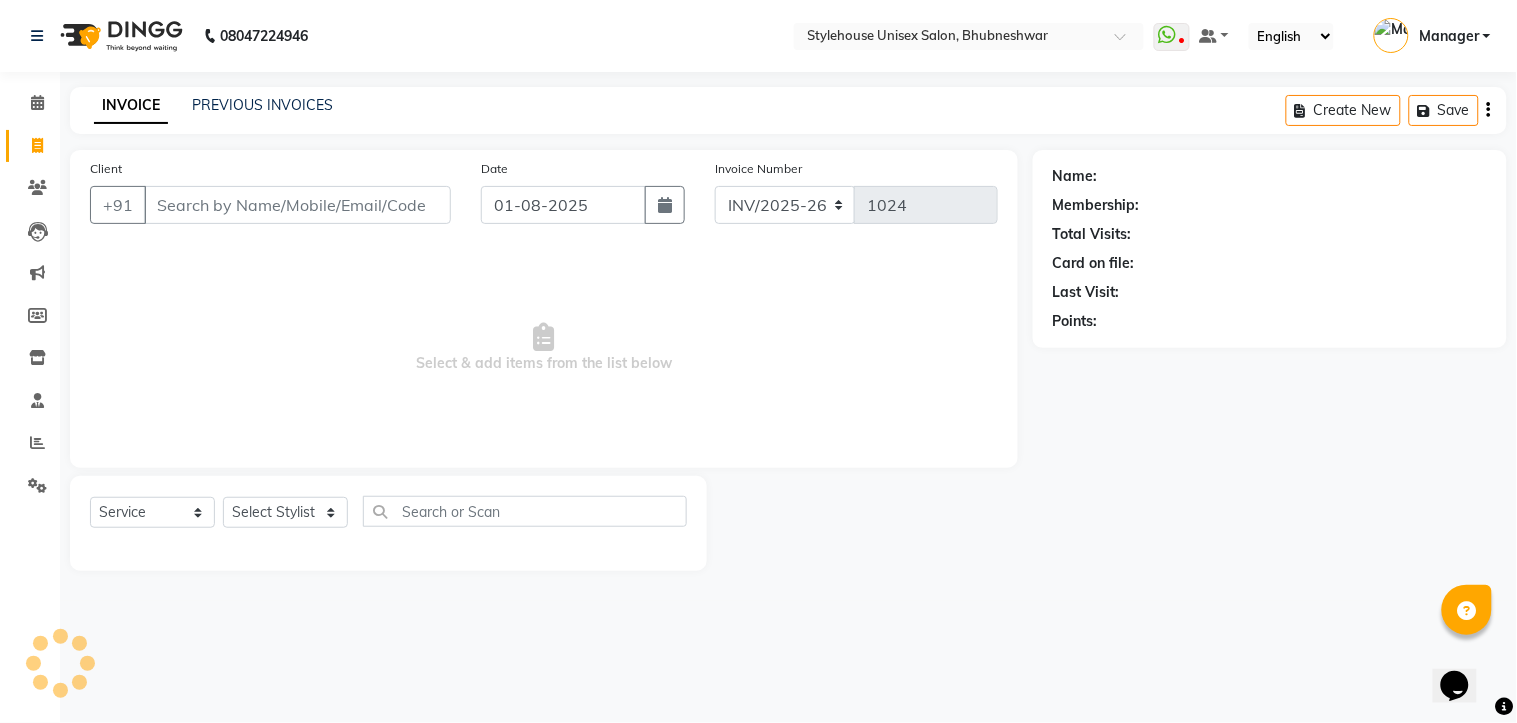 click on "Client" at bounding box center (297, 205) 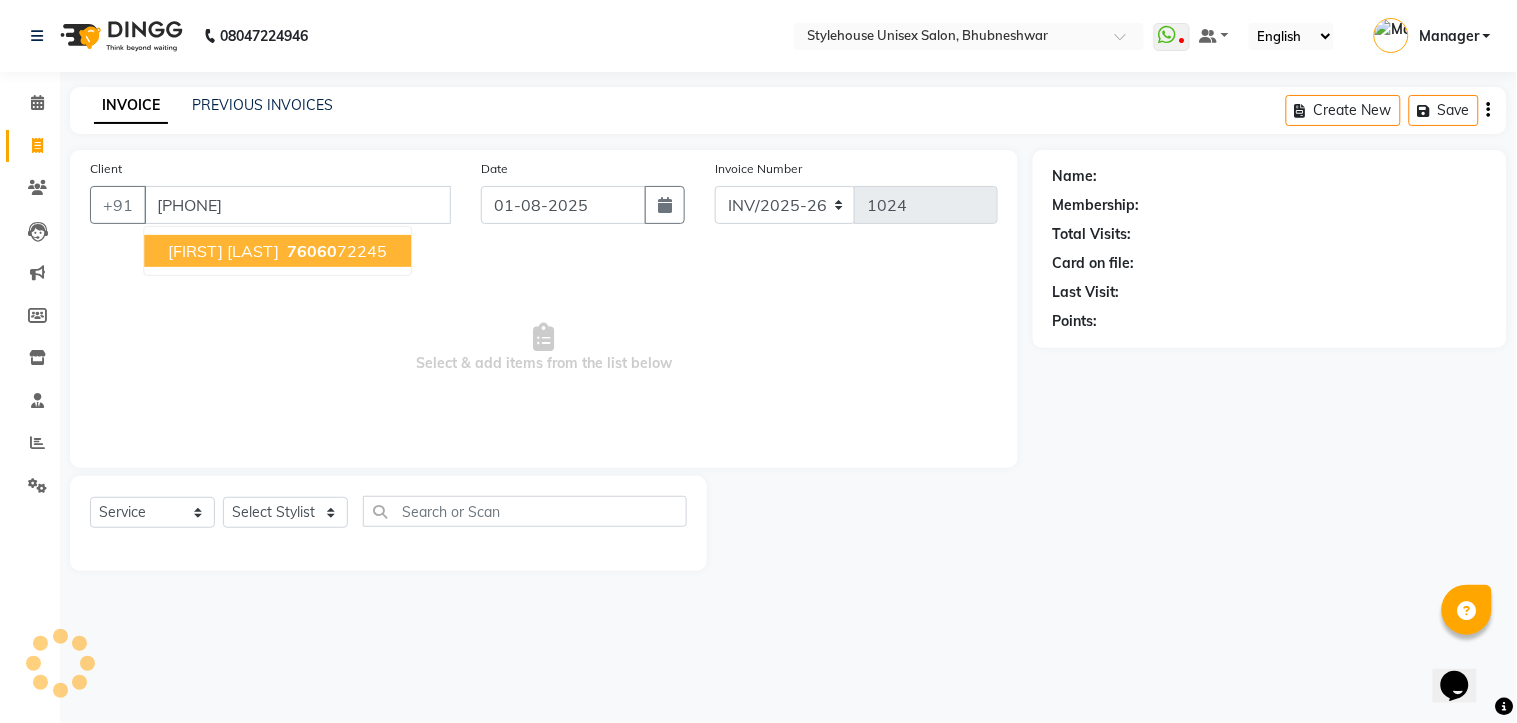 type on "[PHONE]" 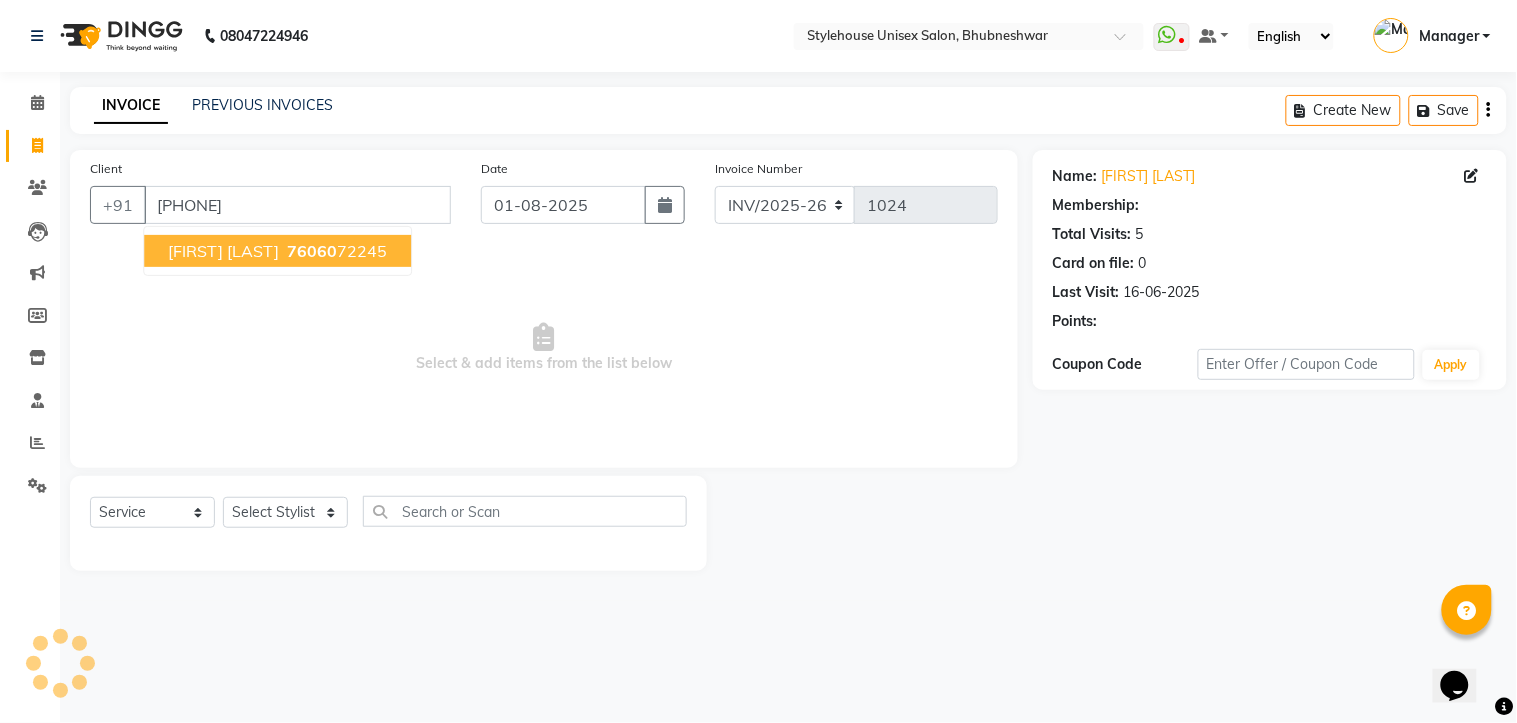 select on "1: Object" 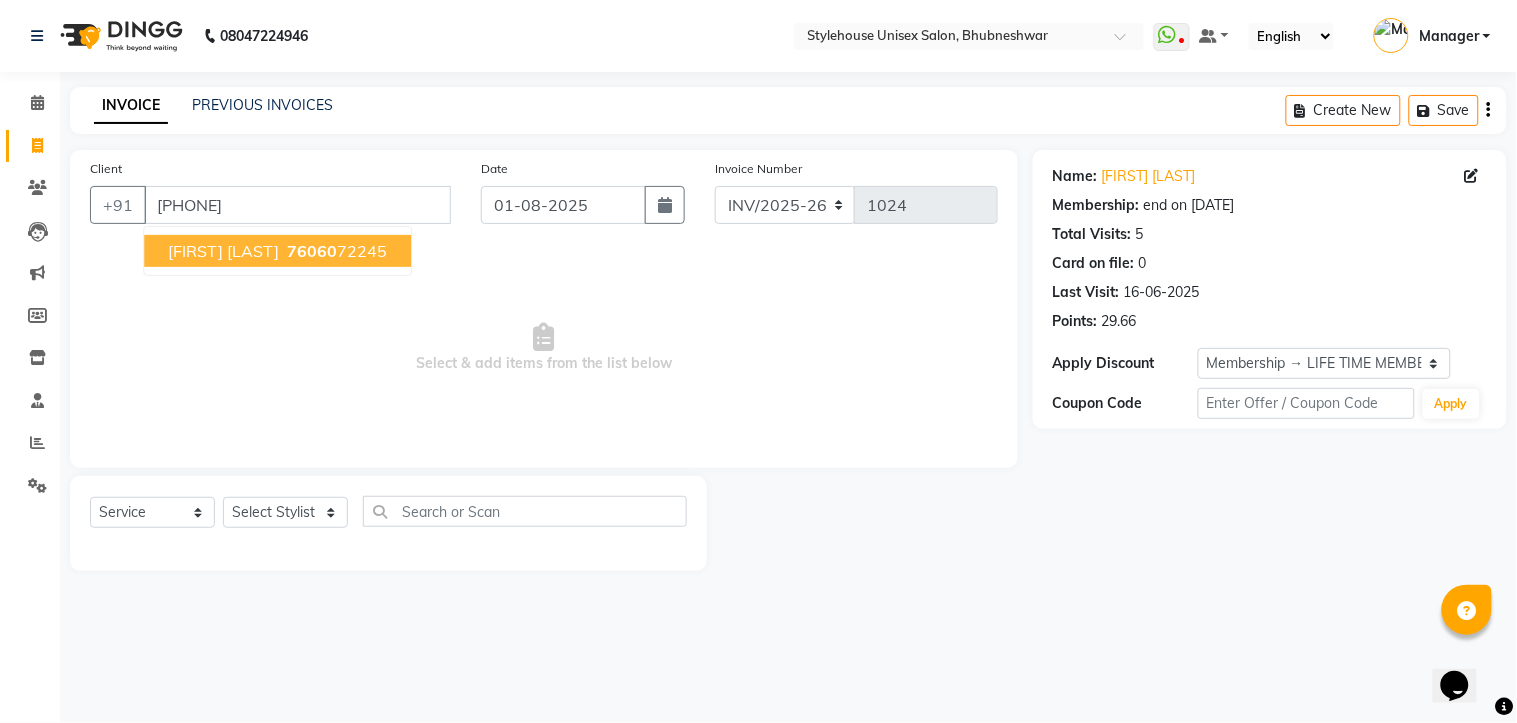 click on "[FIRST] [LAST]" at bounding box center [223, 251] 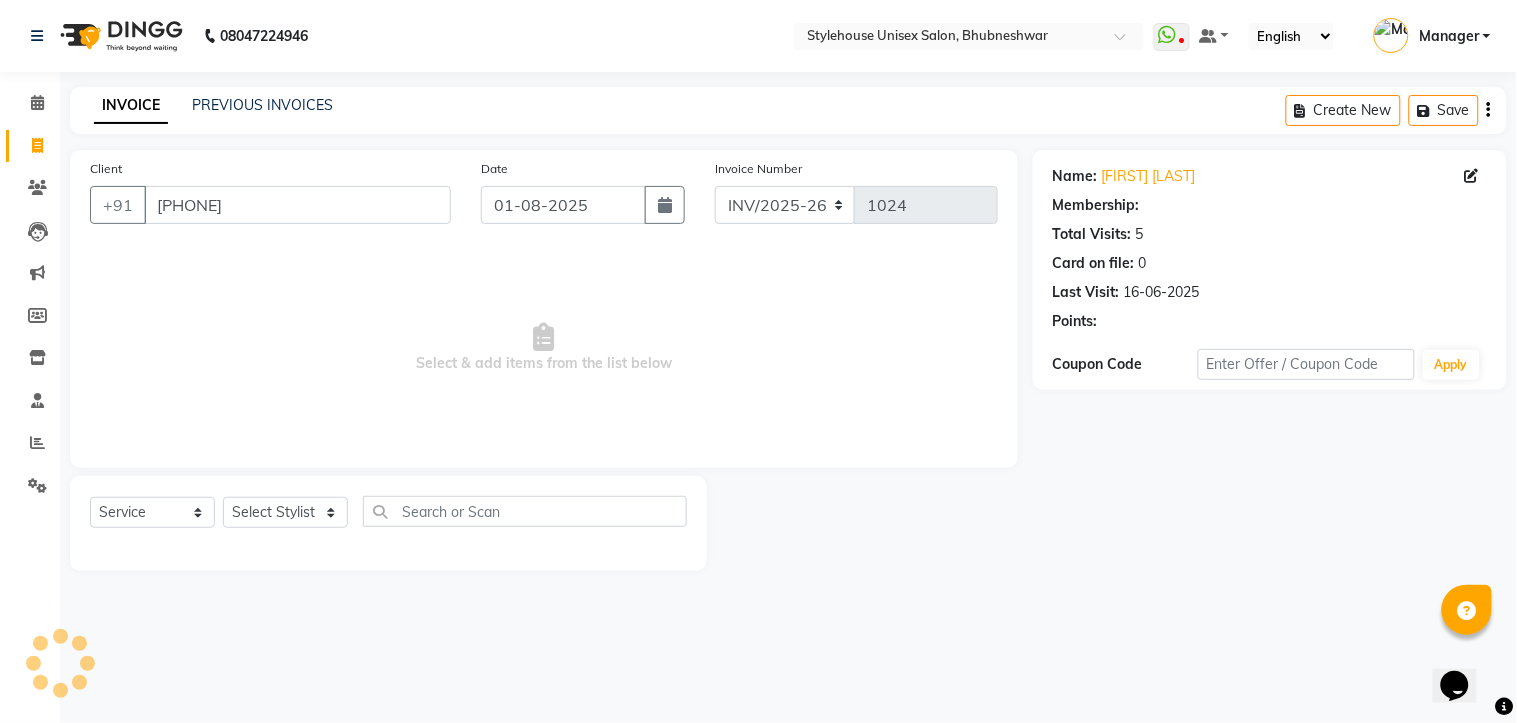 select on "1: Object" 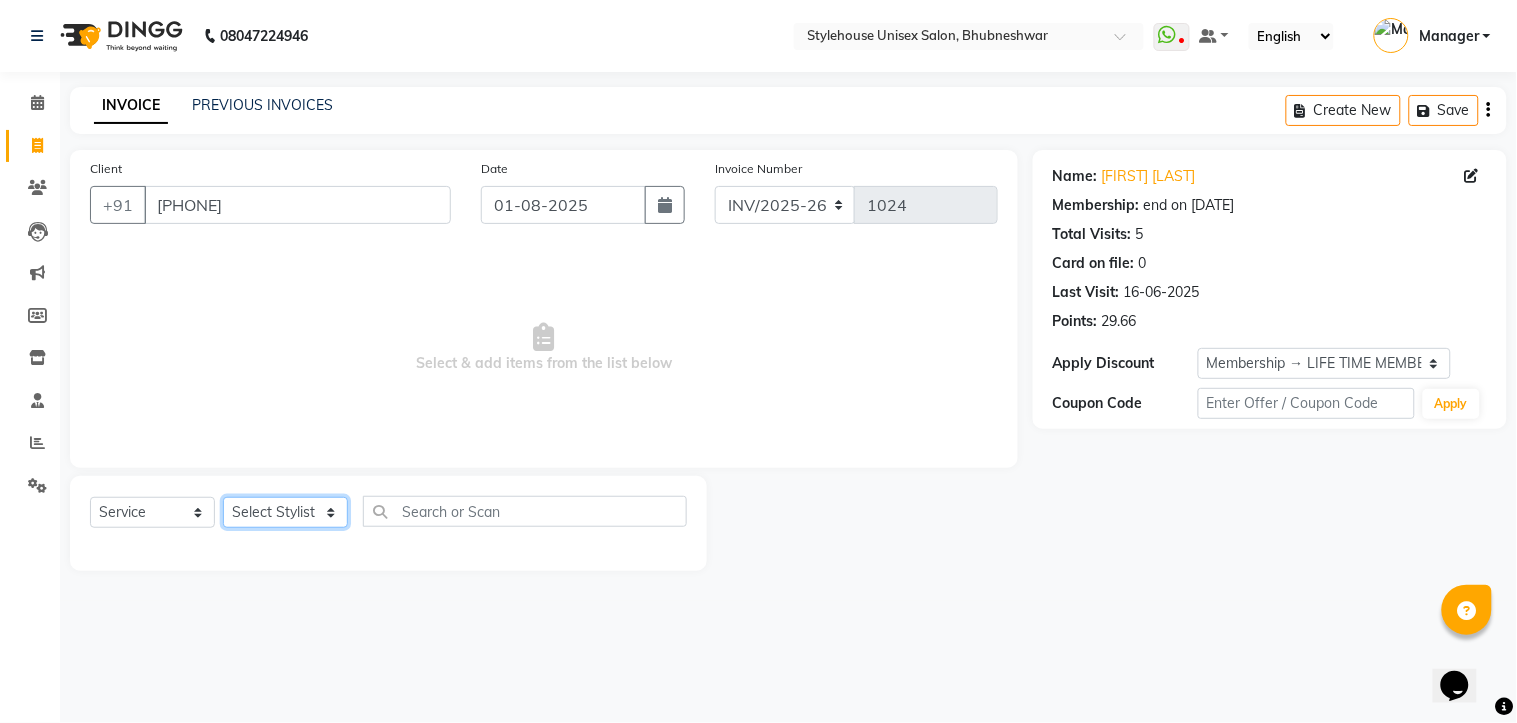 click on "Select Stylist [FIRST] [LAST] [FIRST] [LAST] [FIRST] [LAST] Manager [FIRST] [LAST] [FIRST] [LAST] [FIRST] [LAST]" 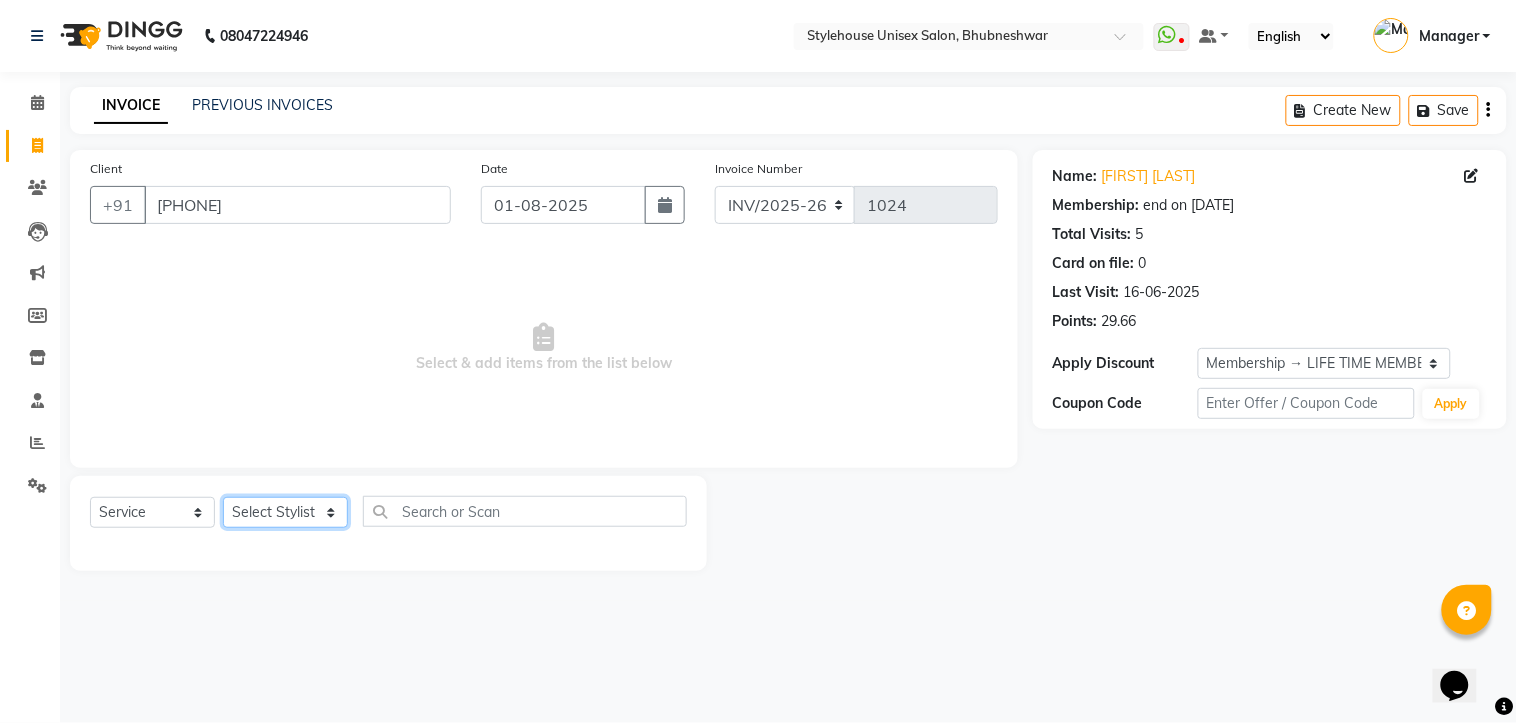 select on "69917" 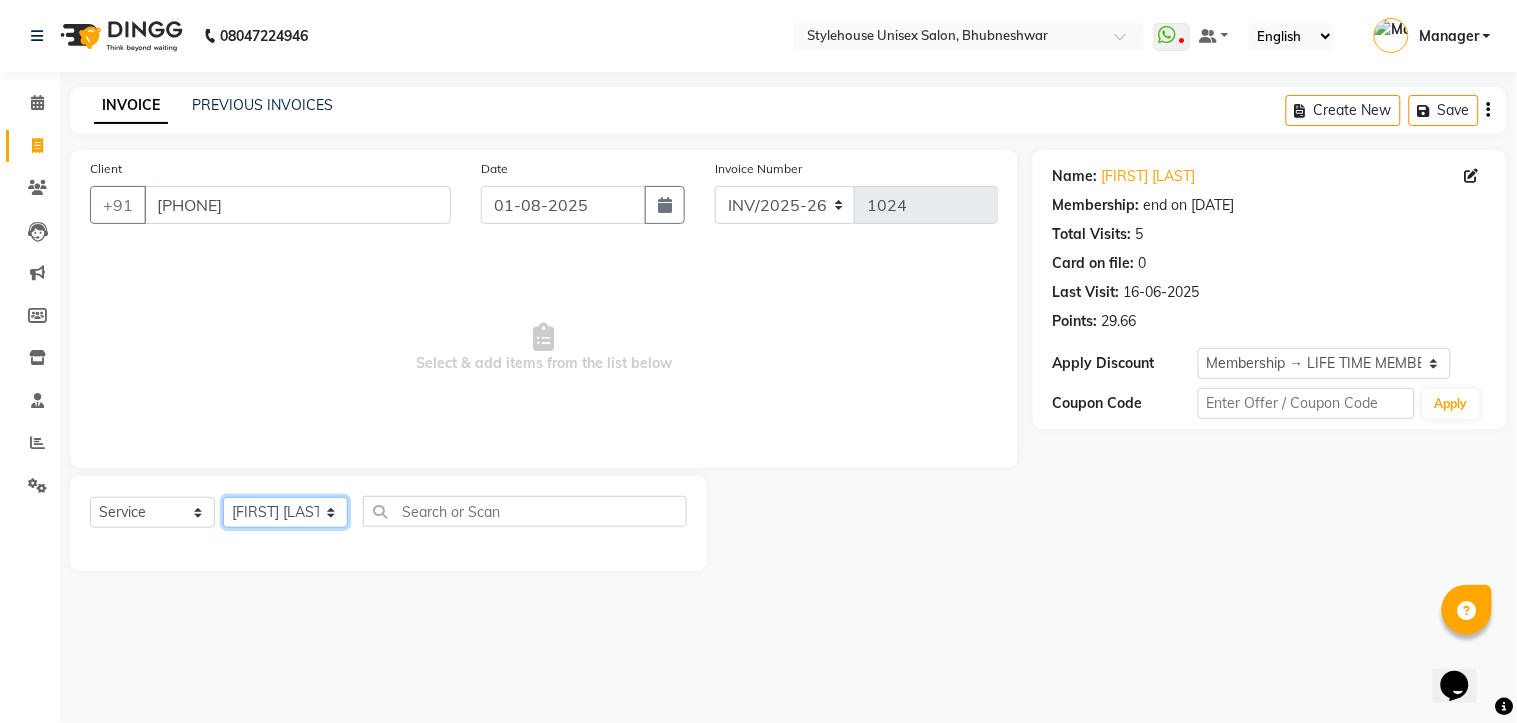 click on "Select Stylist [FIRST] [LAST] [FIRST] [LAST] [FIRST] [LAST] Manager [FIRST] [LAST] [FIRST] [LAST] [FIRST] [LAST]" 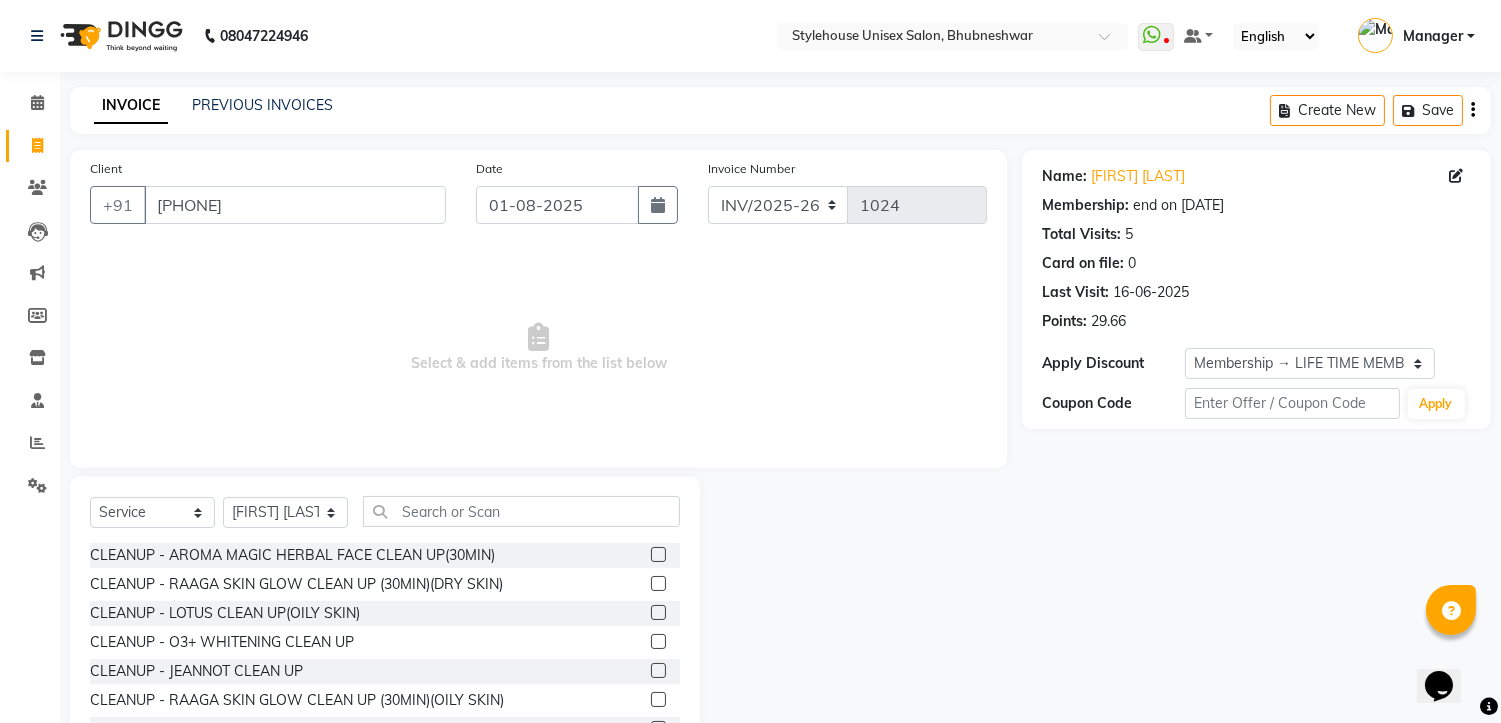 click on "Select & add items from the list below" at bounding box center (538, 348) 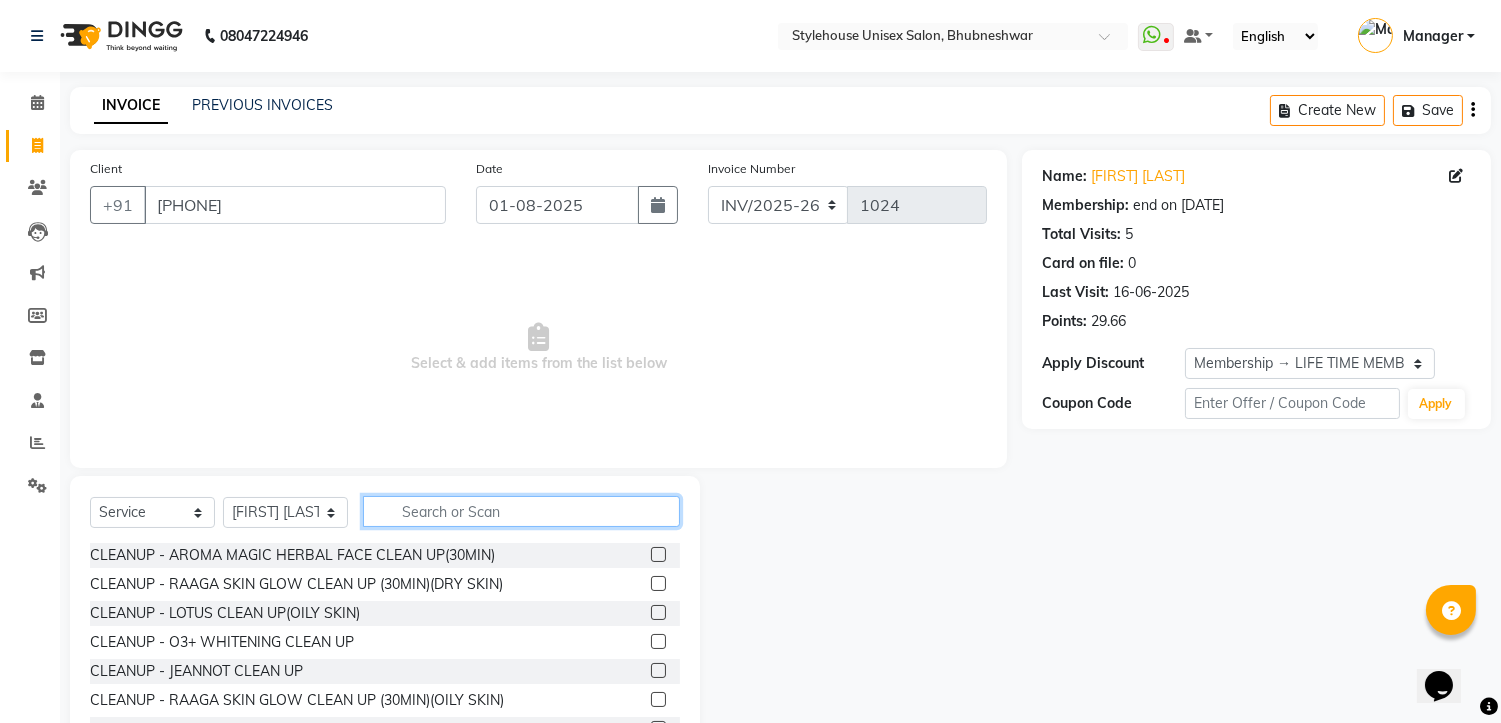click 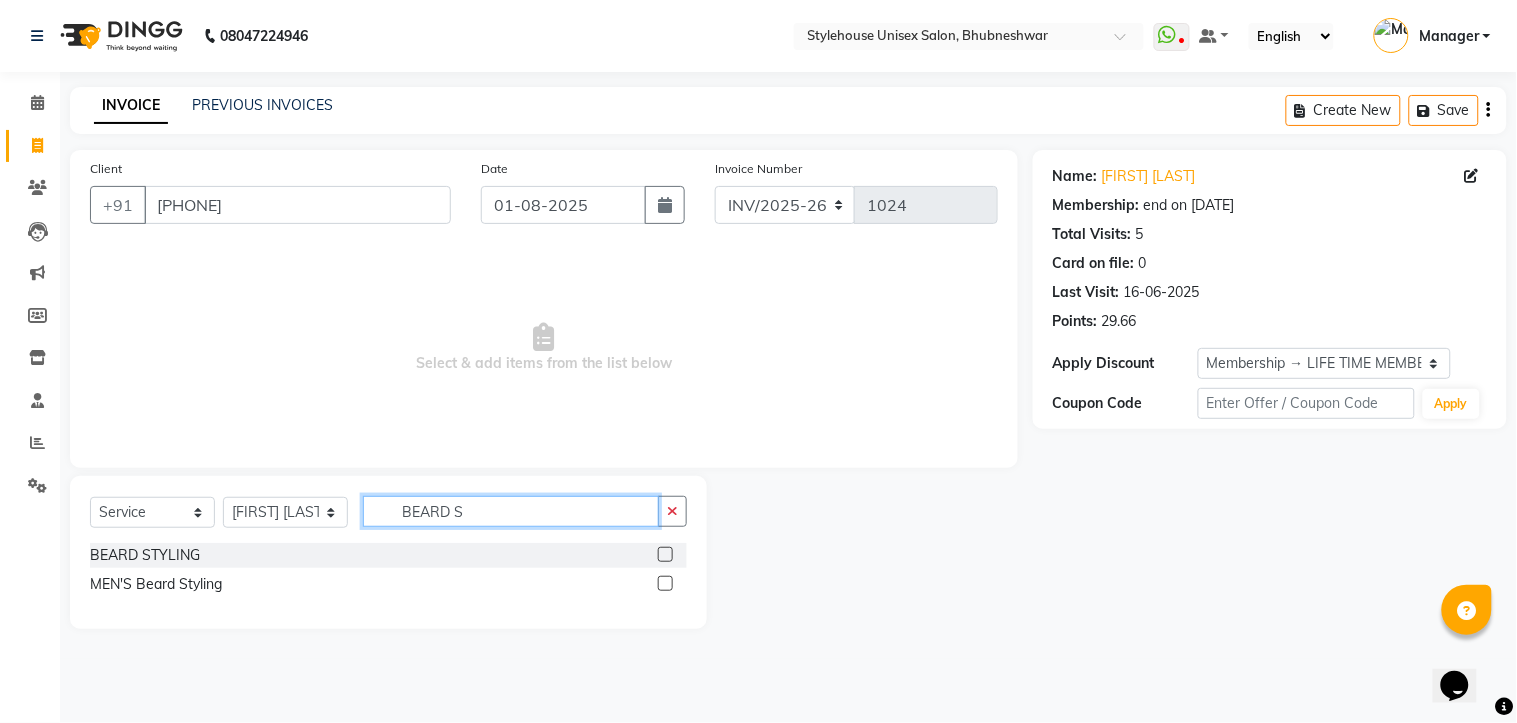 type on "BEARD S" 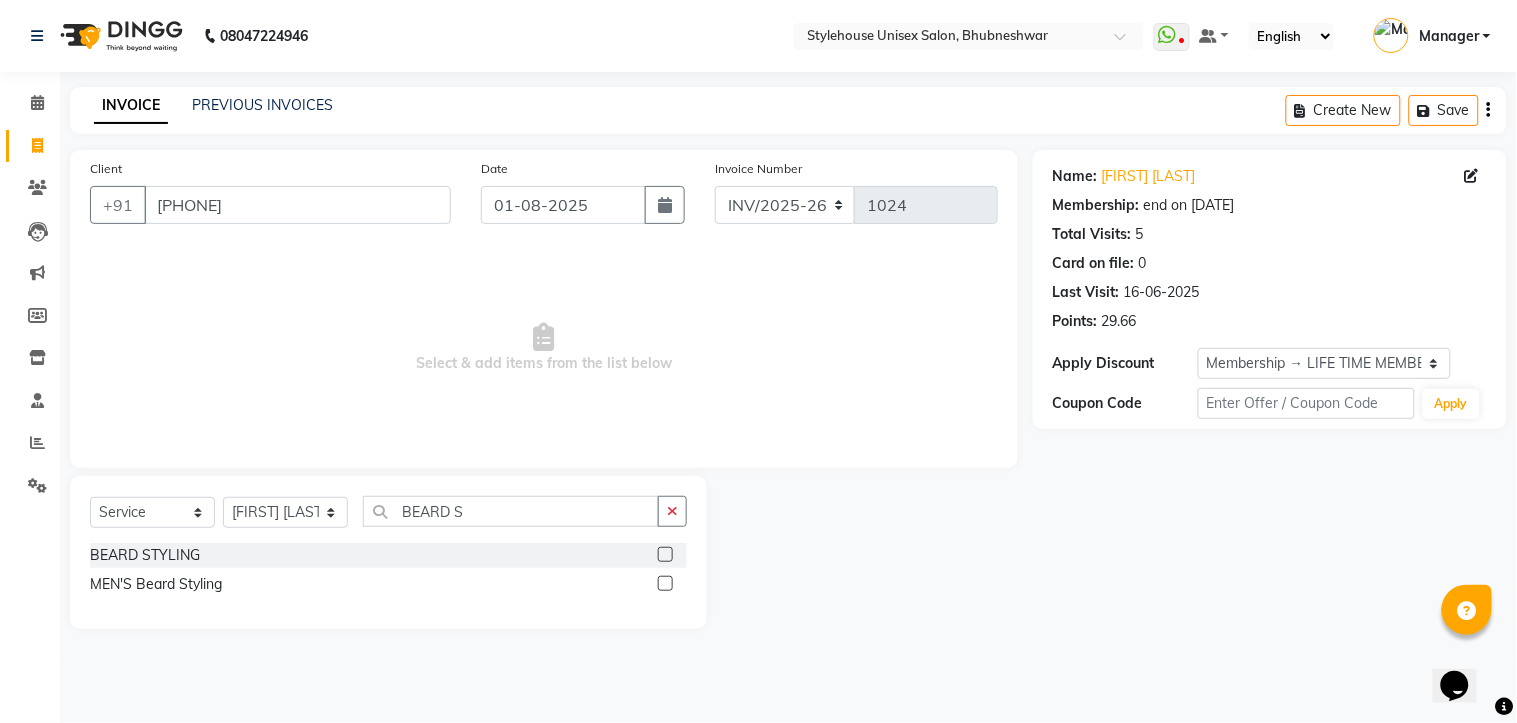 click 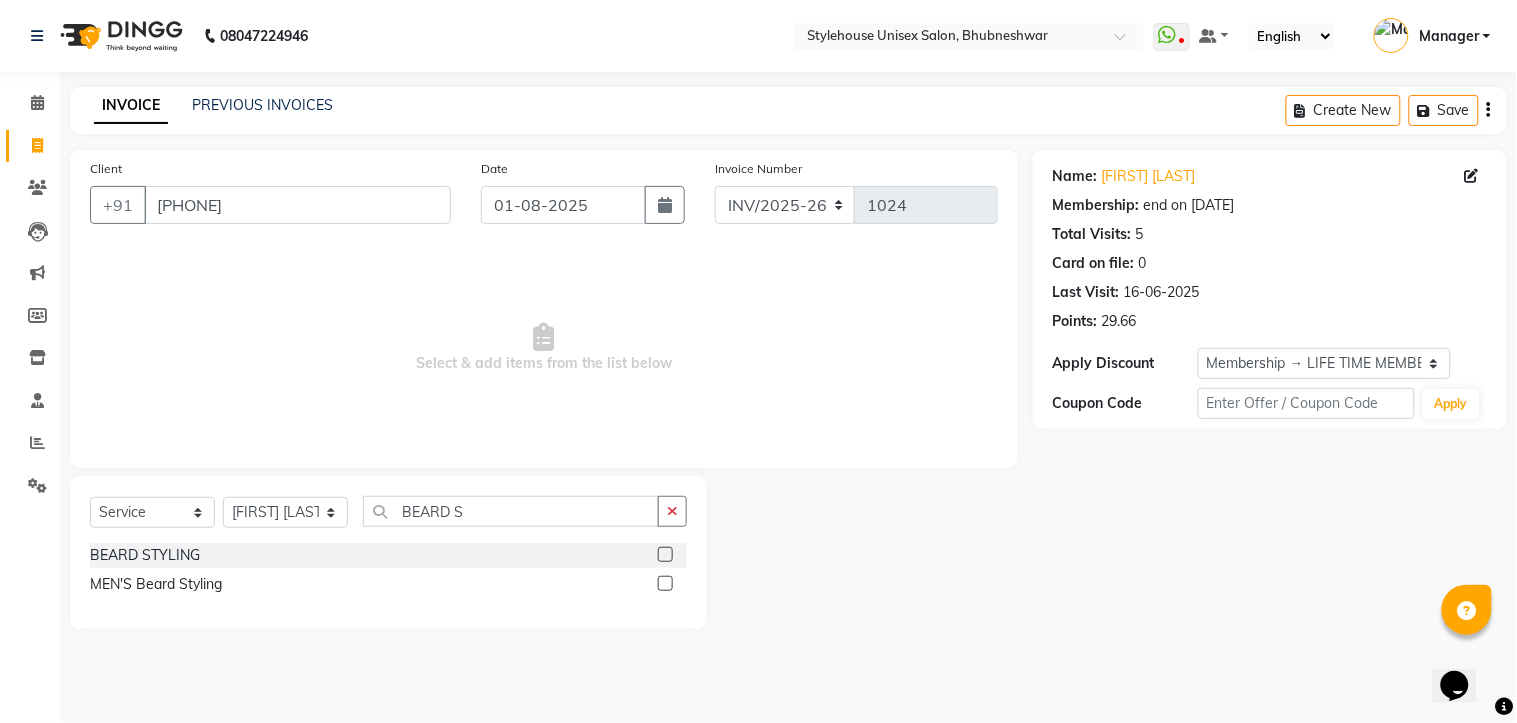 click 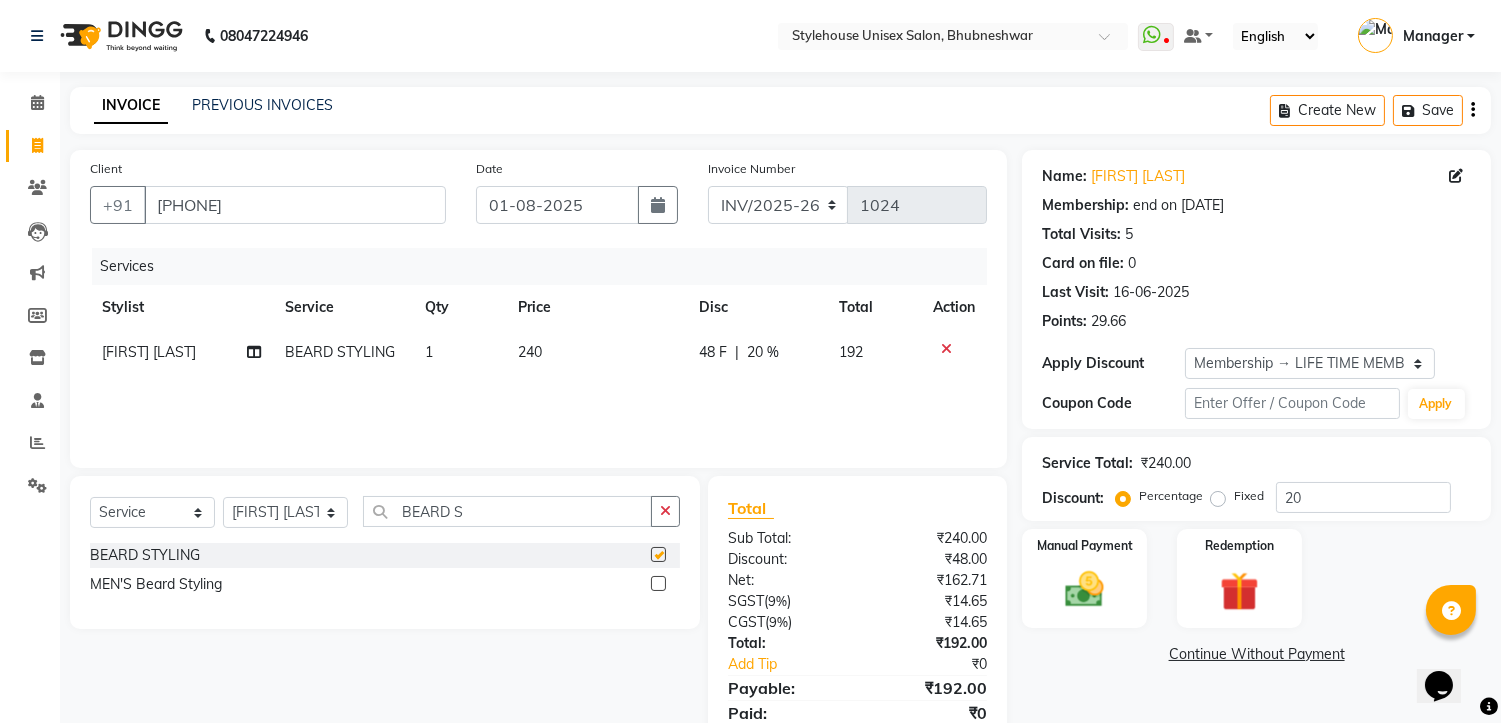 checkbox on "false" 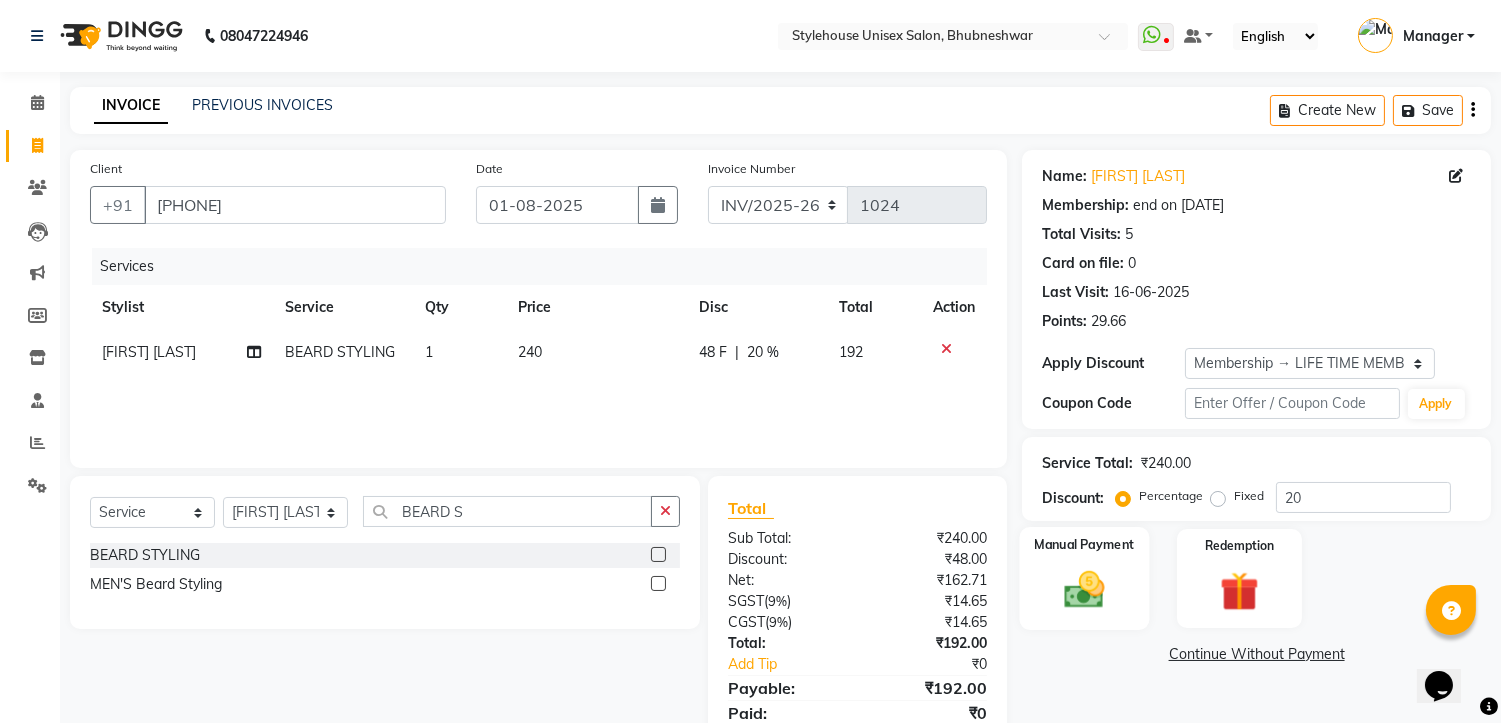 scroll, scrollTop: 76, scrollLeft: 0, axis: vertical 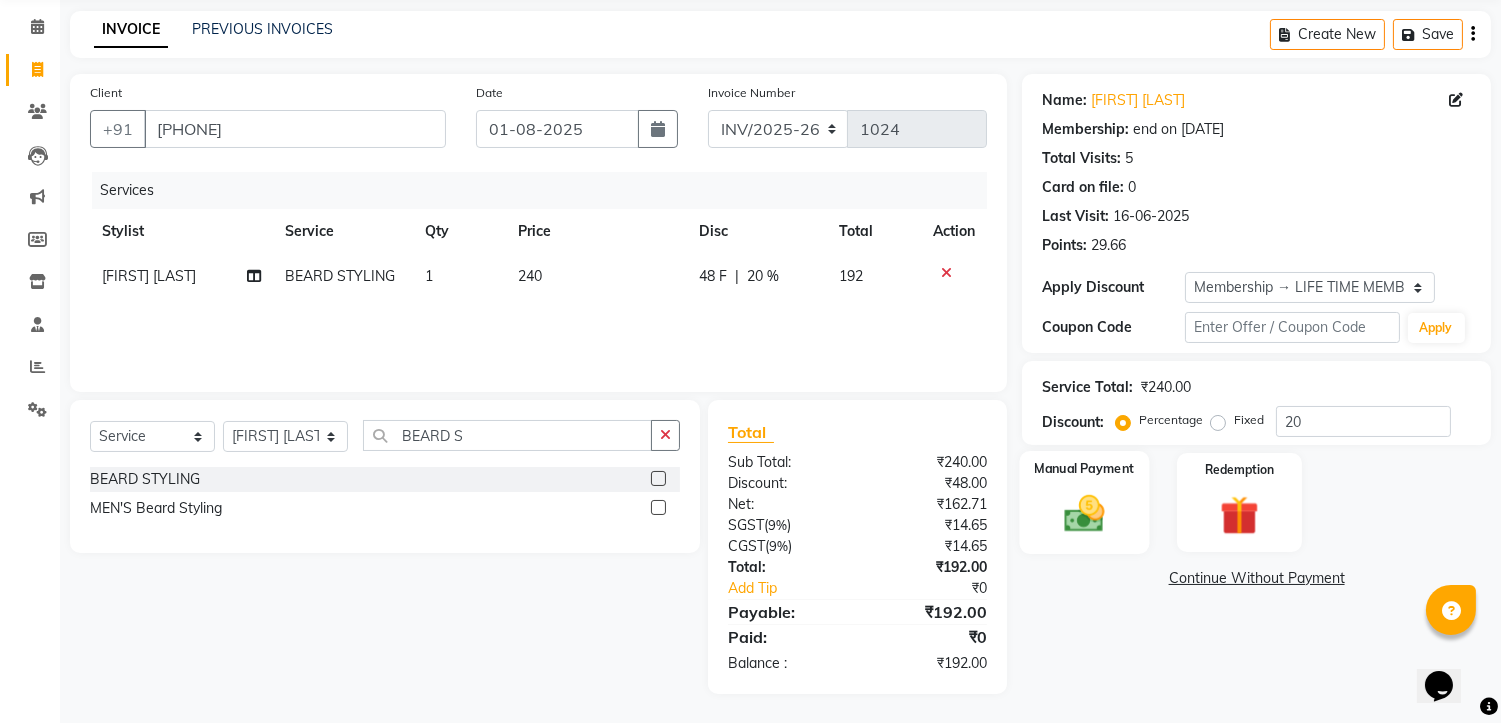 click 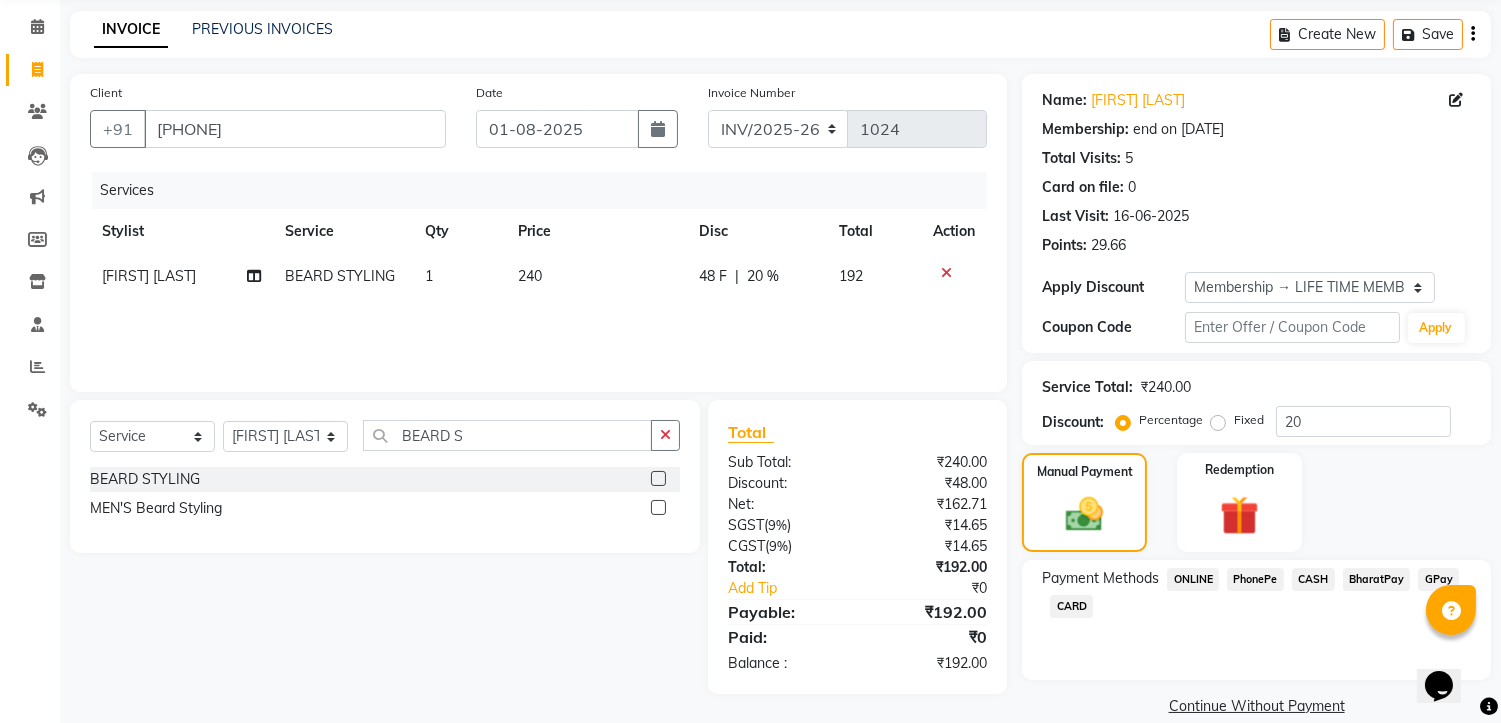 click on "PhonePe" 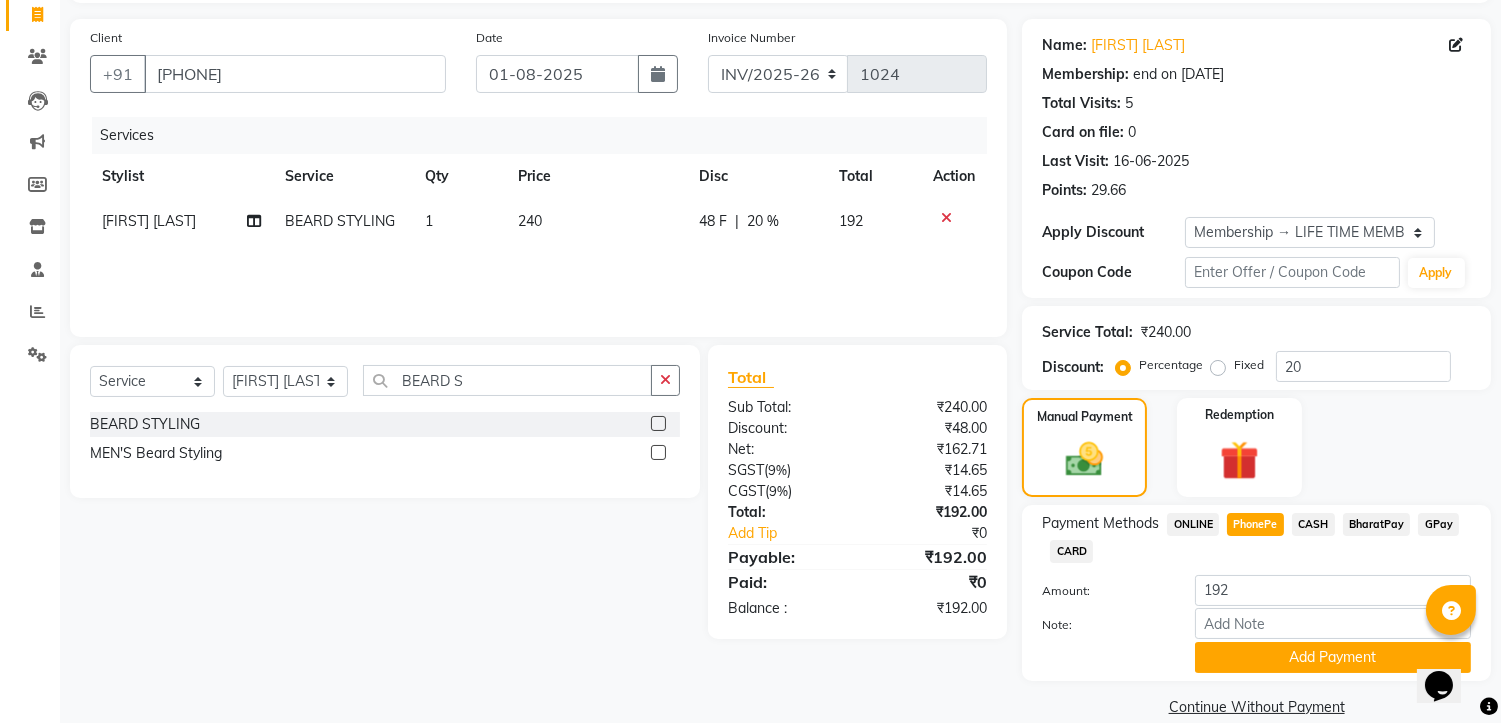 scroll, scrollTop: 160, scrollLeft: 0, axis: vertical 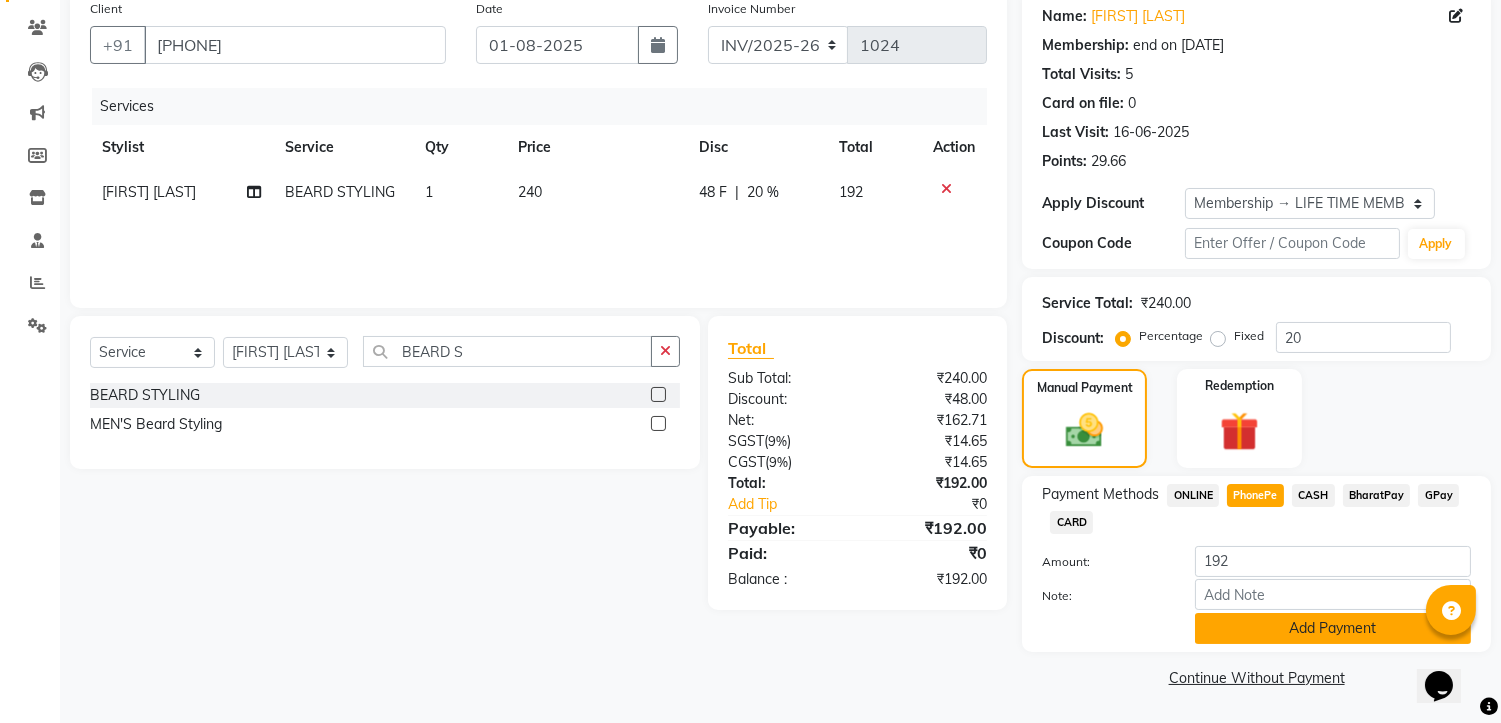 click on "Add Payment" 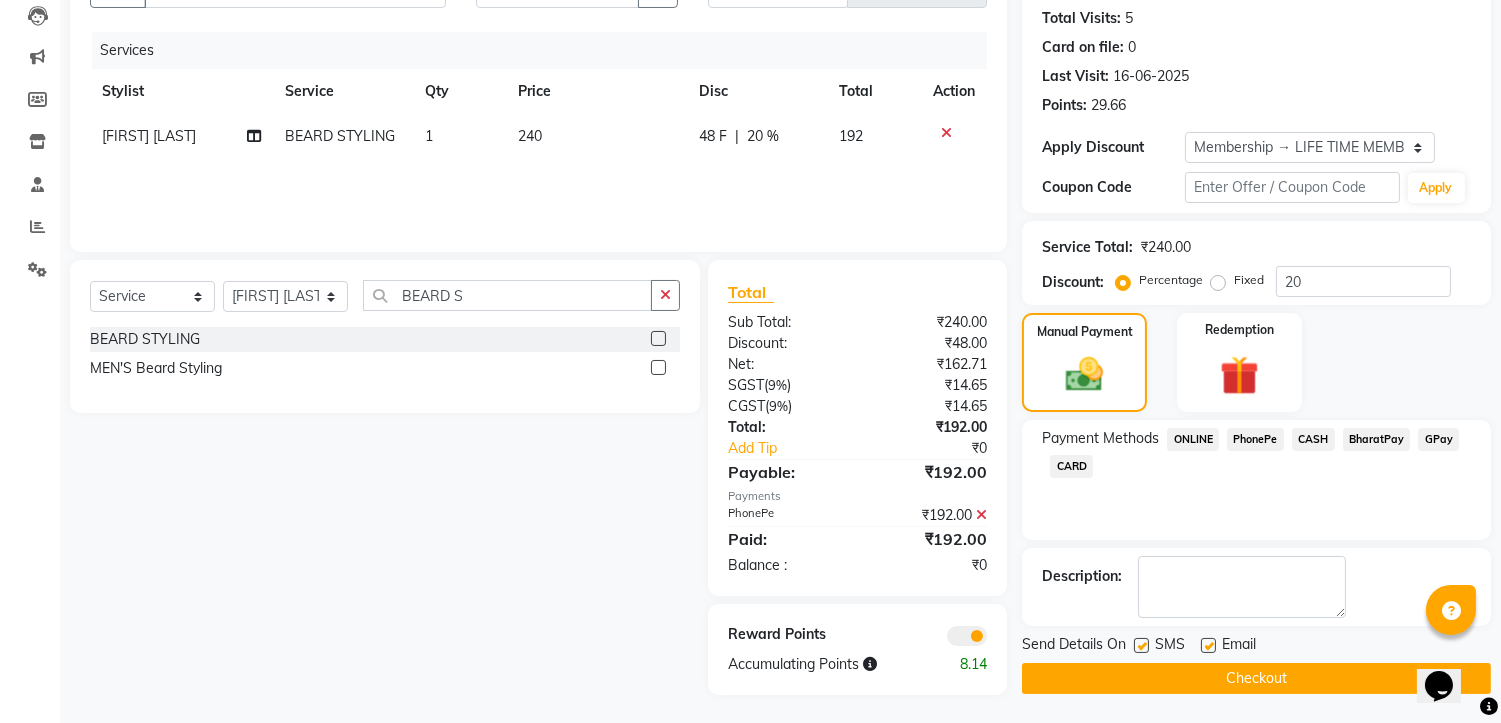 scroll, scrollTop: 217, scrollLeft: 0, axis: vertical 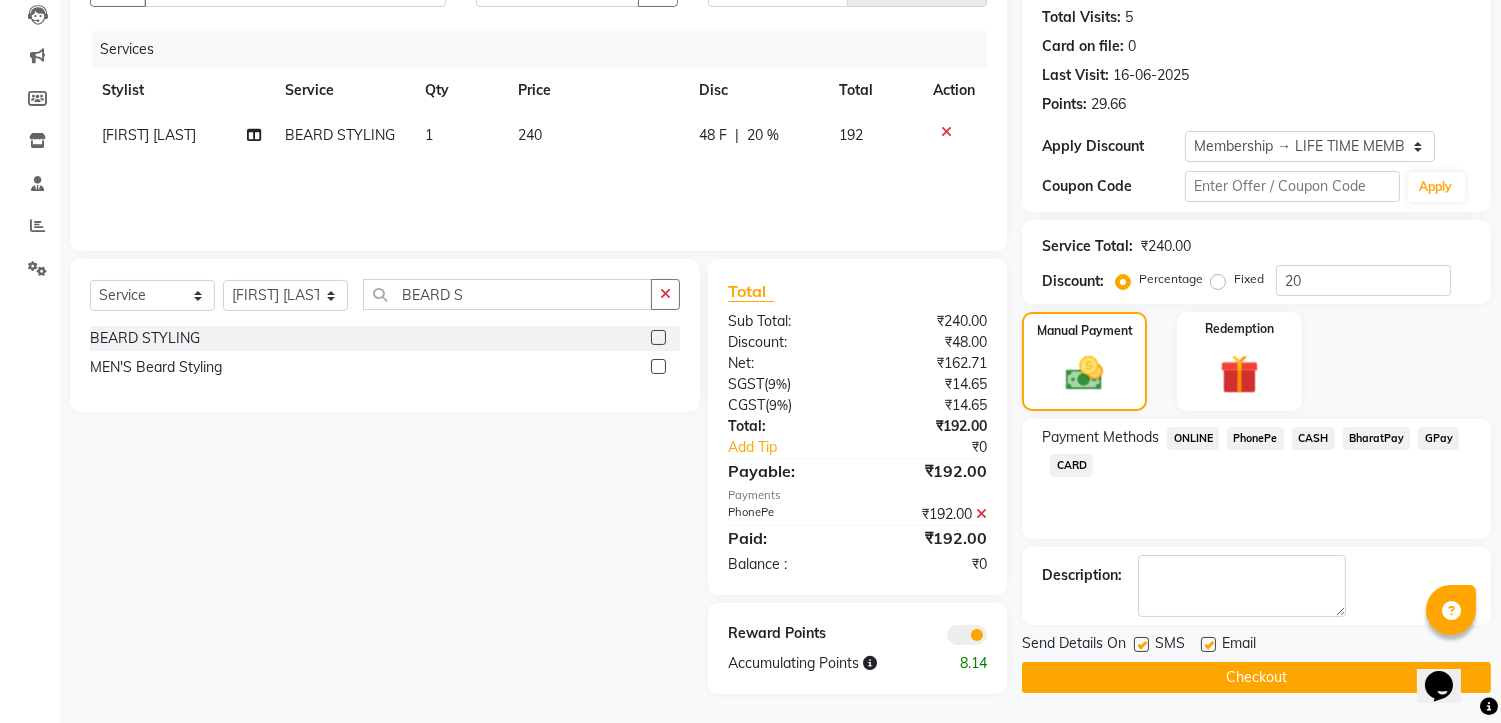 click on "Checkout" 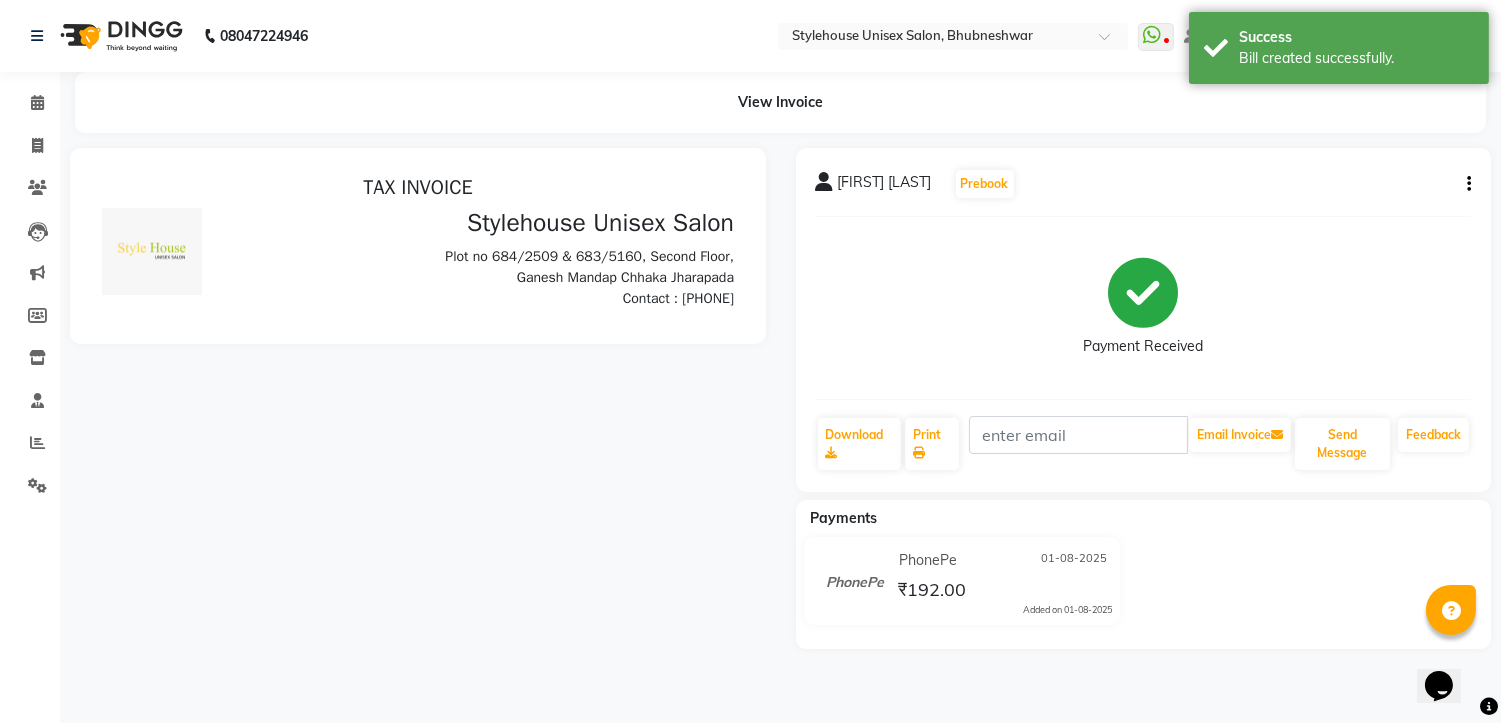 scroll, scrollTop: 0, scrollLeft: 0, axis: both 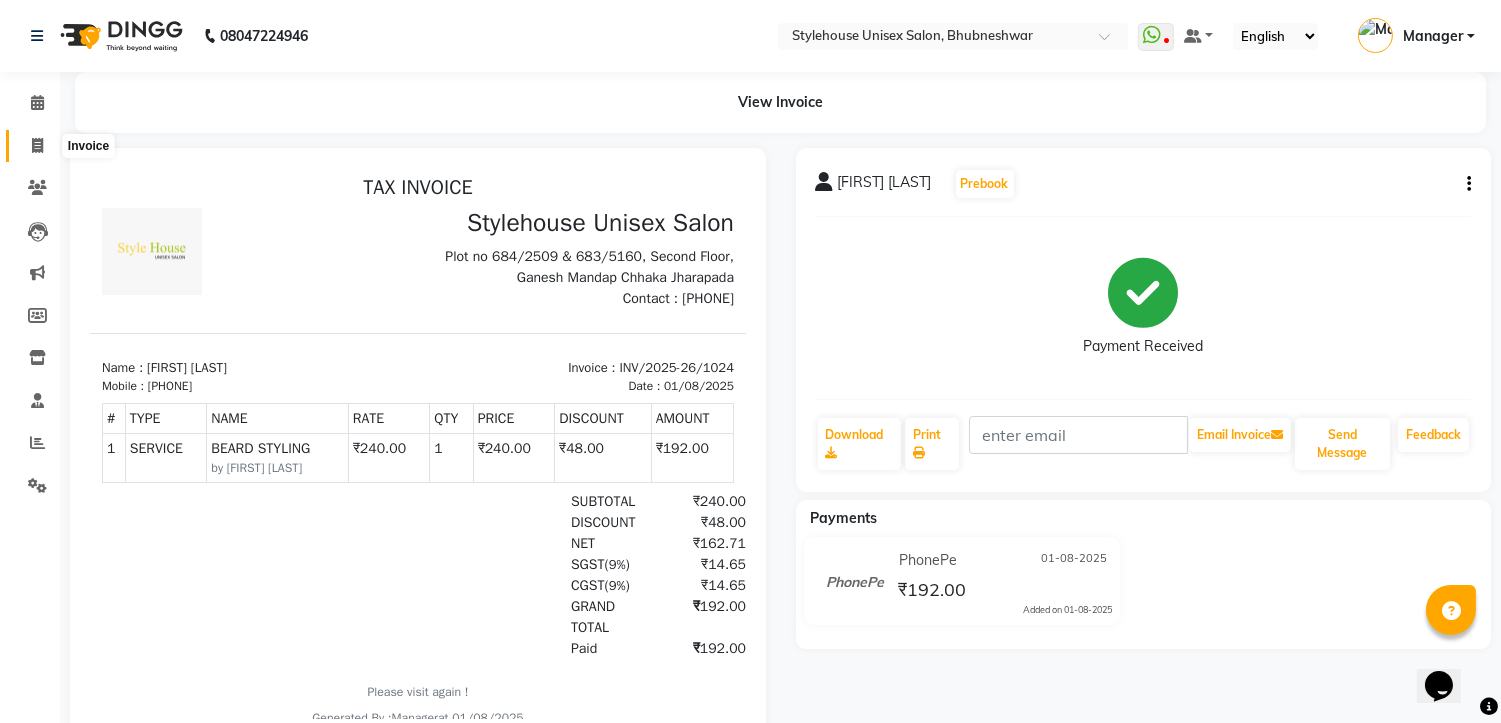 click 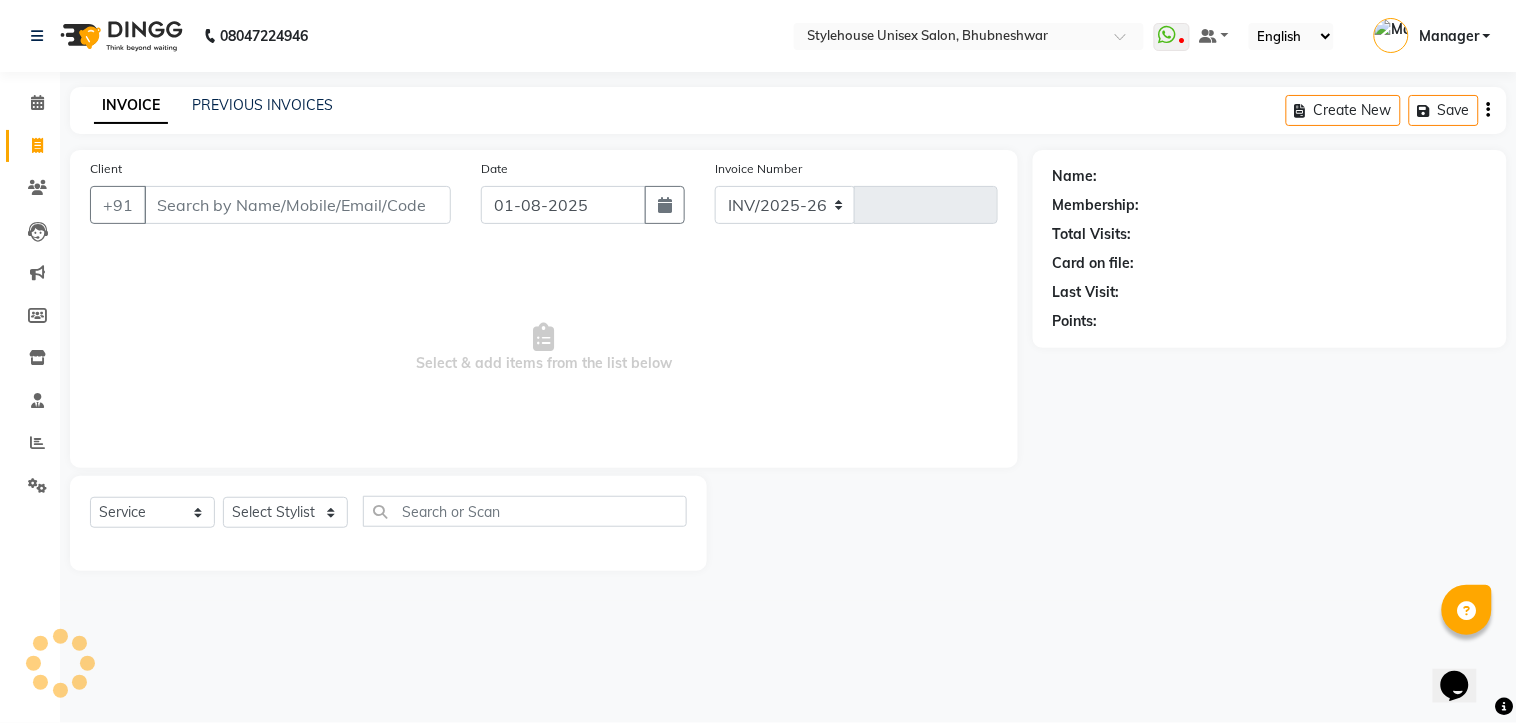 select on "7906" 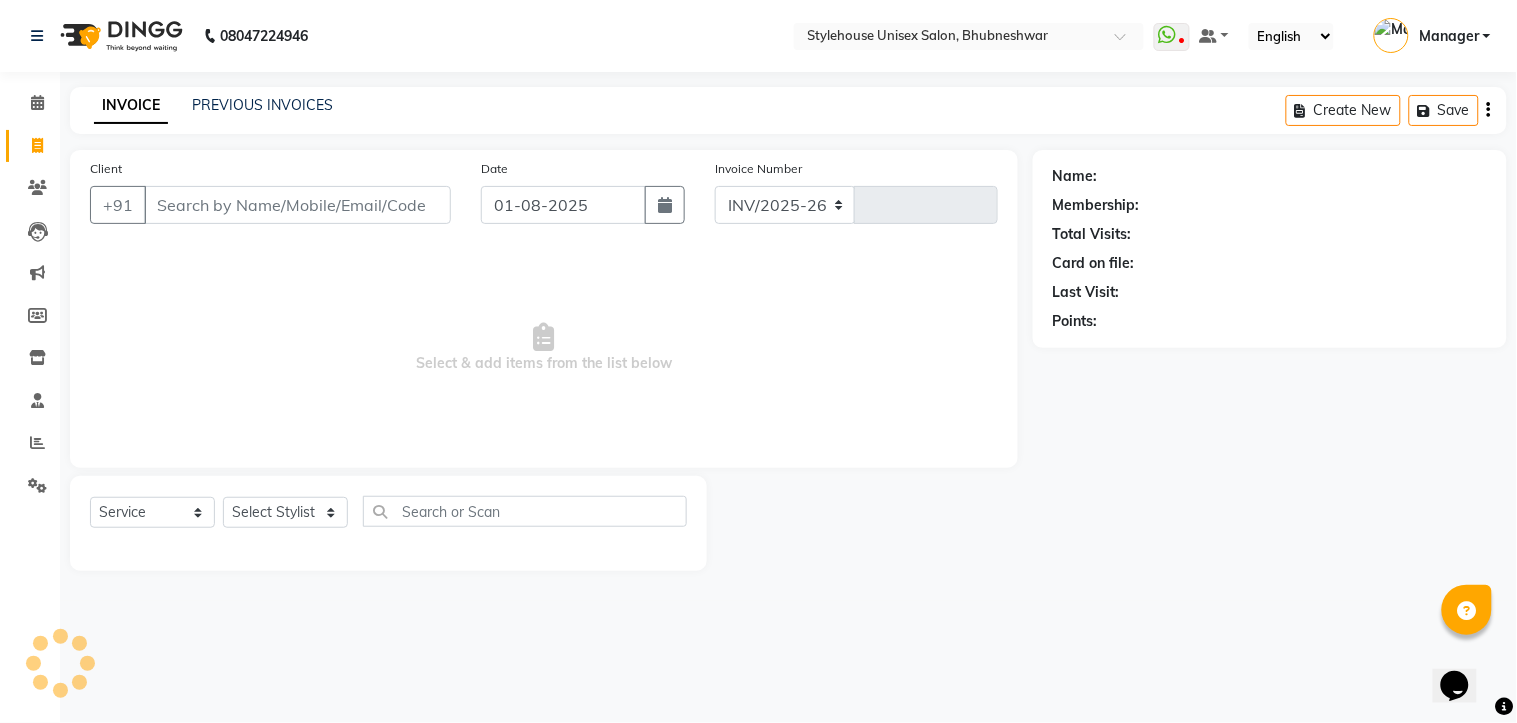 type on "1025" 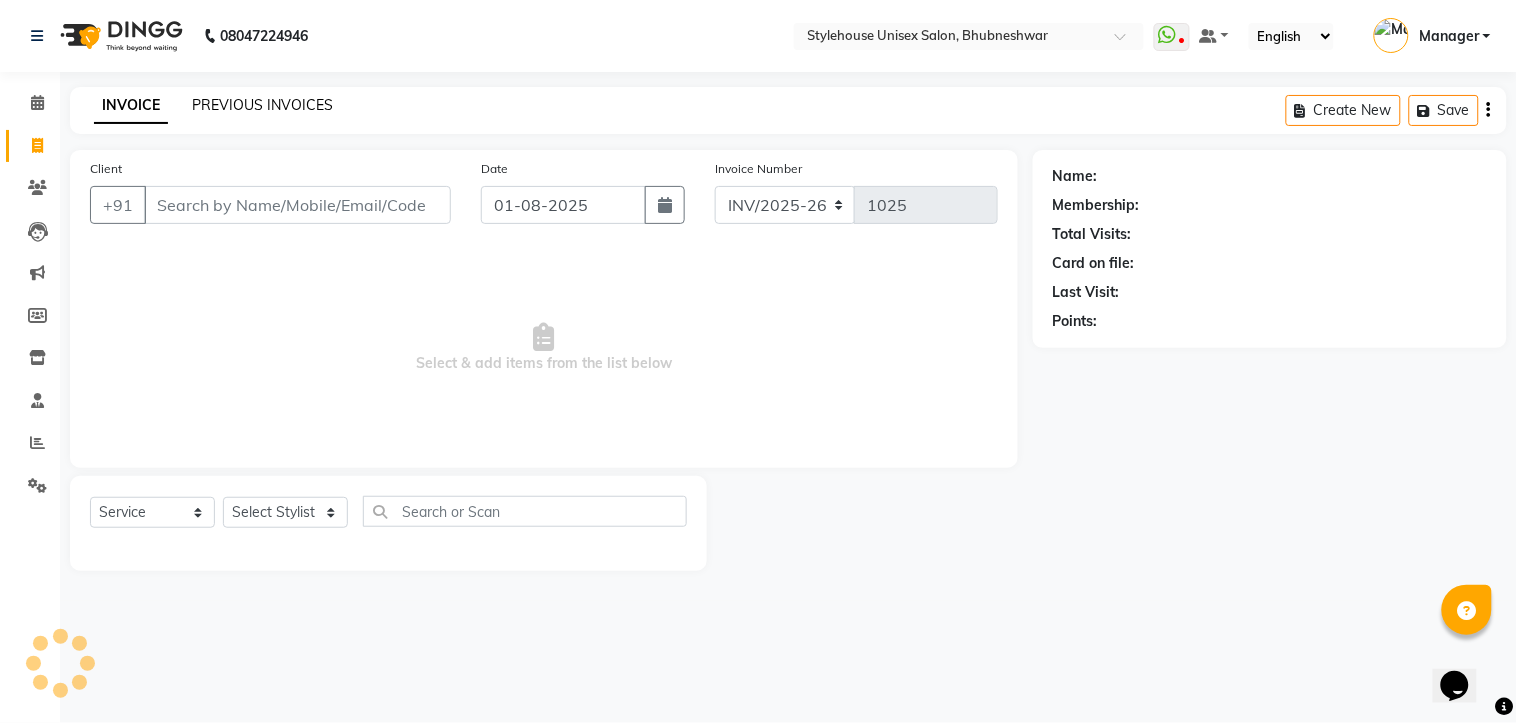 click on "PREVIOUS INVOICES" 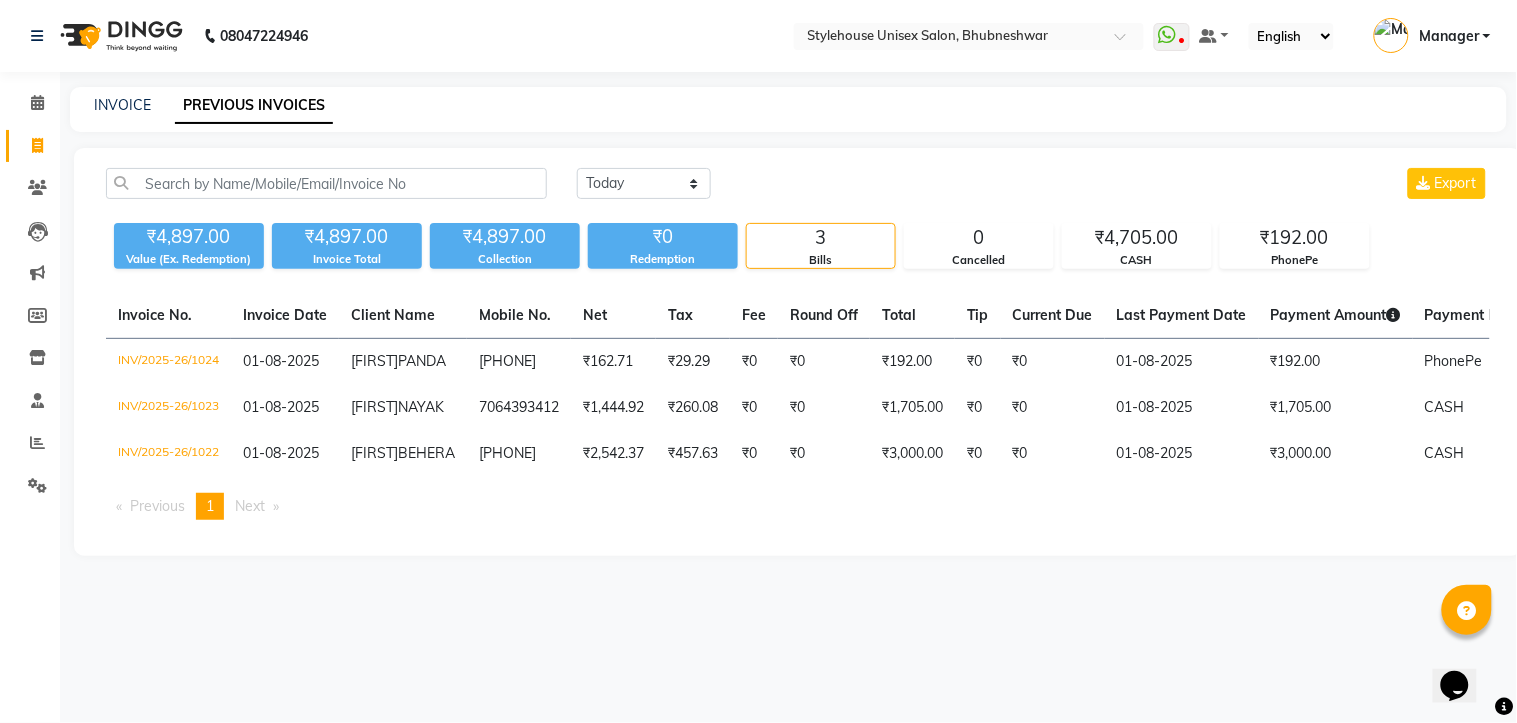 click on "INVOICE" 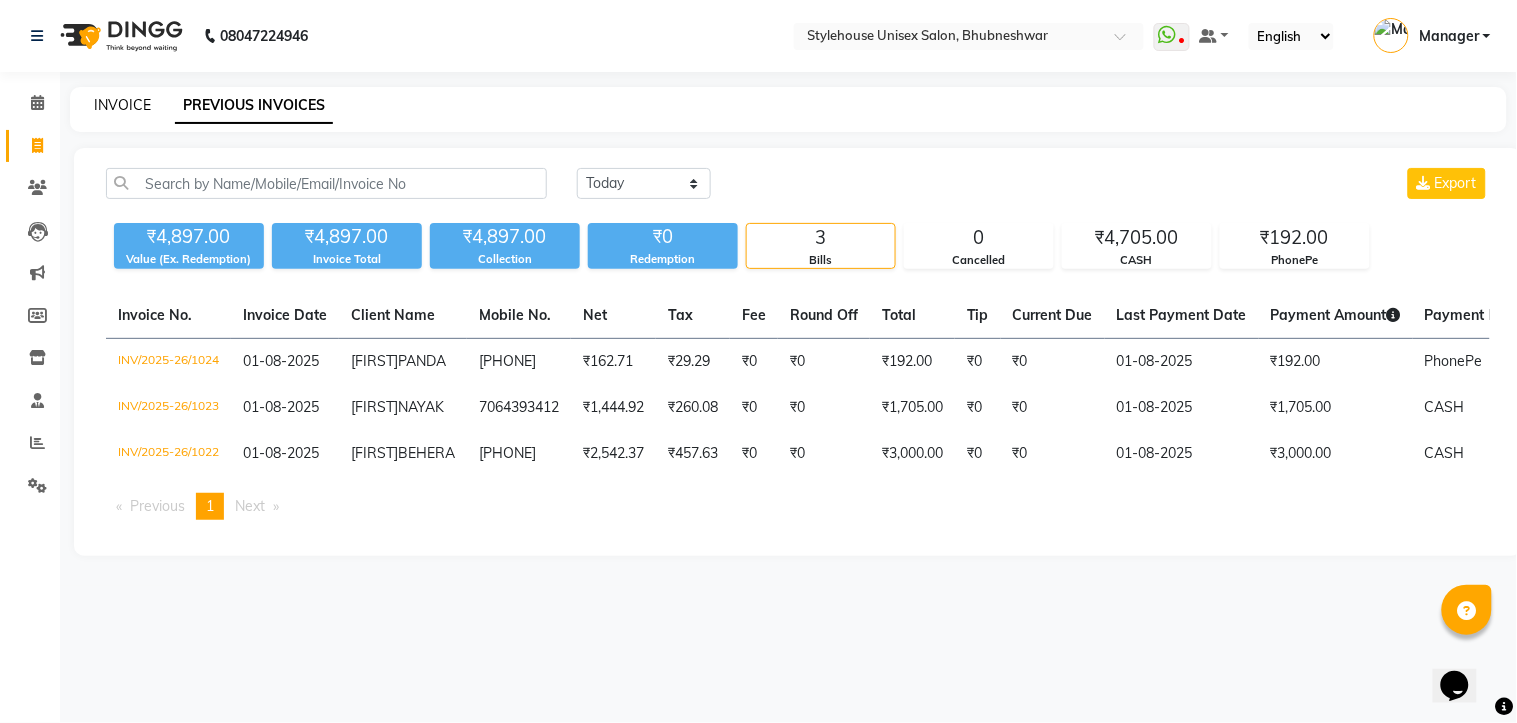 click on "INVOICE" 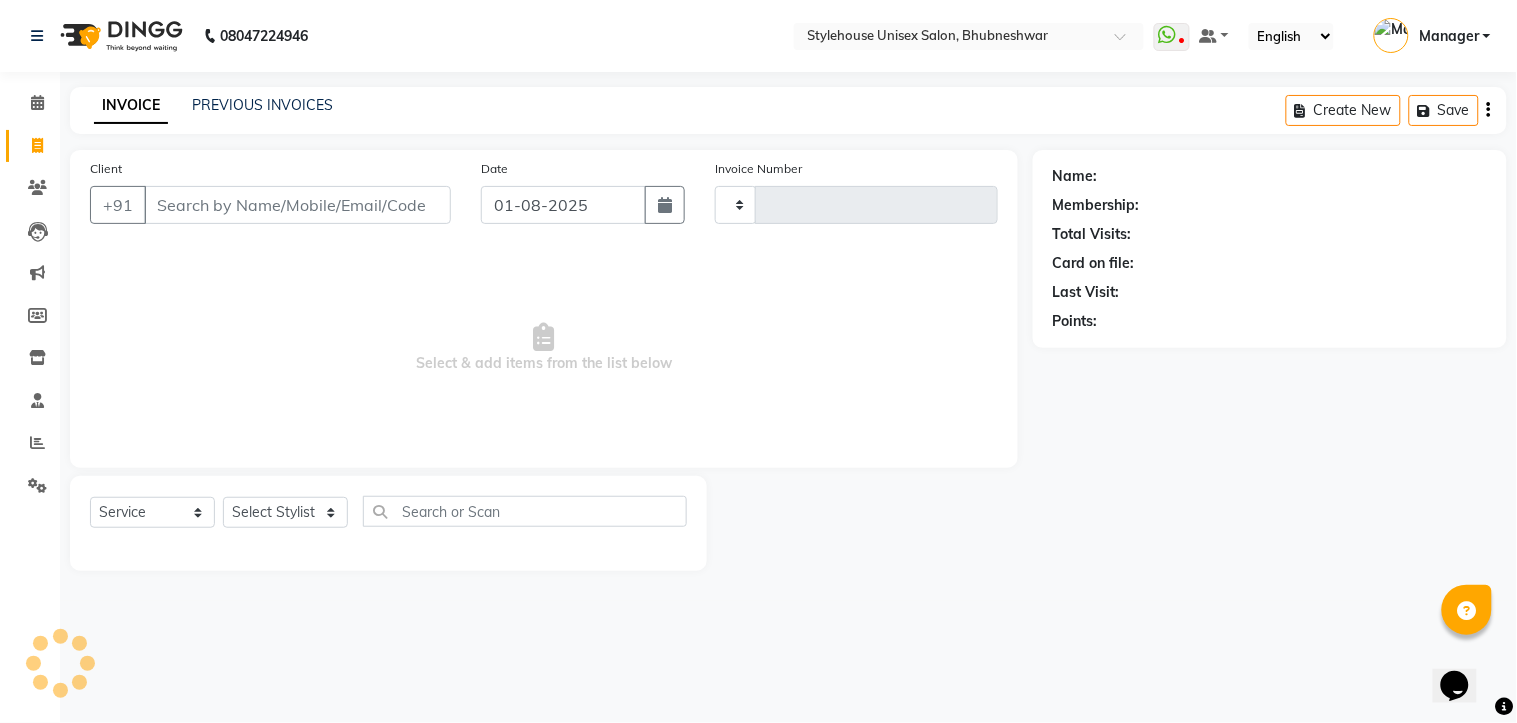 type on "1025" 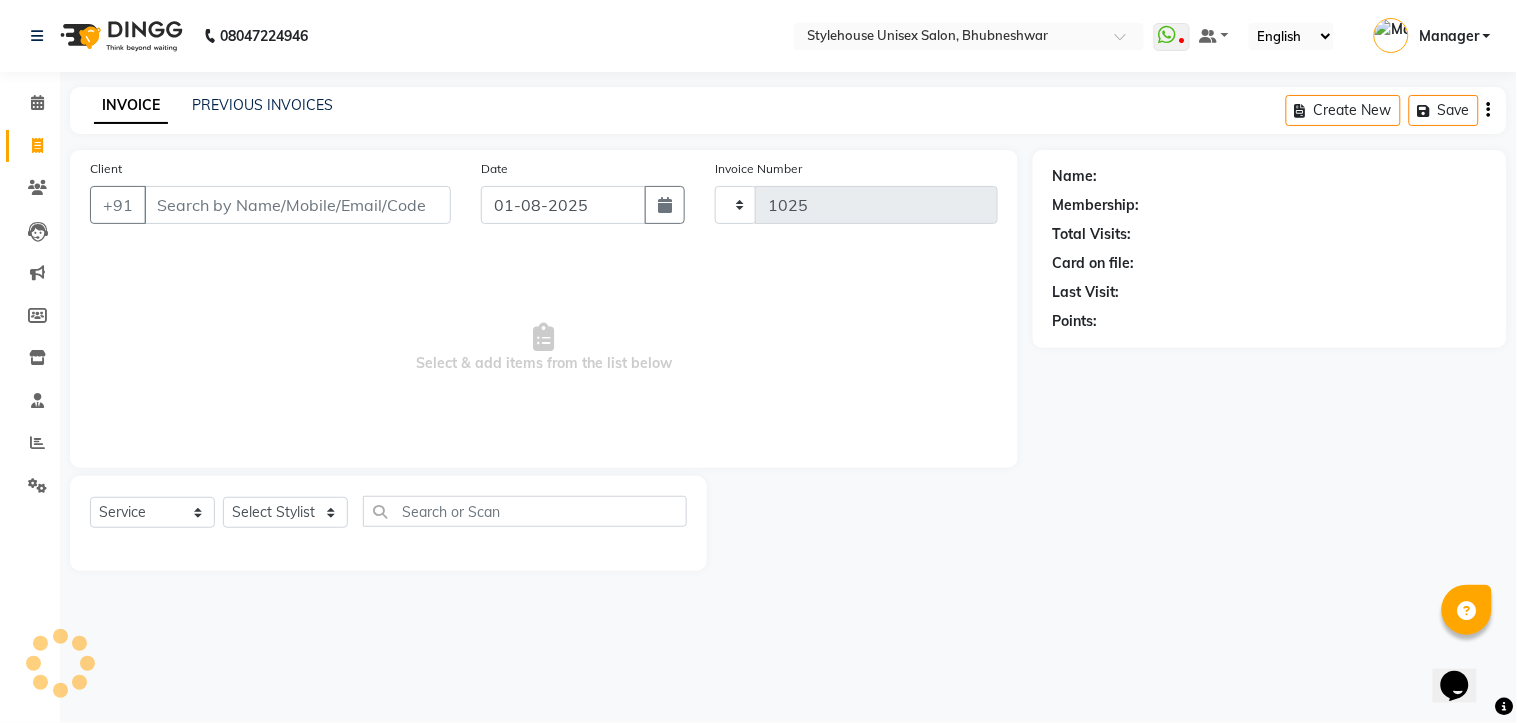 select on "7906" 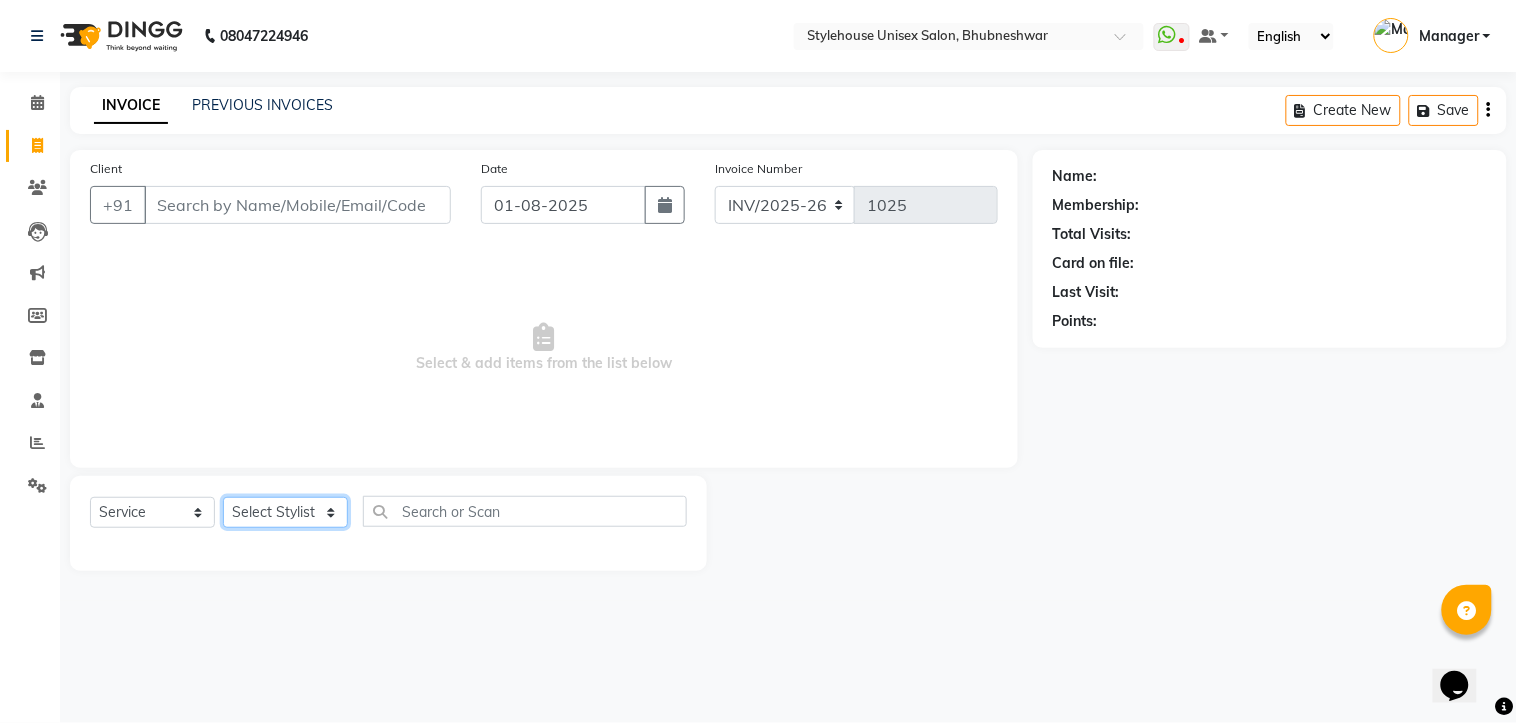 click on "Select Stylist" 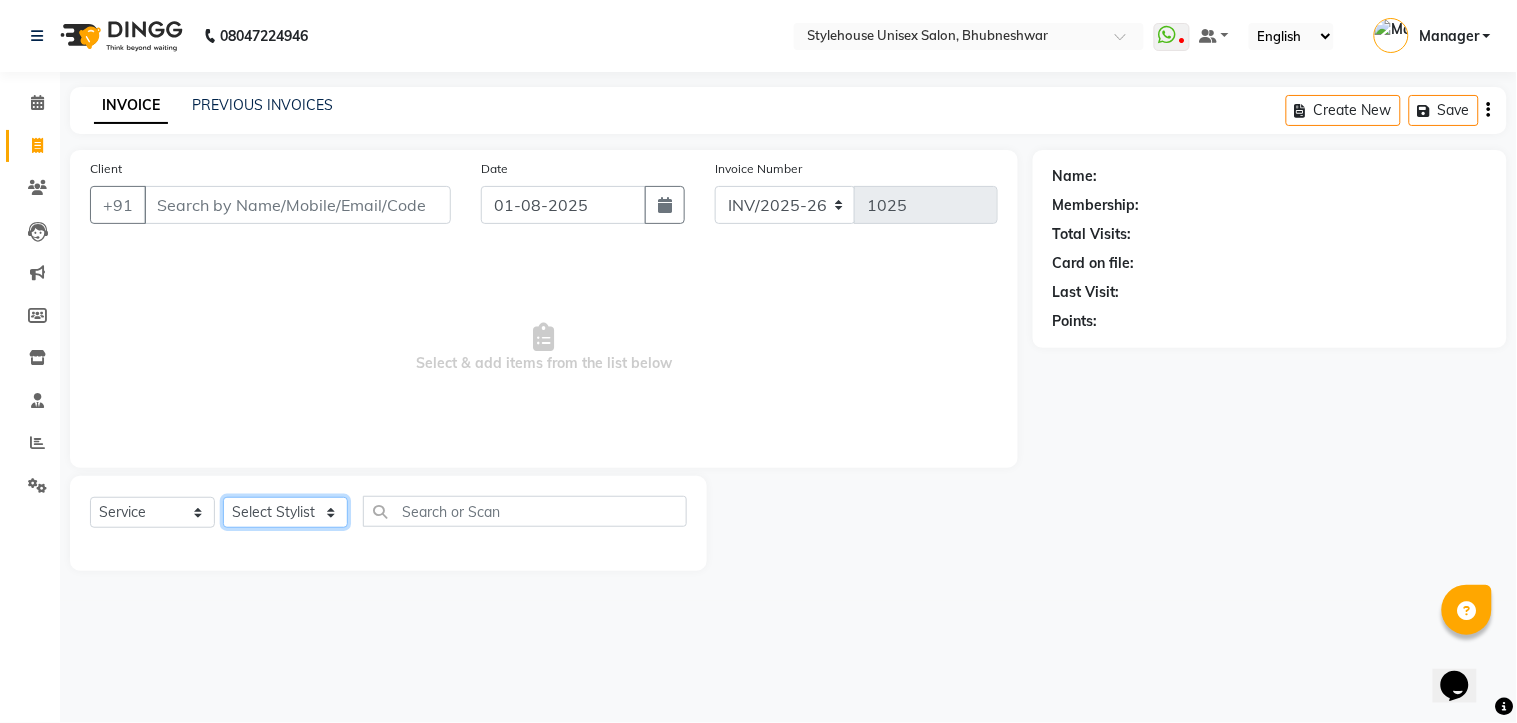 select on "69918" 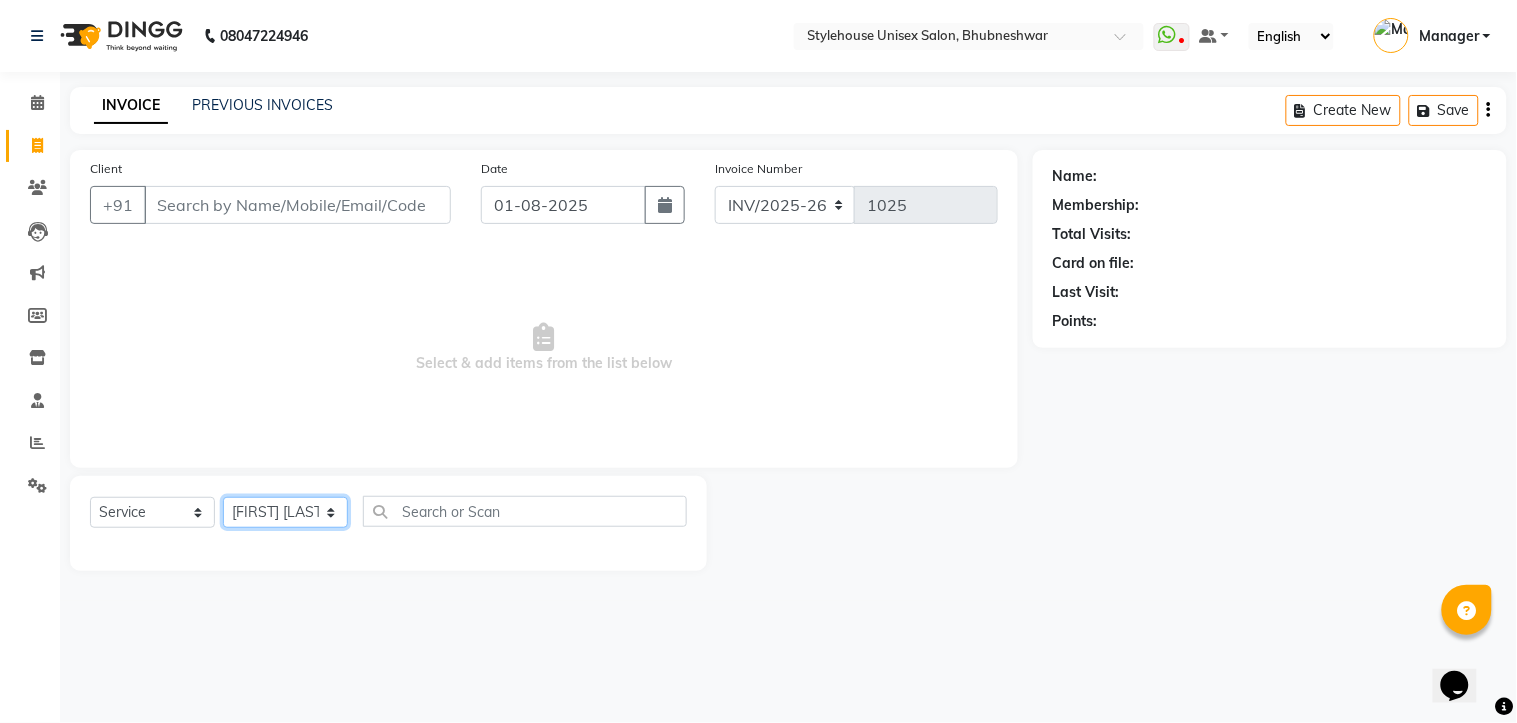 click on "Select Stylist [FIRST] [LAST] [FIRST] [LAST] [FIRST] [LAST] Manager [FIRST] [LAST] [FIRST] [LAST] [FIRST] [LAST]" 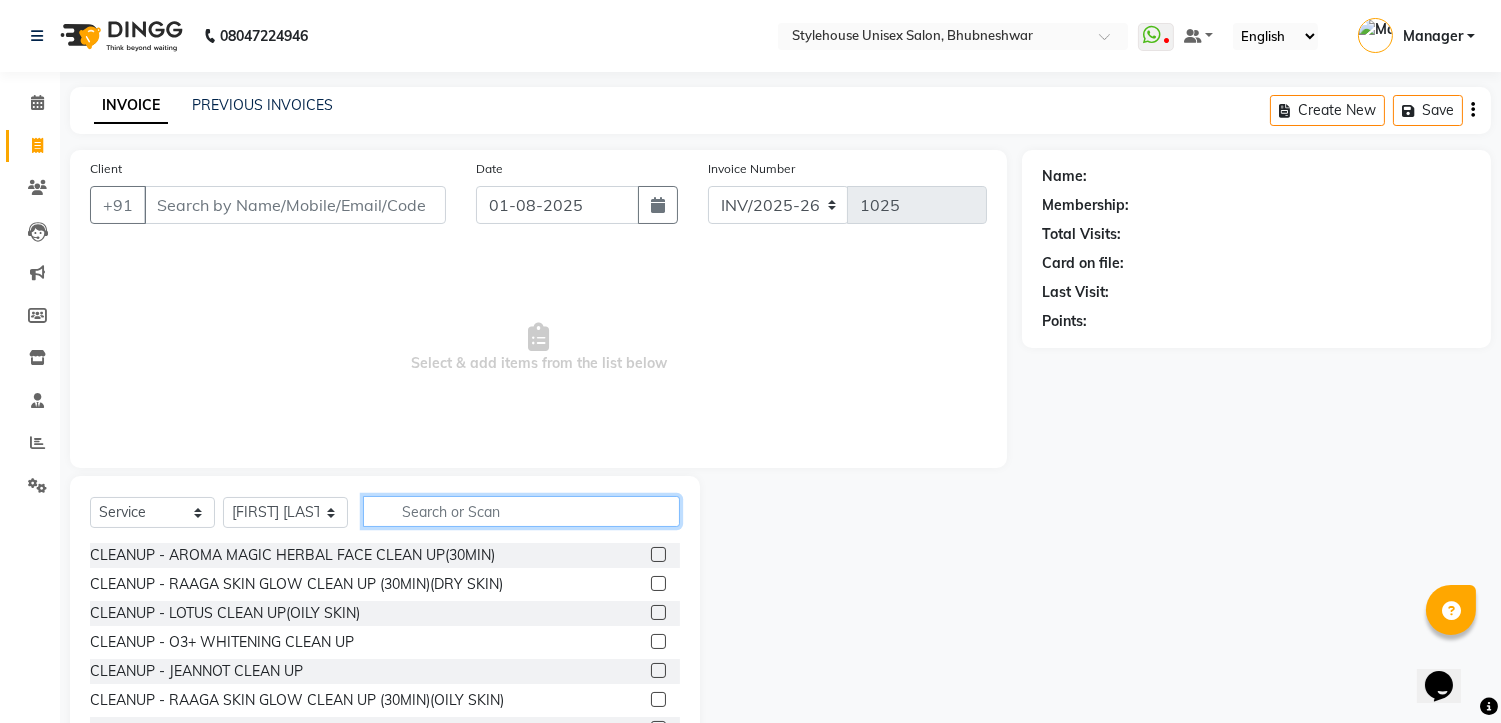 click 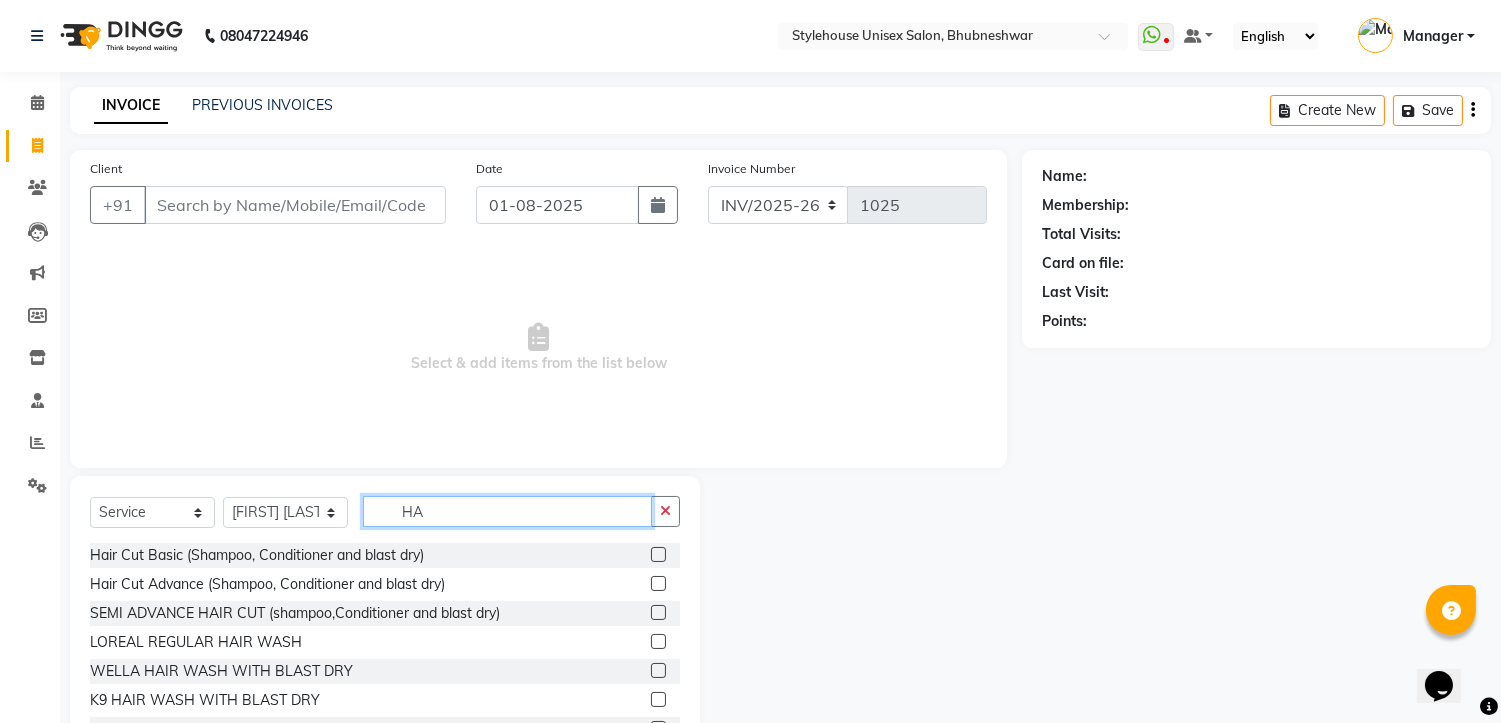 type on "H" 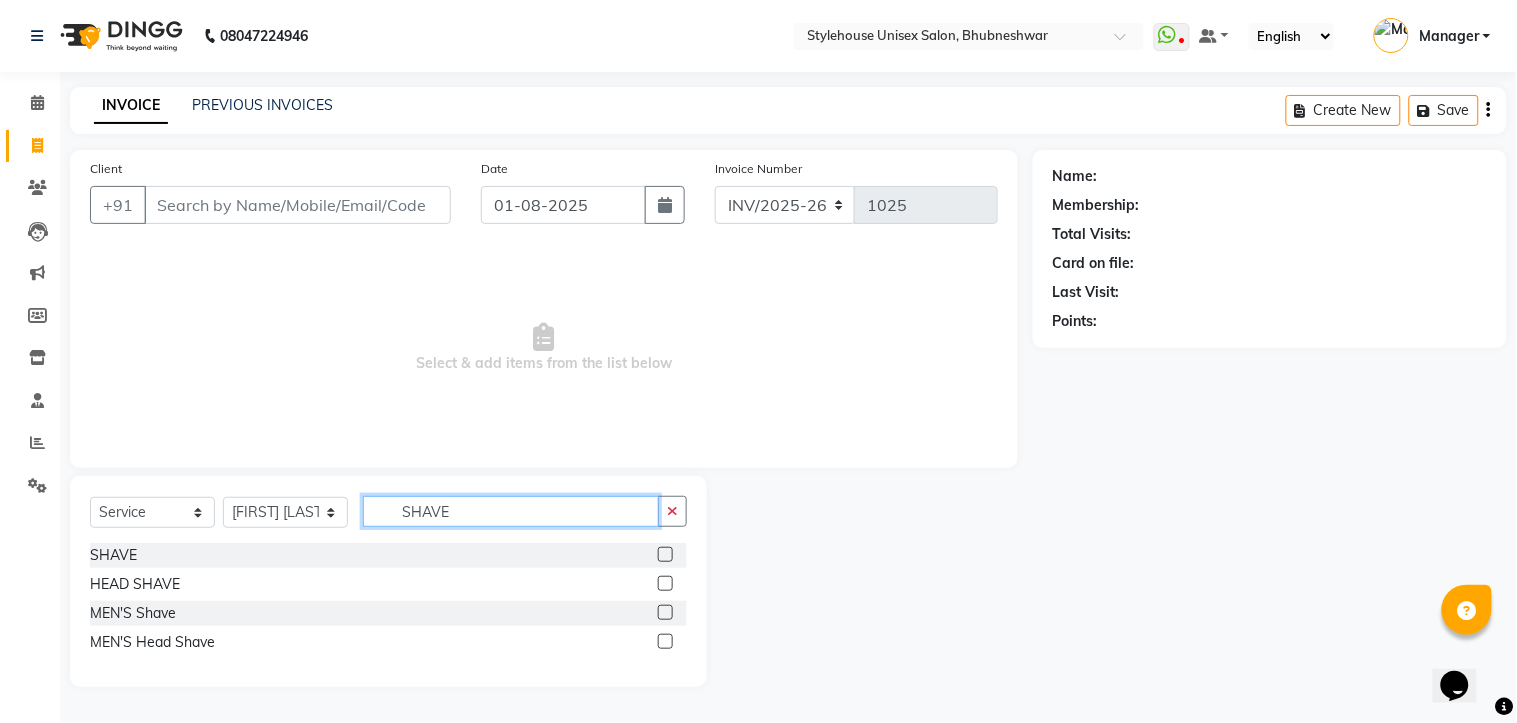 type on "SHAVE" 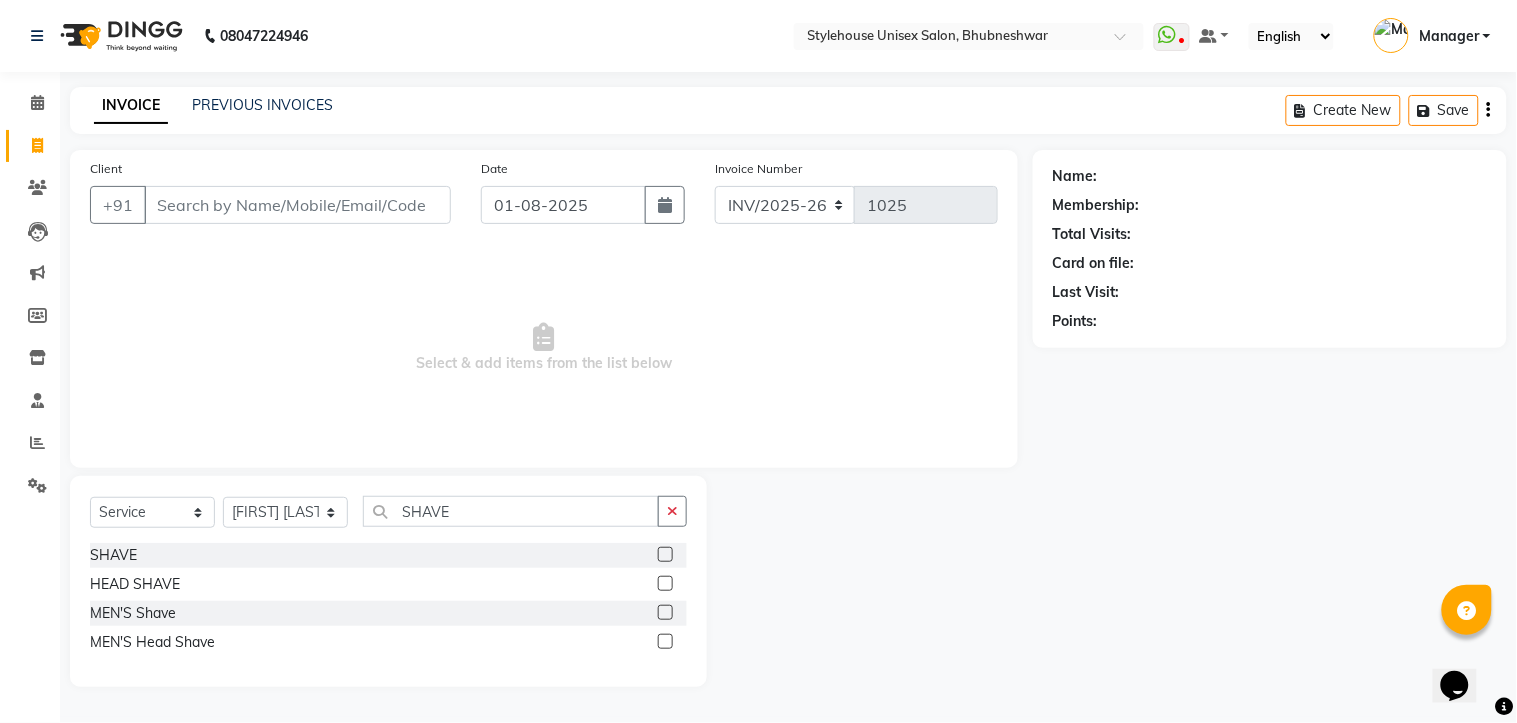 click 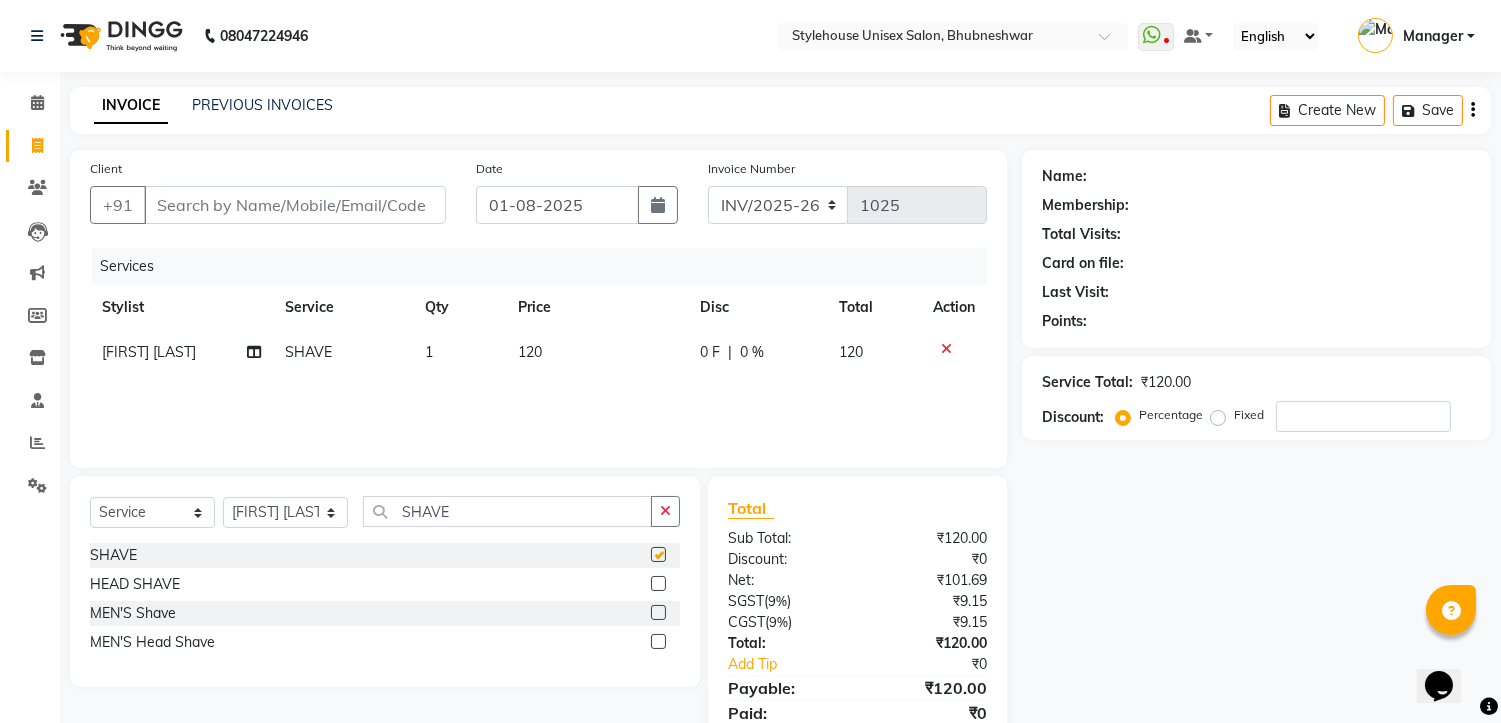 checkbox on "false" 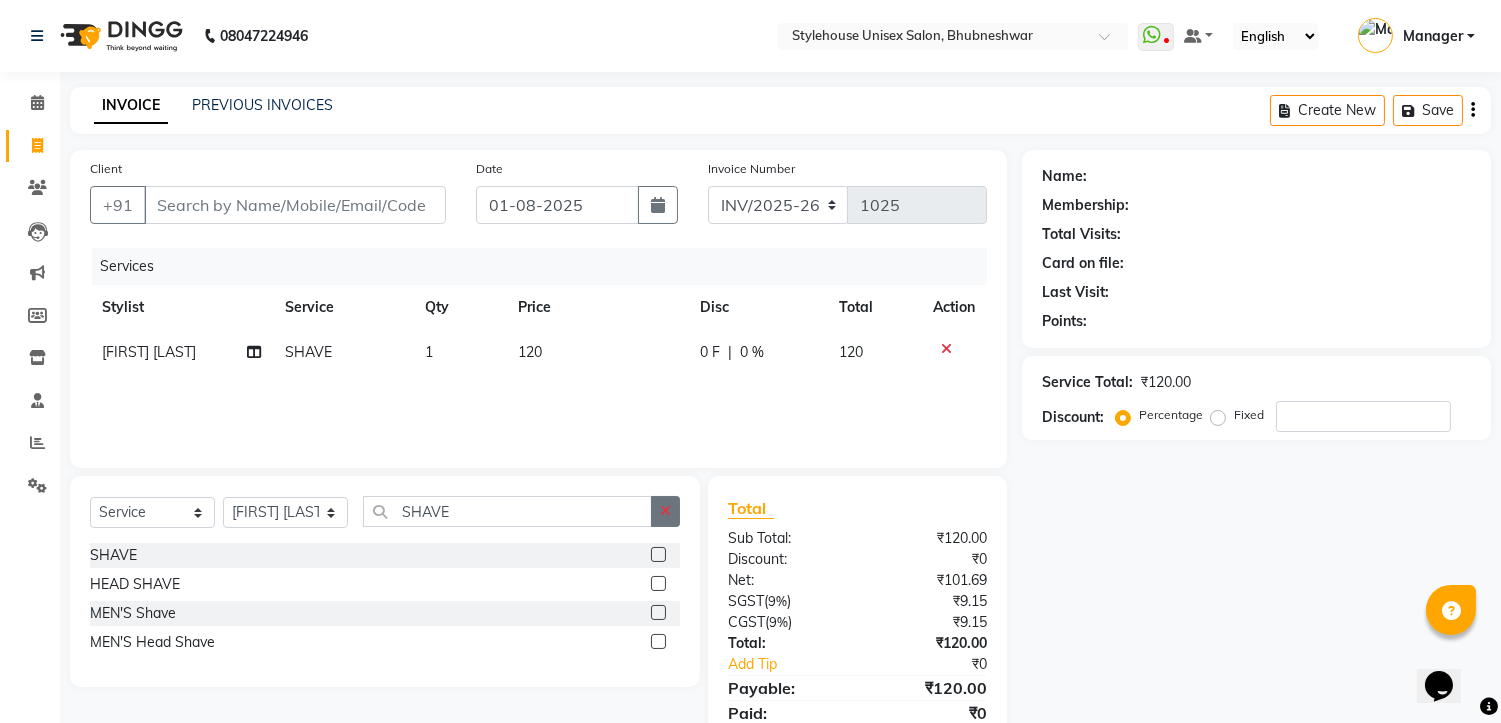 click 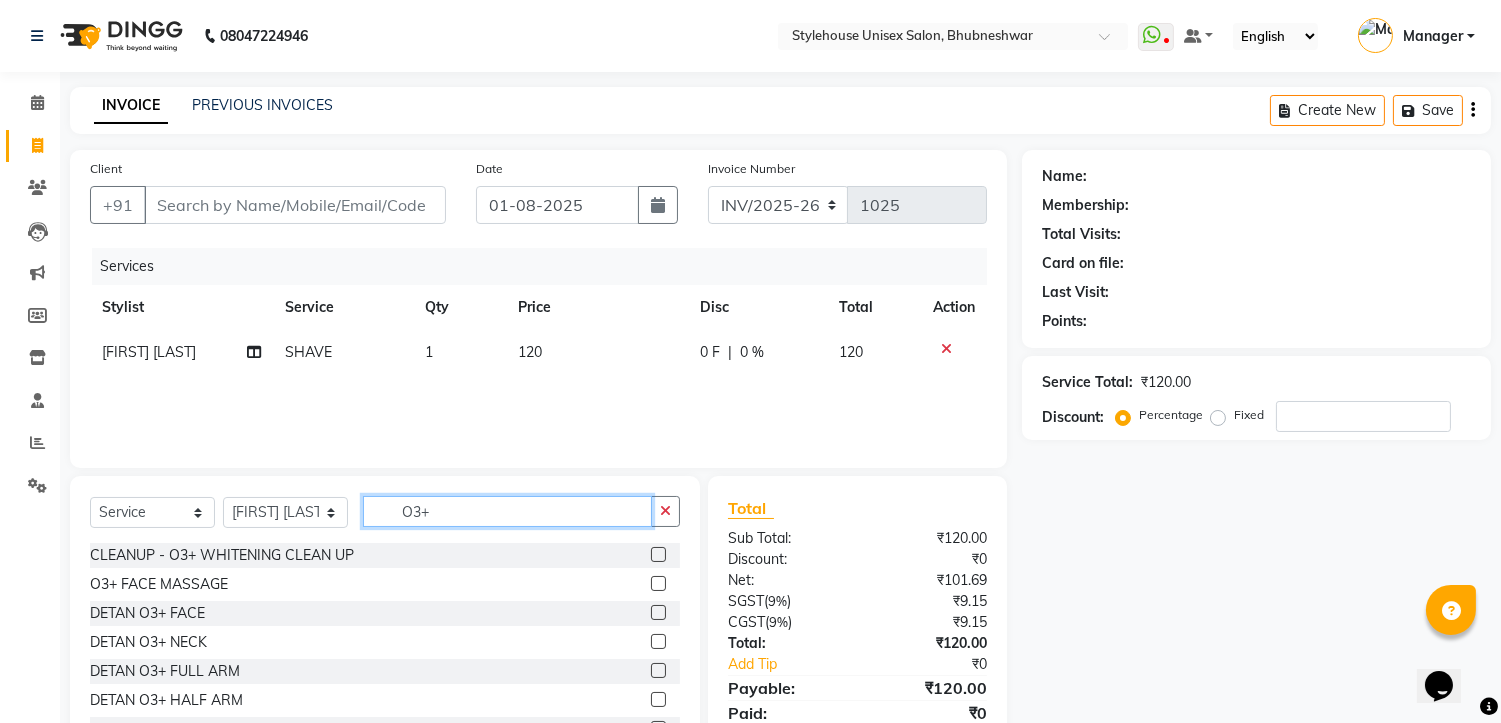 type on "O3+" 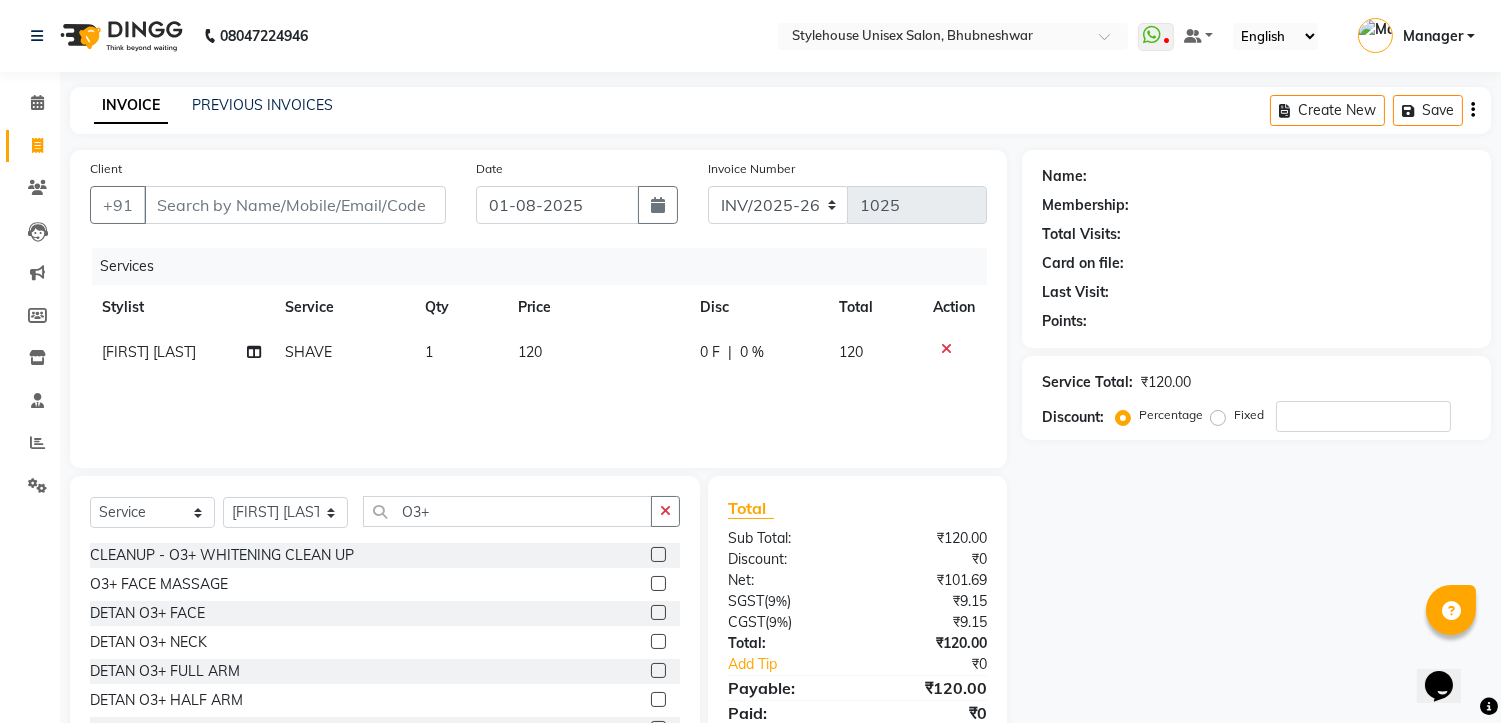 click 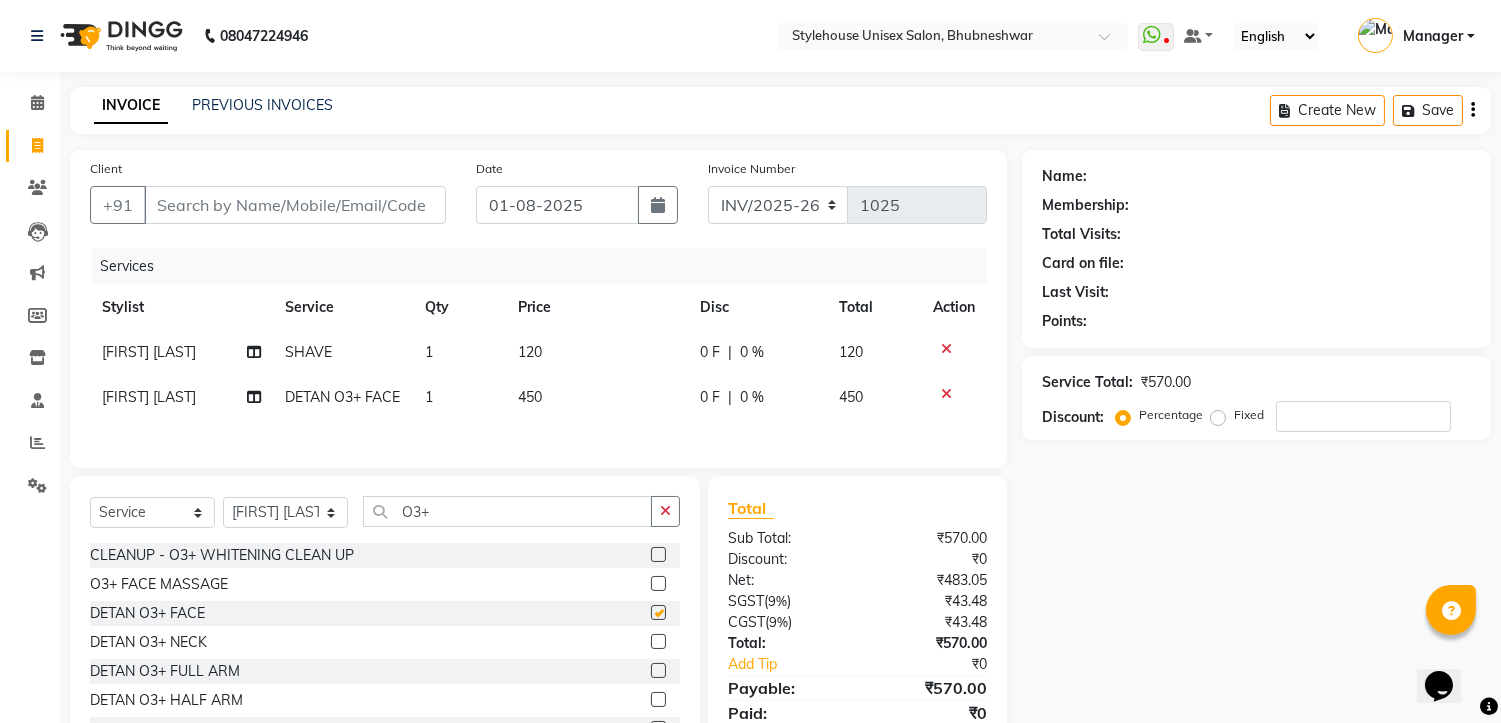 checkbox on "false" 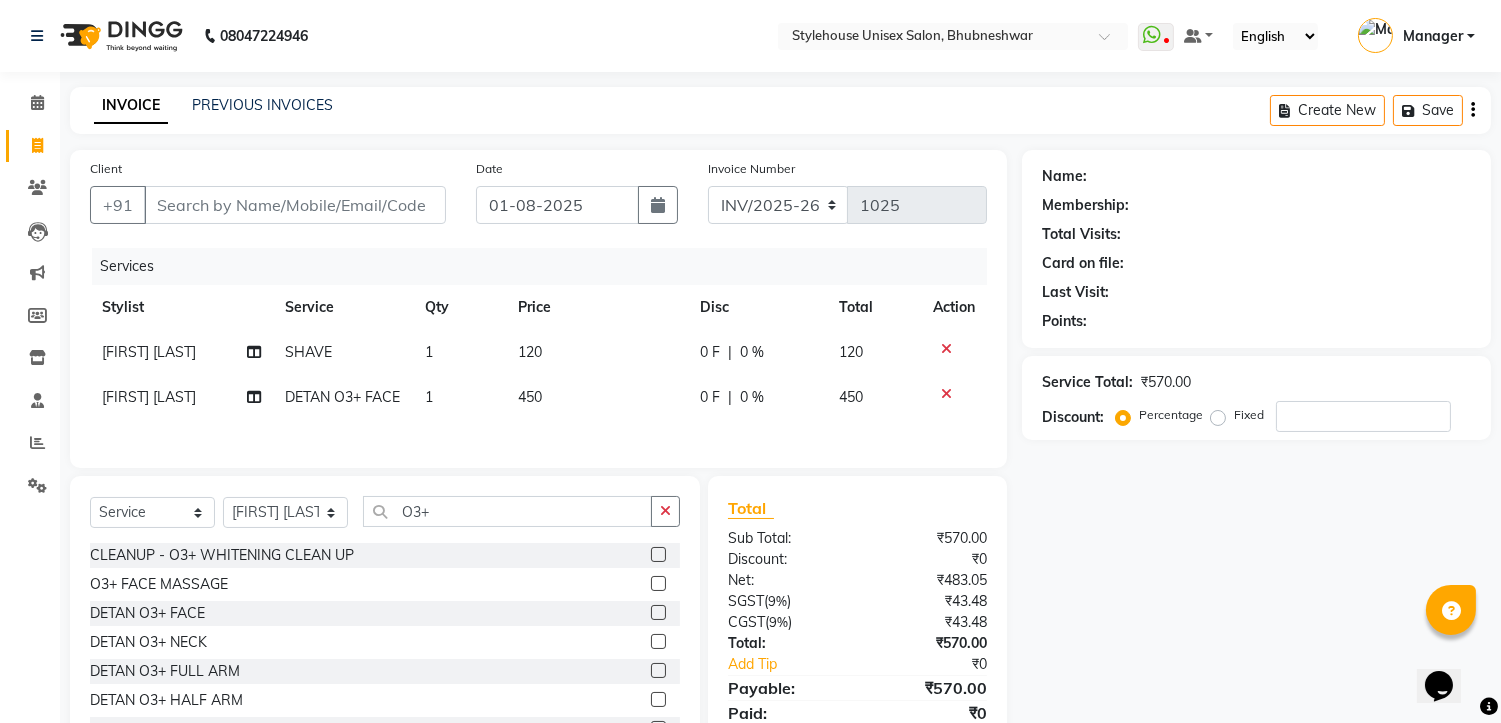 click 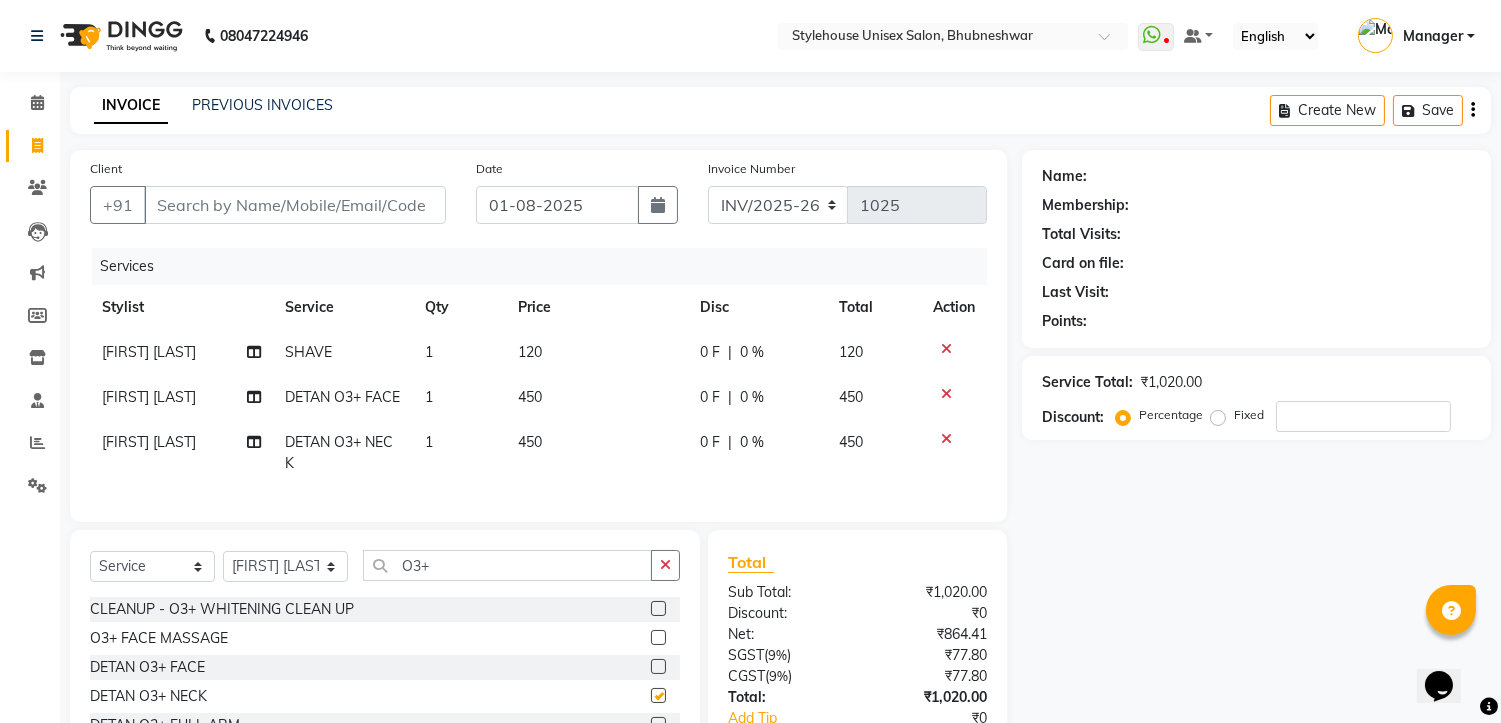 checkbox on "false" 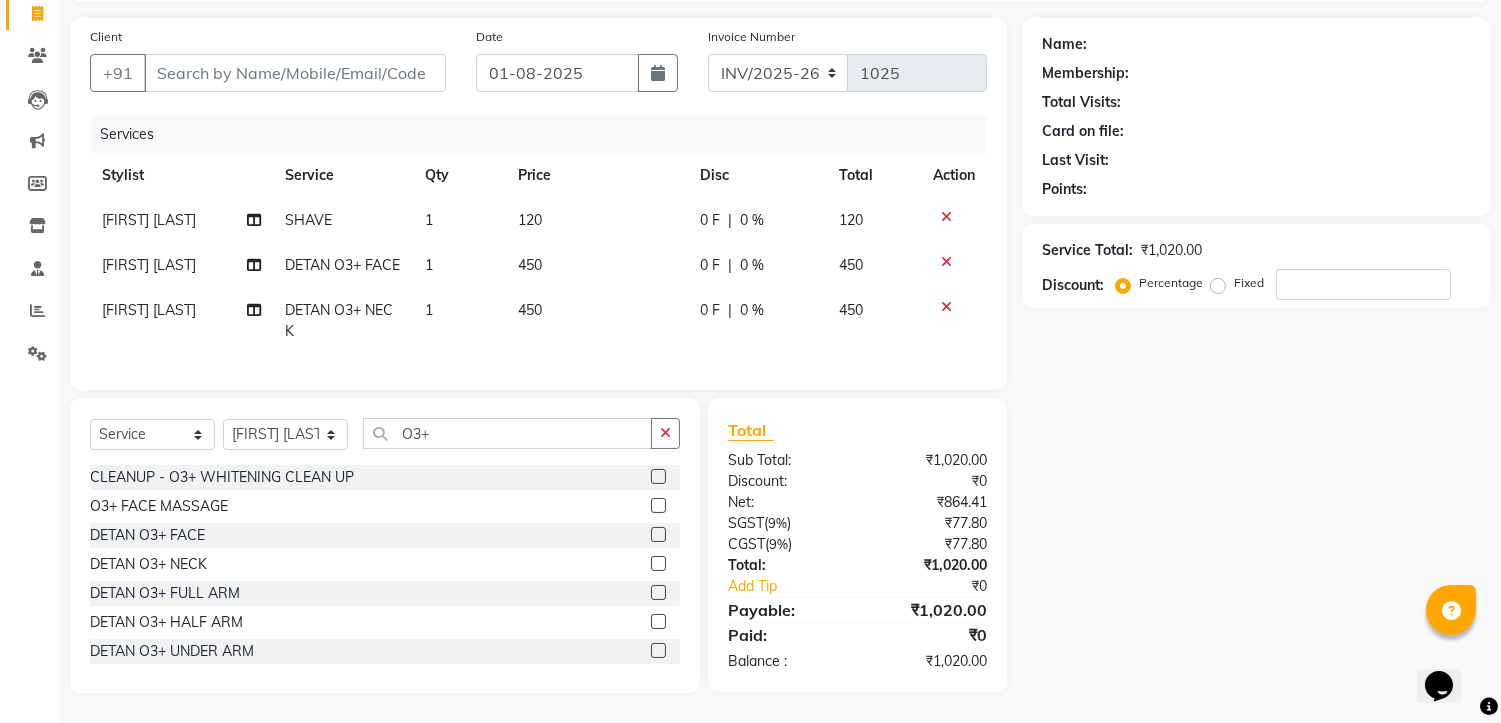 scroll, scrollTop: 170, scrollLeft: 0, axis: vertical 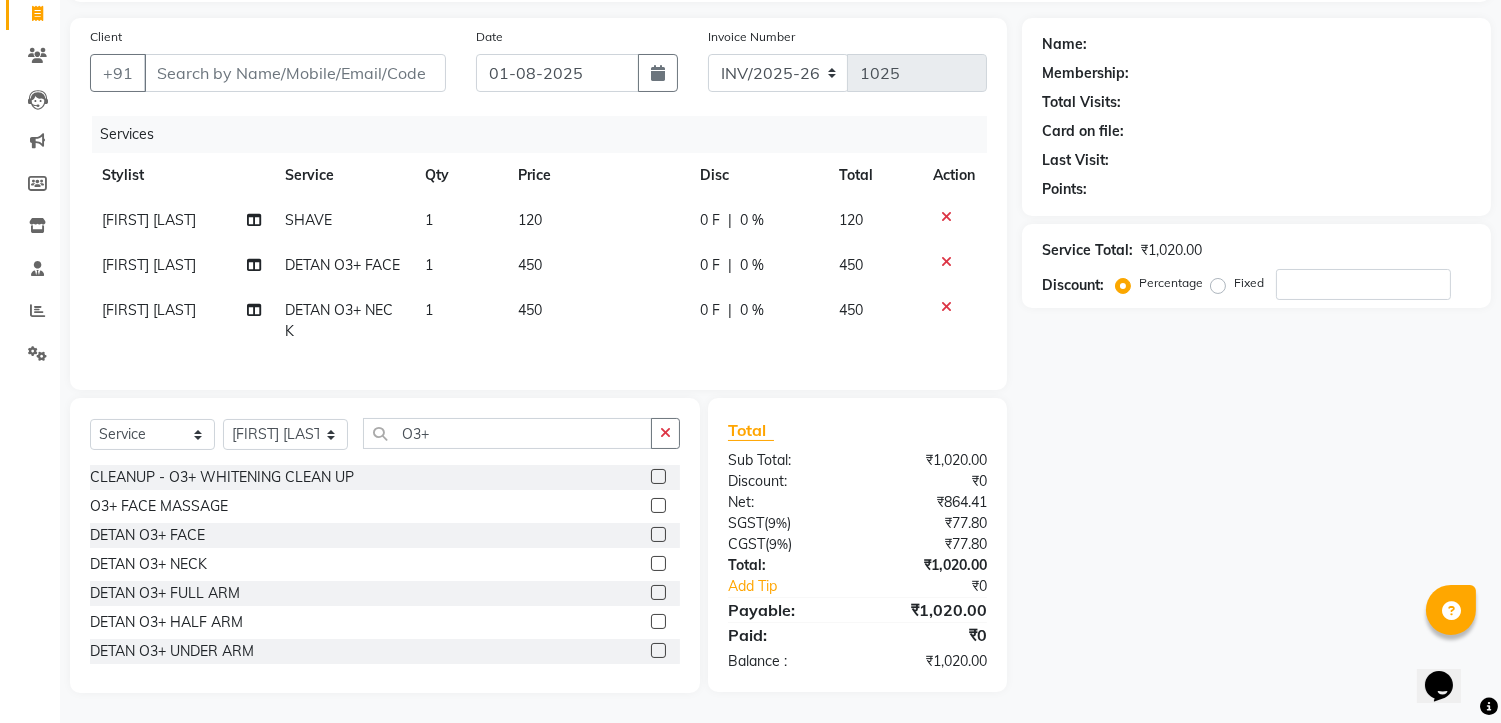 click on "DETAN O3+ FACE" 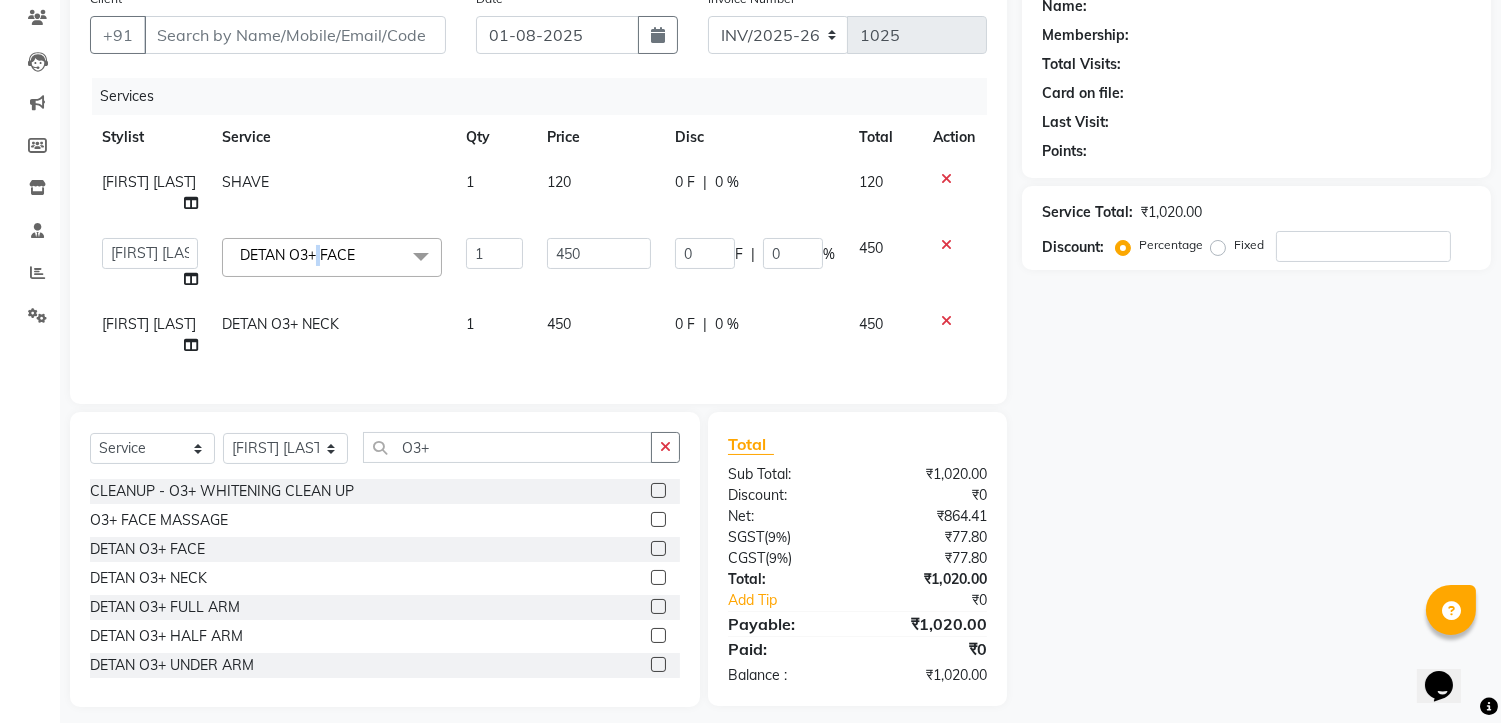 click on "DETAN O3+ FACE" 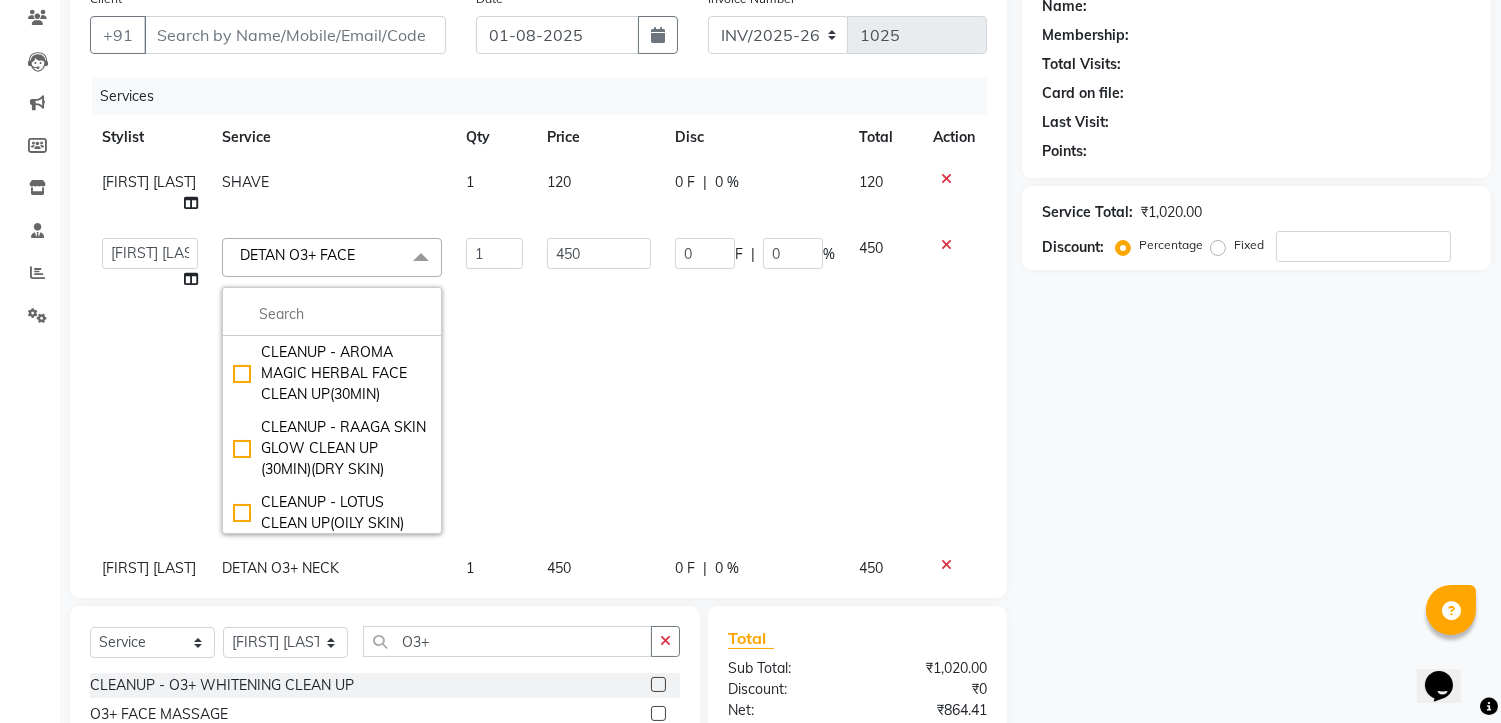 click on "1" 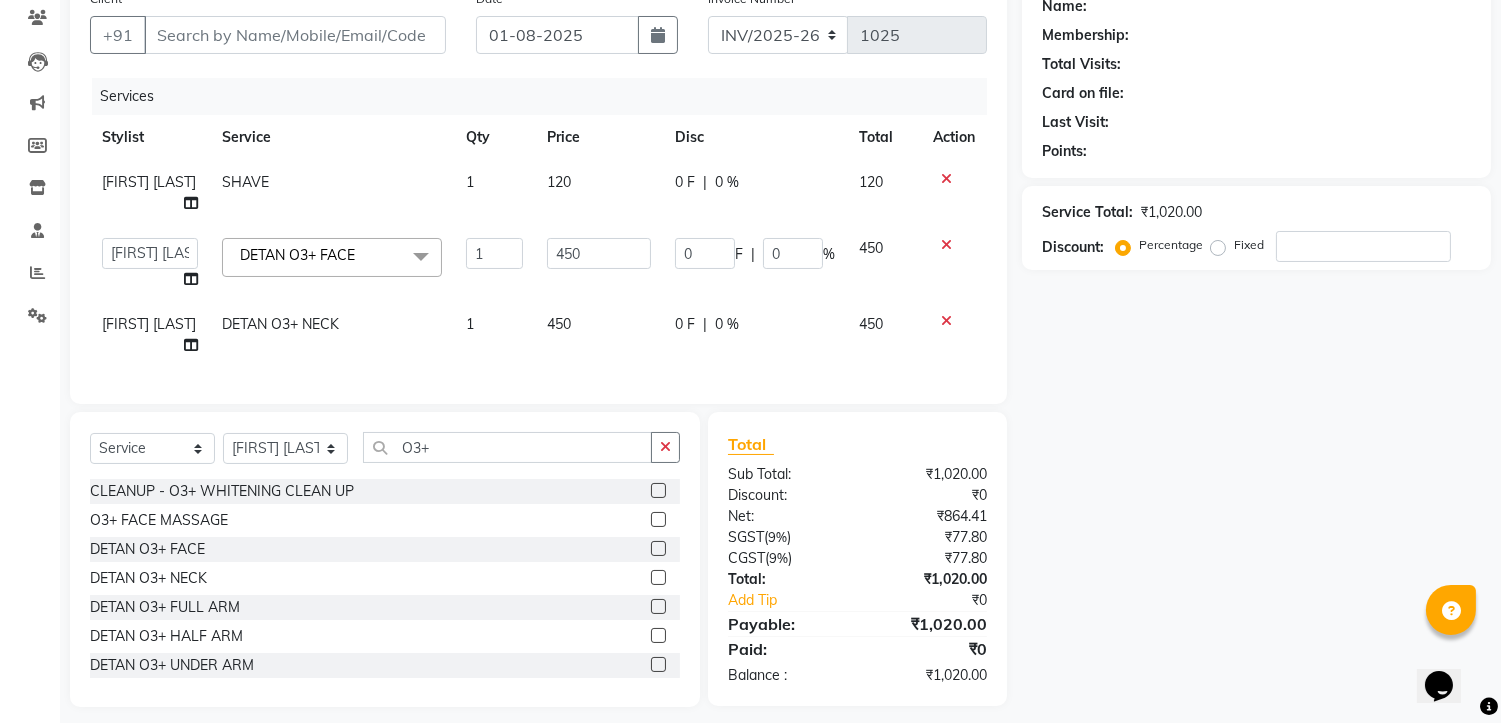 click on "DETAN O3+ NECK" 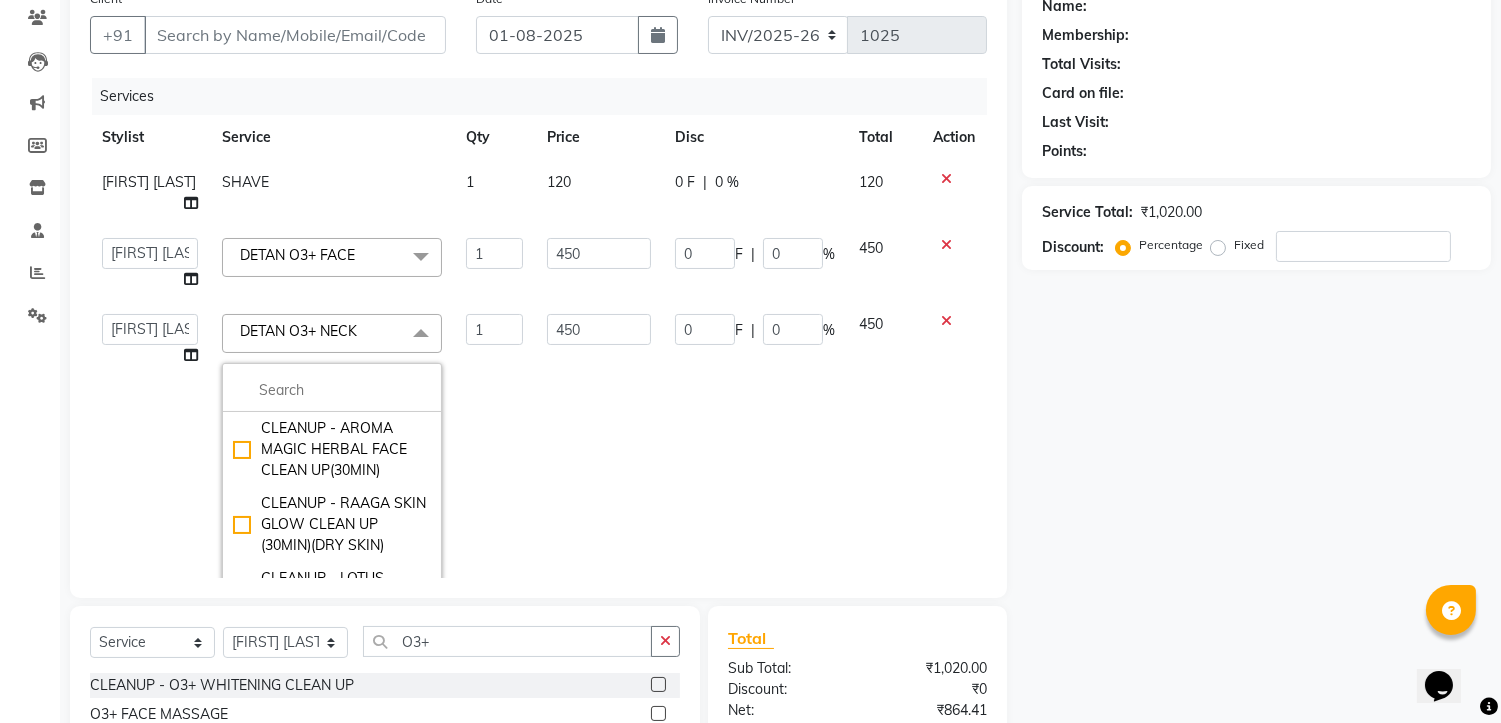 click on "Name: Membership: Total Visits: Card on file: Last Visit:  Points:  Service Total:  ₹1,020.00  Discount:  Percentage   Fixed" 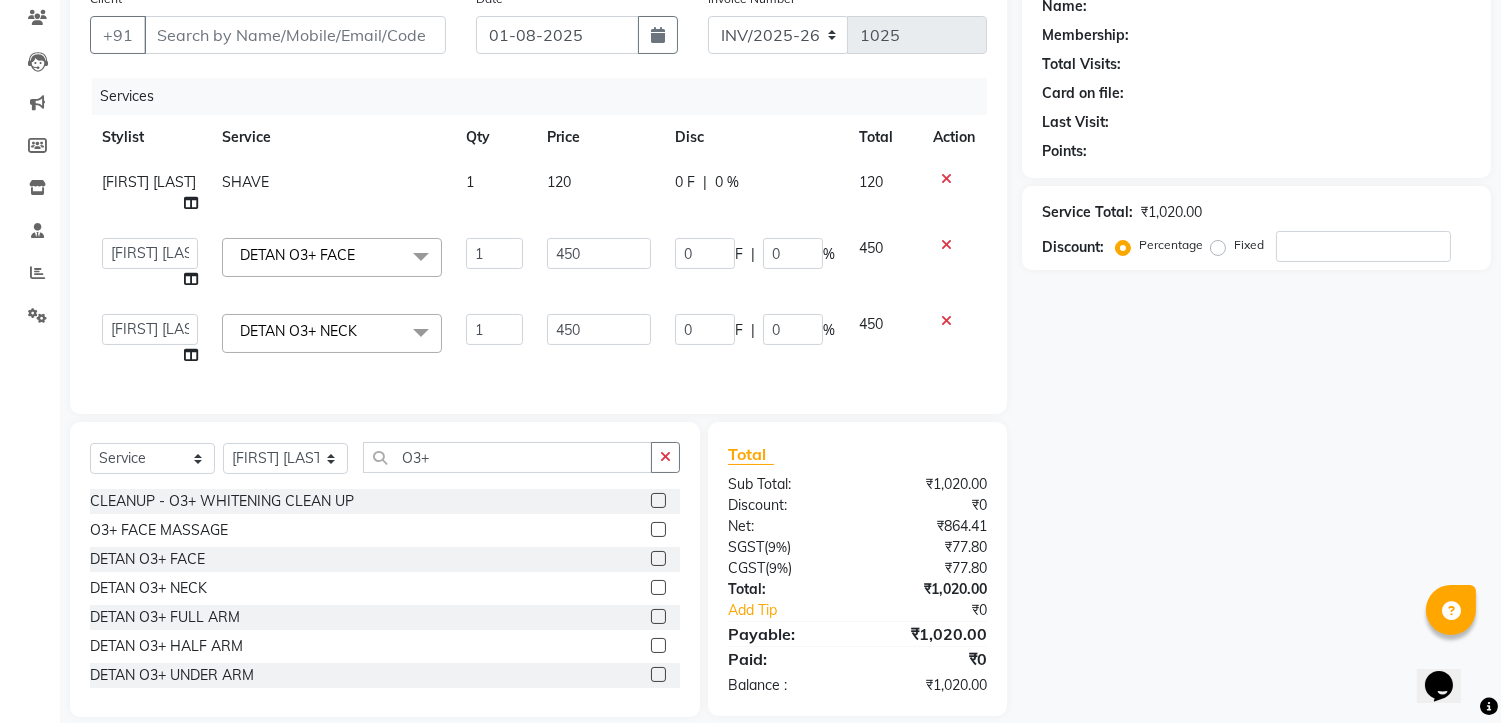 click on "Name: Membership: Total Visits: Card on file: Last Visit:  Points:  Service Total:  ₹1,020.00  Discount:  Percentage   Fixed" 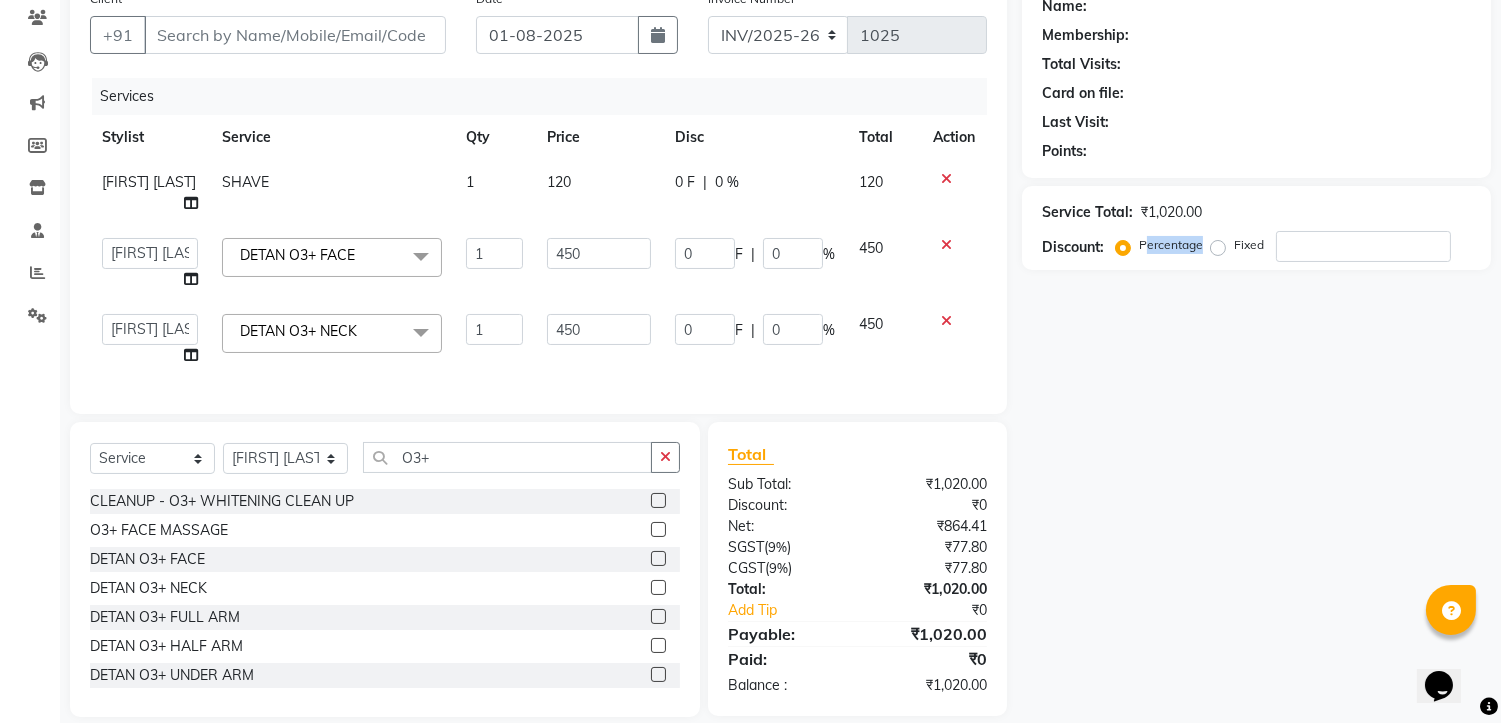 click on "Name: Membership: Total Visits: Card on file: Last Visit:  Points:  Service Total:  ₹1,020.00  Discount:  Percentage   Fixed" 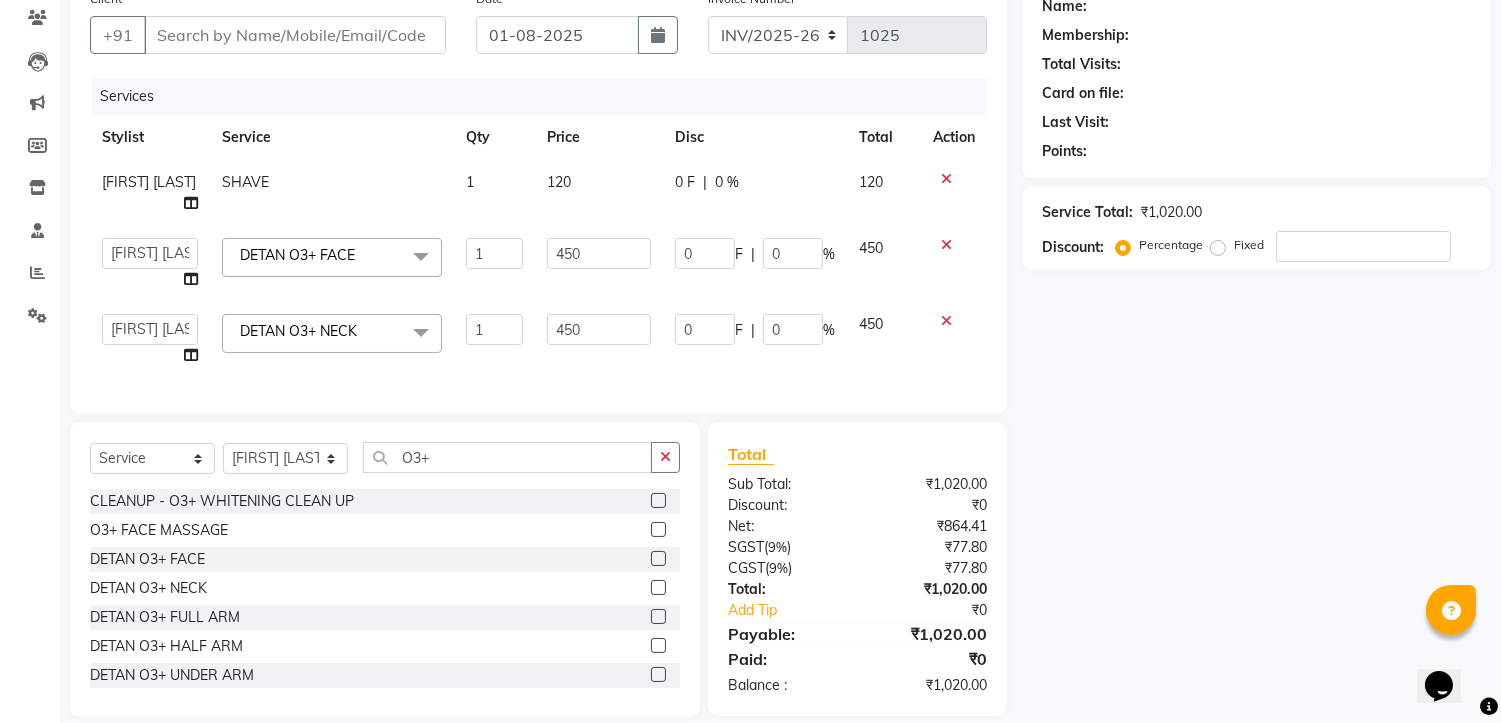 click on "Services Stylist Service Qty Price Disc Total Action [FIRST] [LAST] SHAVE 1 120 0 F | 0 % 120  [FIRST] [LAST]   [FIRST] [LAST]   [FIRST] [LAST]   Manager   [FIRST] [LAST]   [FIRST] [LAST]   [FIRST] [LAST]  DETAN O3+ FACE  x CLEANUP - AROMA MAGIC HERBAL FACE CLEAN UP(30MIN) CLEANUP - RAAGA SKIN GLOW CLEAN UP (30MIN)(DRY SKIN) CLEANUP - LOTUS CLEAN UP(OILY SKIN) CLEANUP - O3+ WHITENING CLEAN UP CLEANUP - JEANNOT CLEAN UP CLEANUP - RAAGA SKIN GLOW CLEAN UP (30MIN)(OILY SKIN) CLEANUP - LOTUS CLEAN UP(DRY SKIN) O3+ FACE MASSAGE NECK CLEANSING 15MIN ARMS MEHENDI FACE SCRUB FACE CLEANSER LOTUS FACE MASSAGE EAR PIERCING NOSE PIERCING BACK & NECK DRY MSG (20 MIN) FULL BACK OIL (20MIN) FULL BODY MASSAGE (CREAM) 45MIN FULL BODY MASSAGE (OLIV OIL) 45MIN FULL BODY (CREAM WITH SERUM) 45MIN FULL BODY (CLEANSING,SCRUBING,MSG) 45MIN FULL BODY POLISHING (Full body waxing,full body detan,full body cleansing,scrubing,cream msg,serum msg,pack) CHIN FOREHEAD UPPER LIP CHEEKS FACE SIDES UNDER ARMS FULL FACE HALF ARMS WAXING UNDERARMS SHAVE" 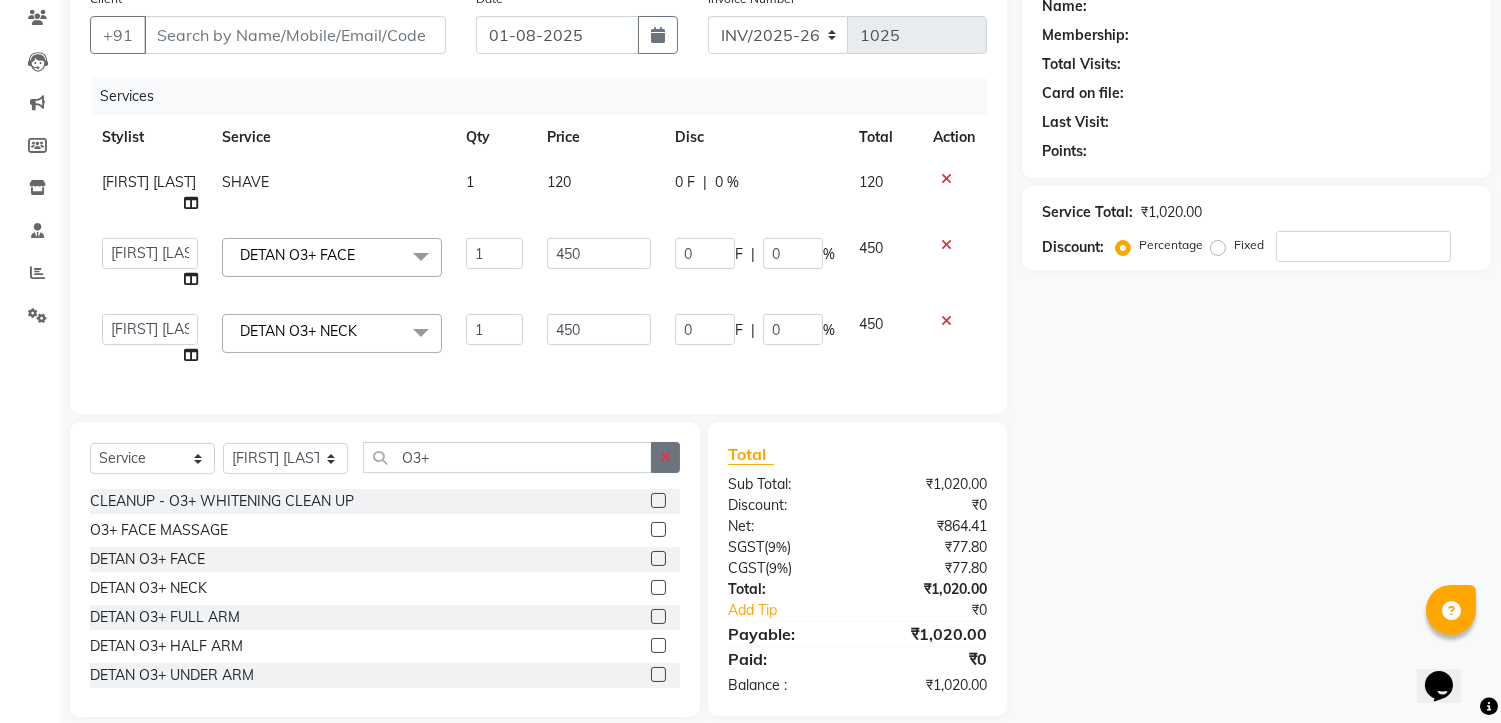 click 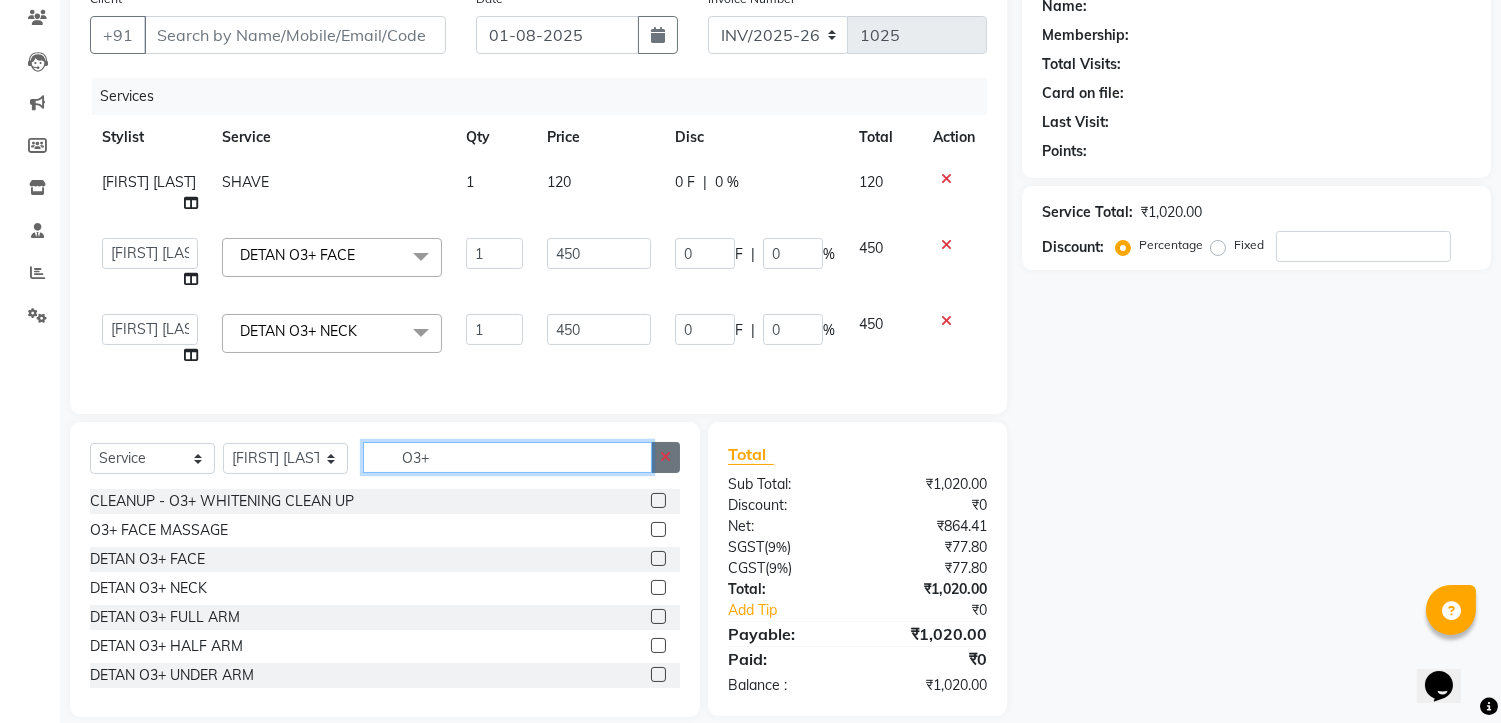 type 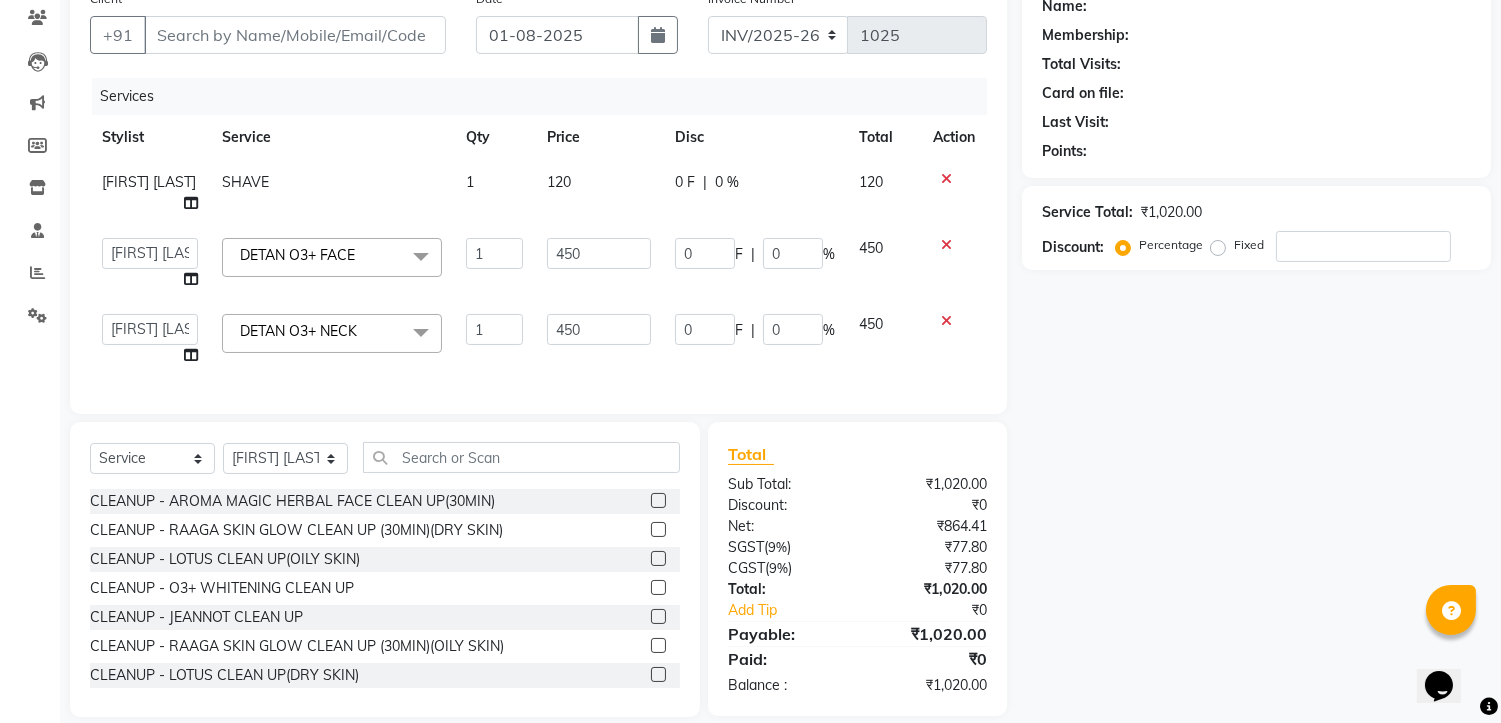 click on "Services" 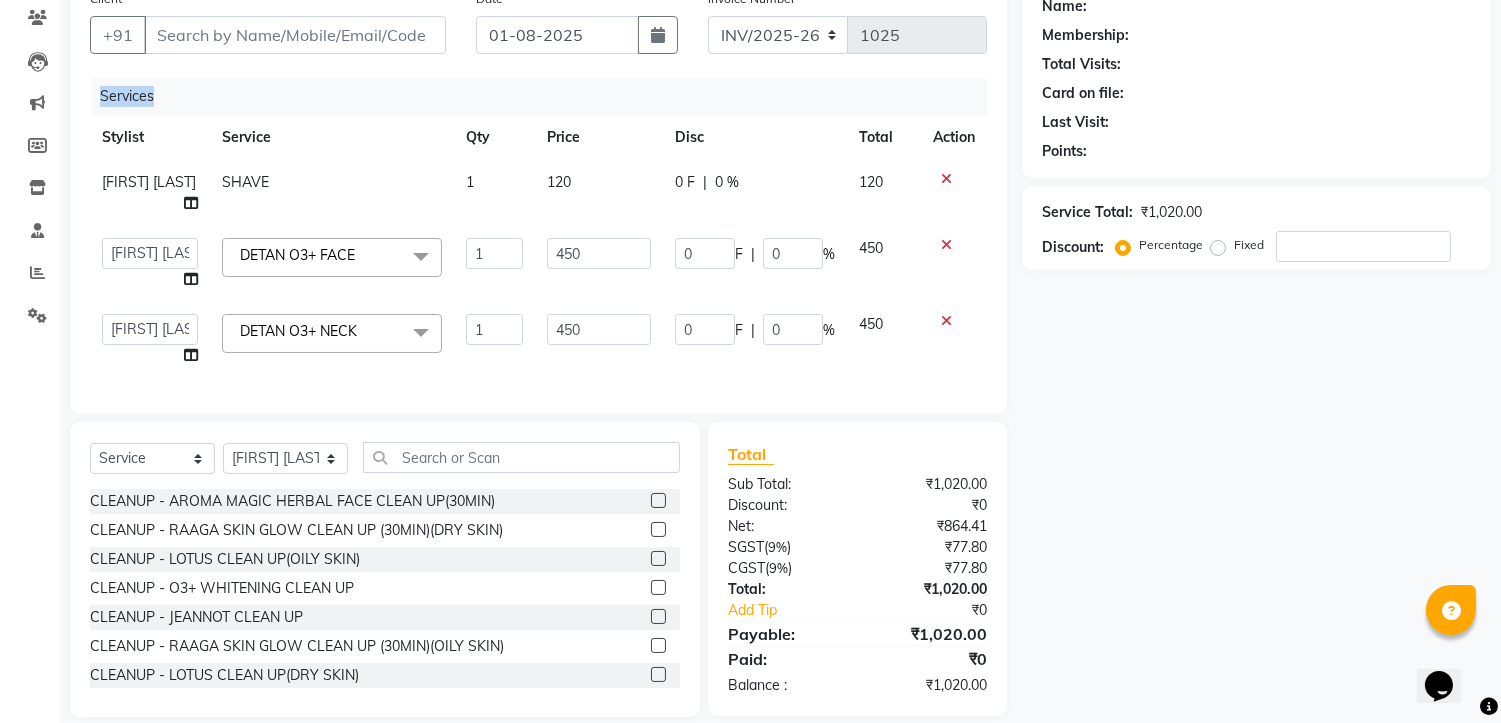 click on "Services" 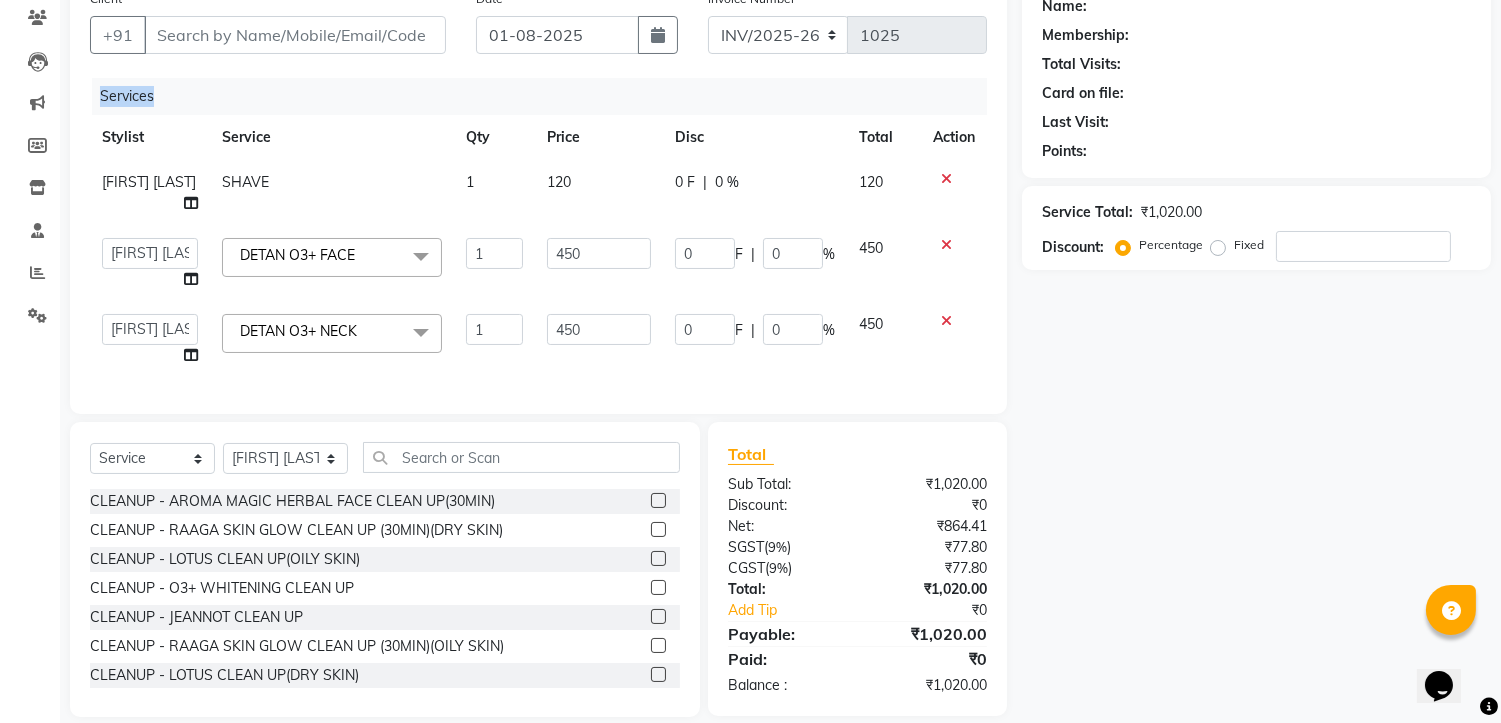 click on "Services" 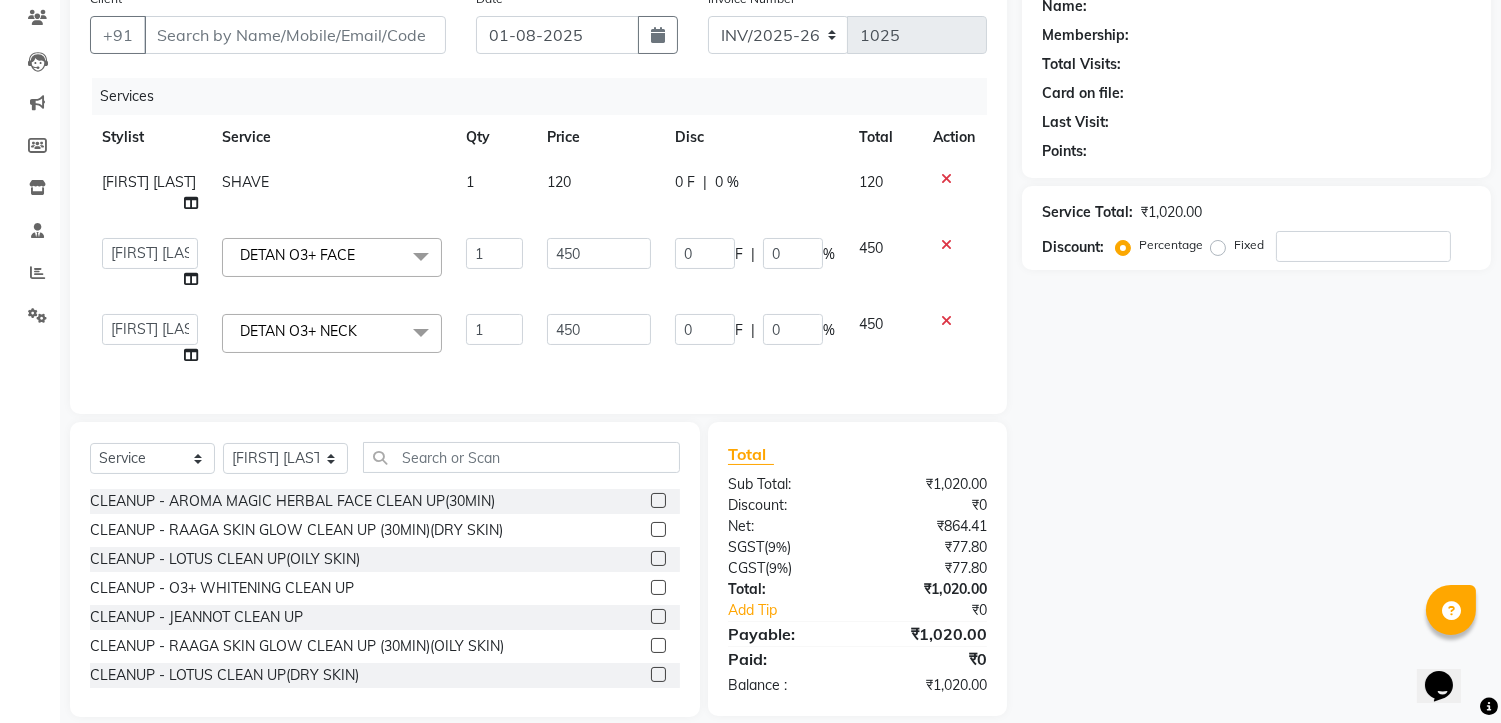click 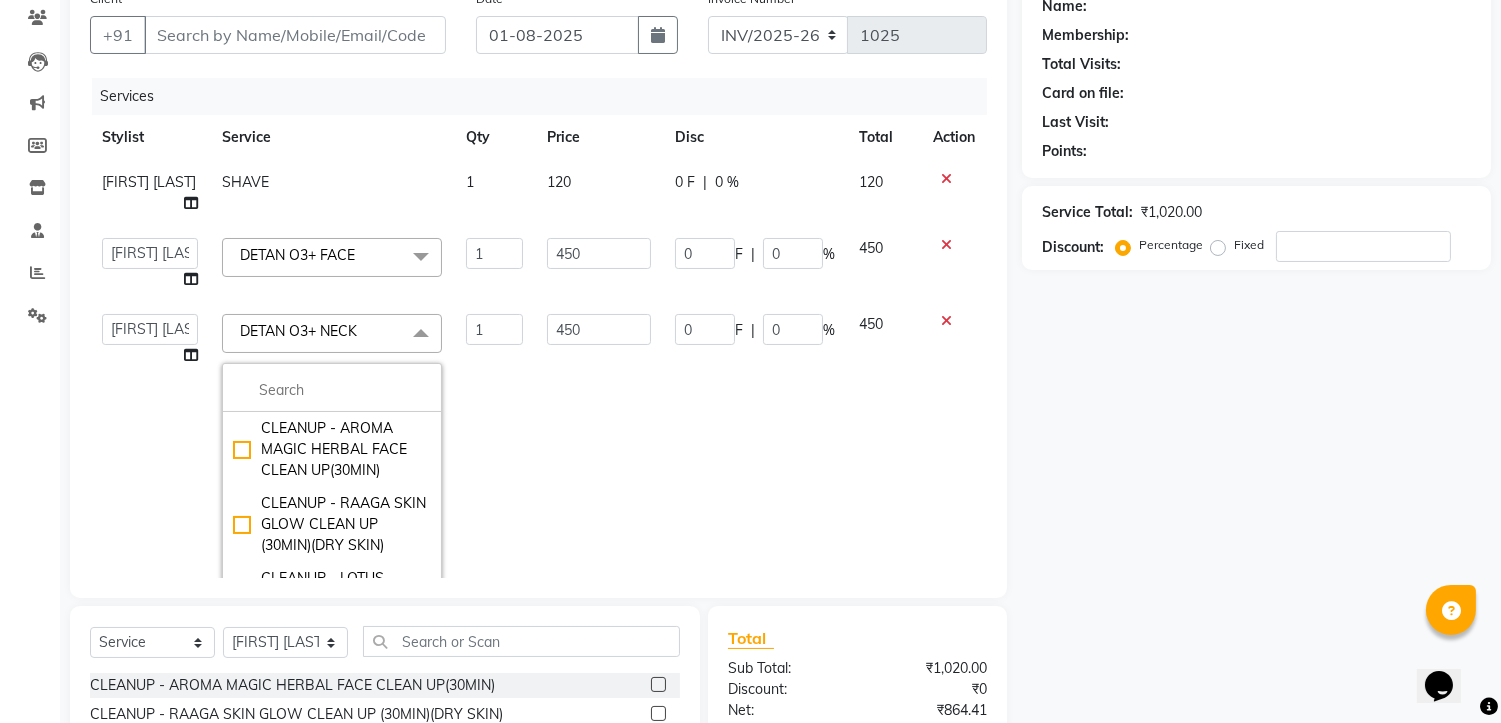 click on "Name: Membership: Total Visits: Card on file: Last Visit:  Points:  Service Total:  ₹1,020.00  Discount:  Percentage   Fixed" 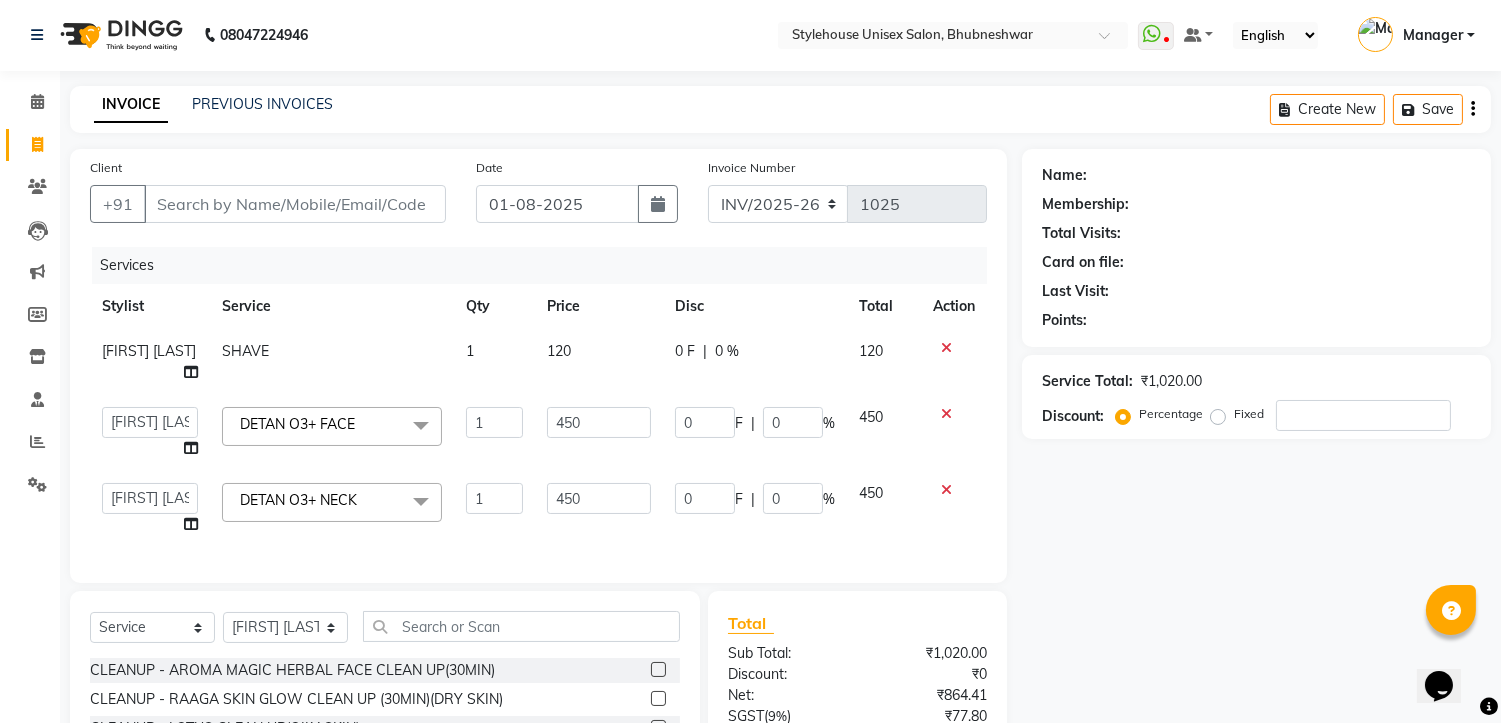 scroll, scrollTop: 0, scrollLeft: 0, axis: both 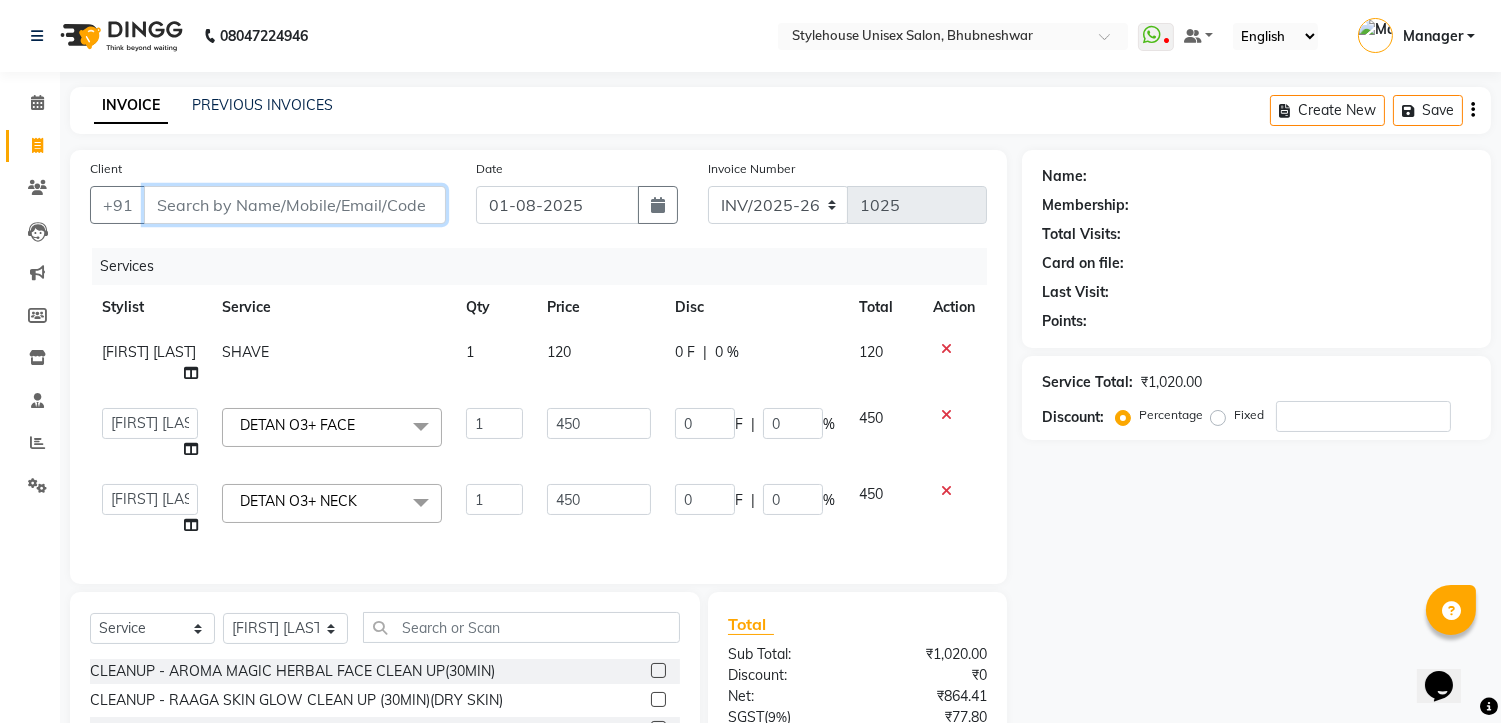 click on "Client" at bounding box center [295, 205] 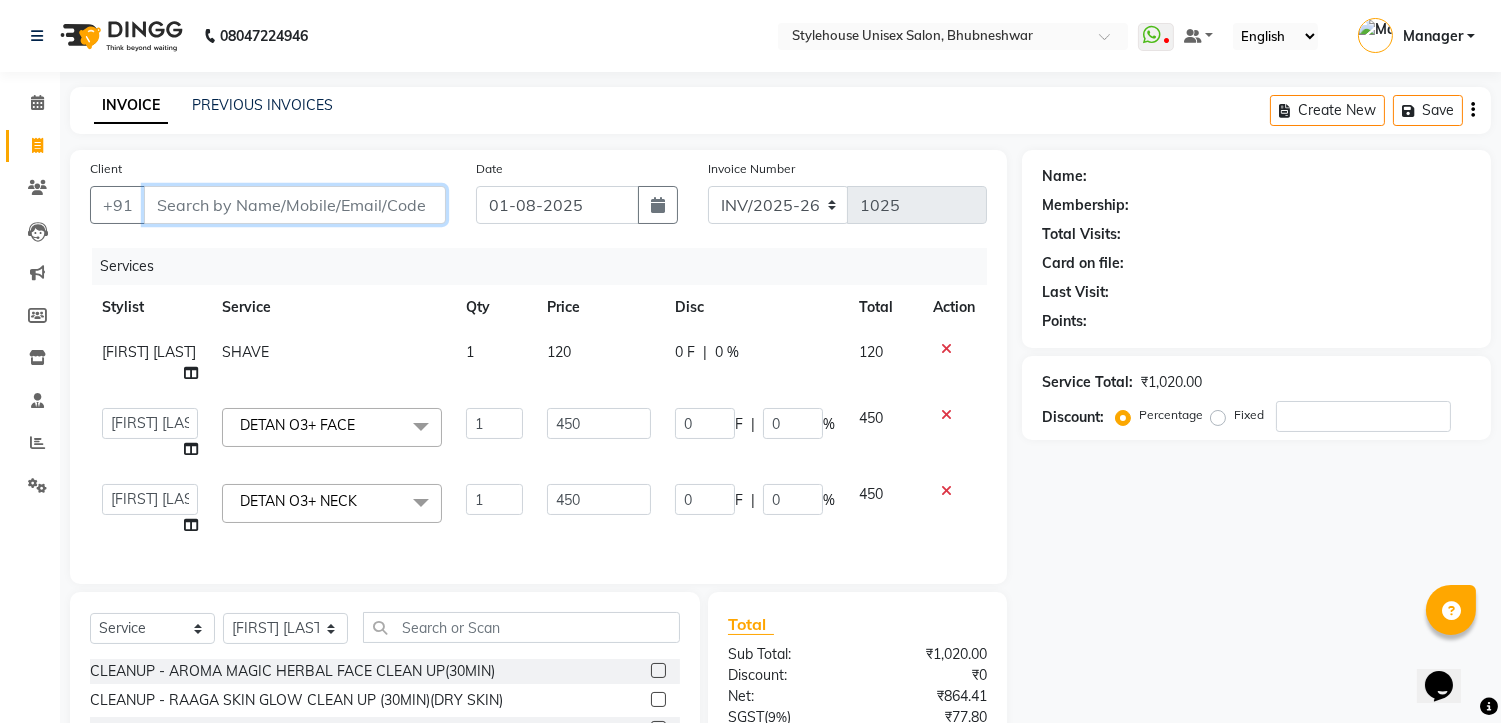 type on "9" 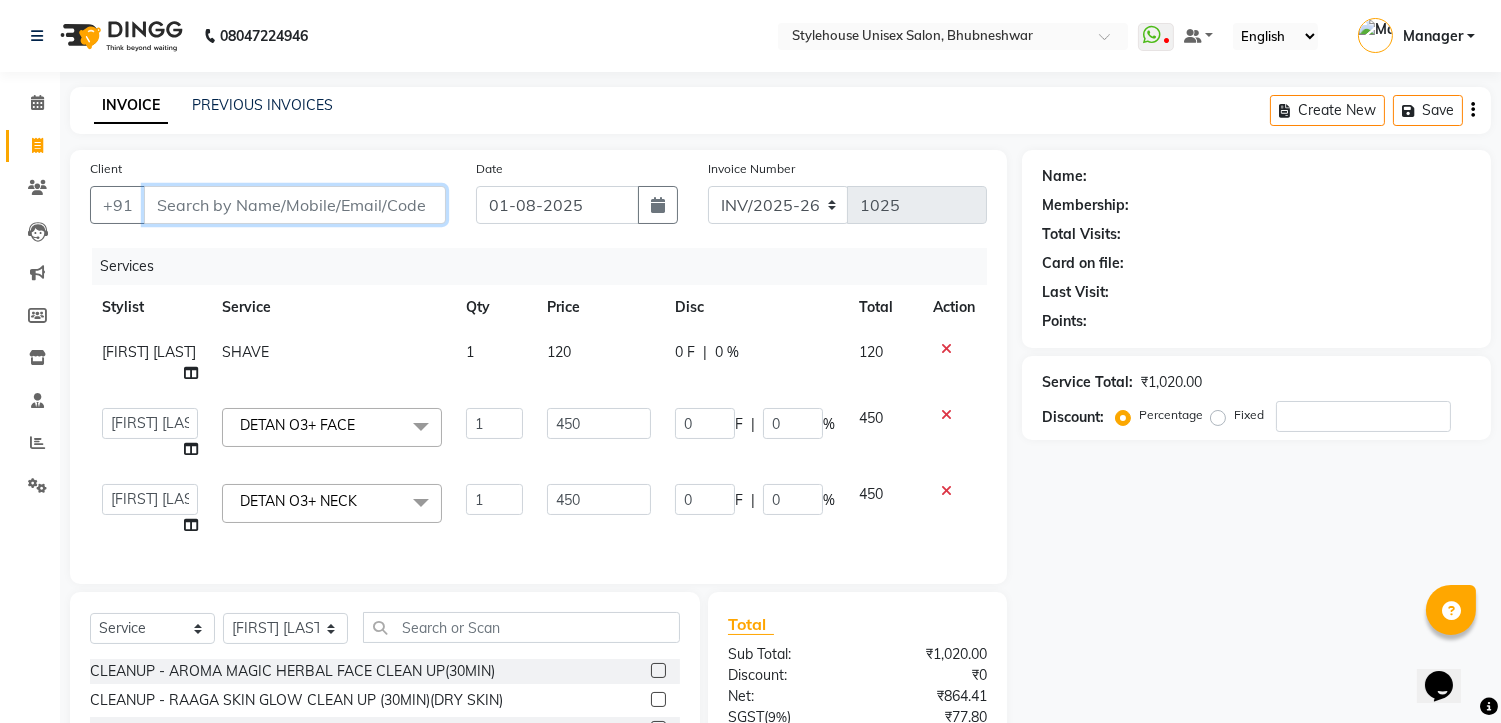 type on "0" 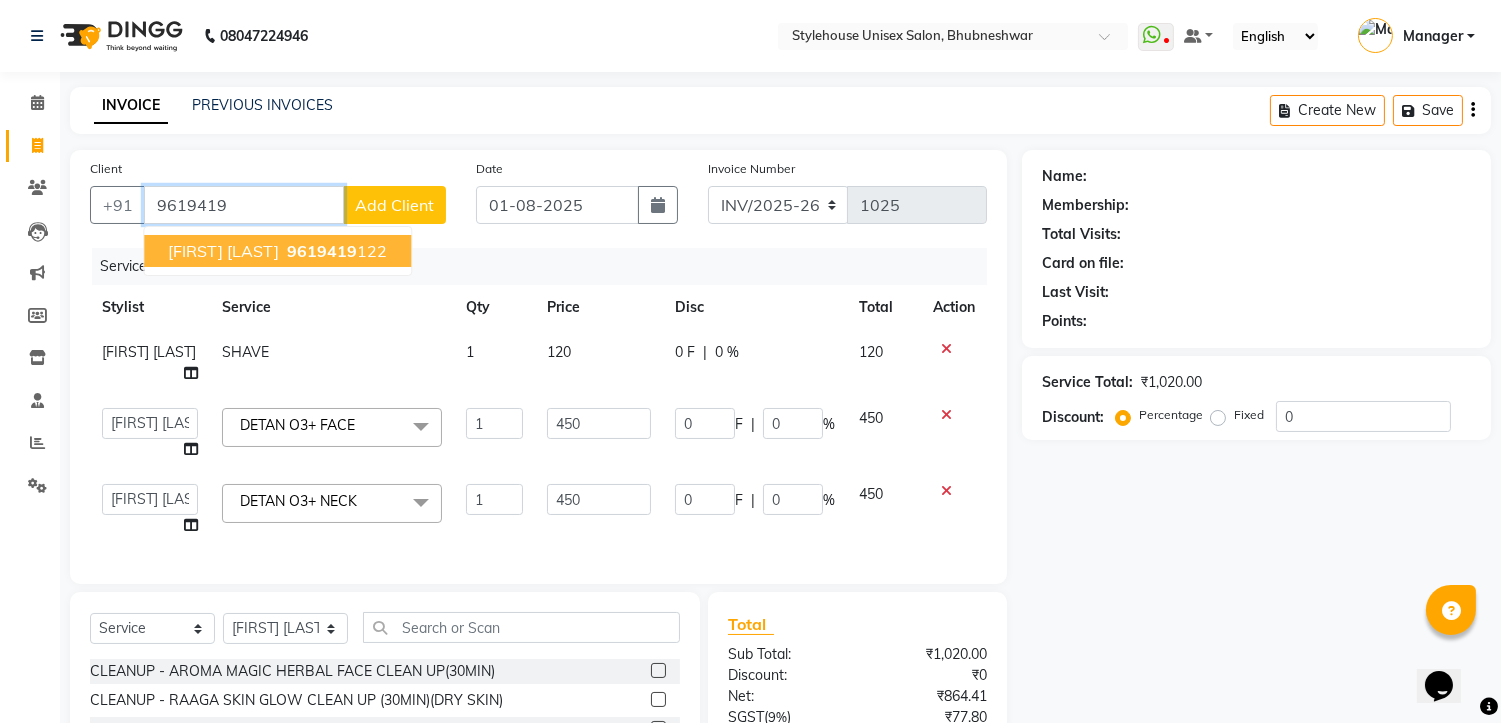 click on "9619419" at bounding box center [322, 251] 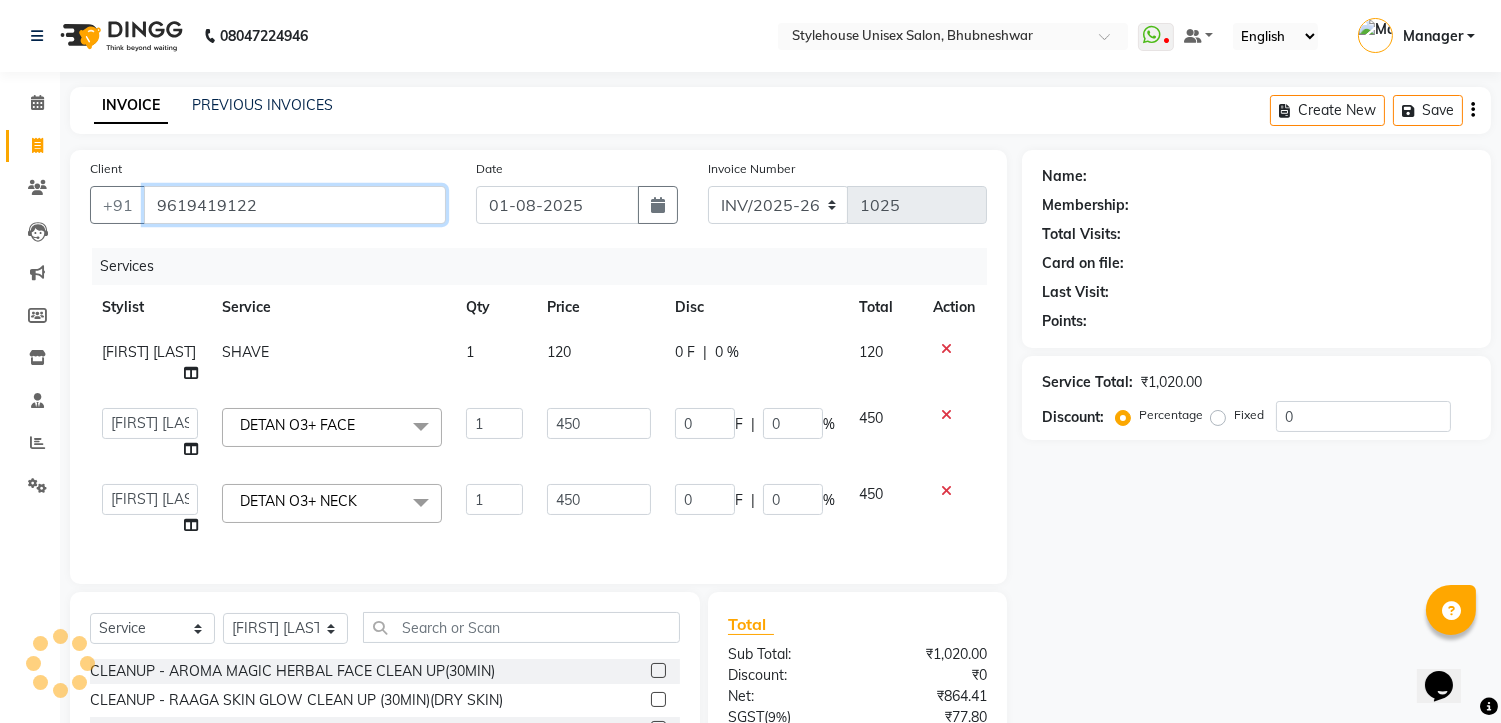 type on "9619419122" 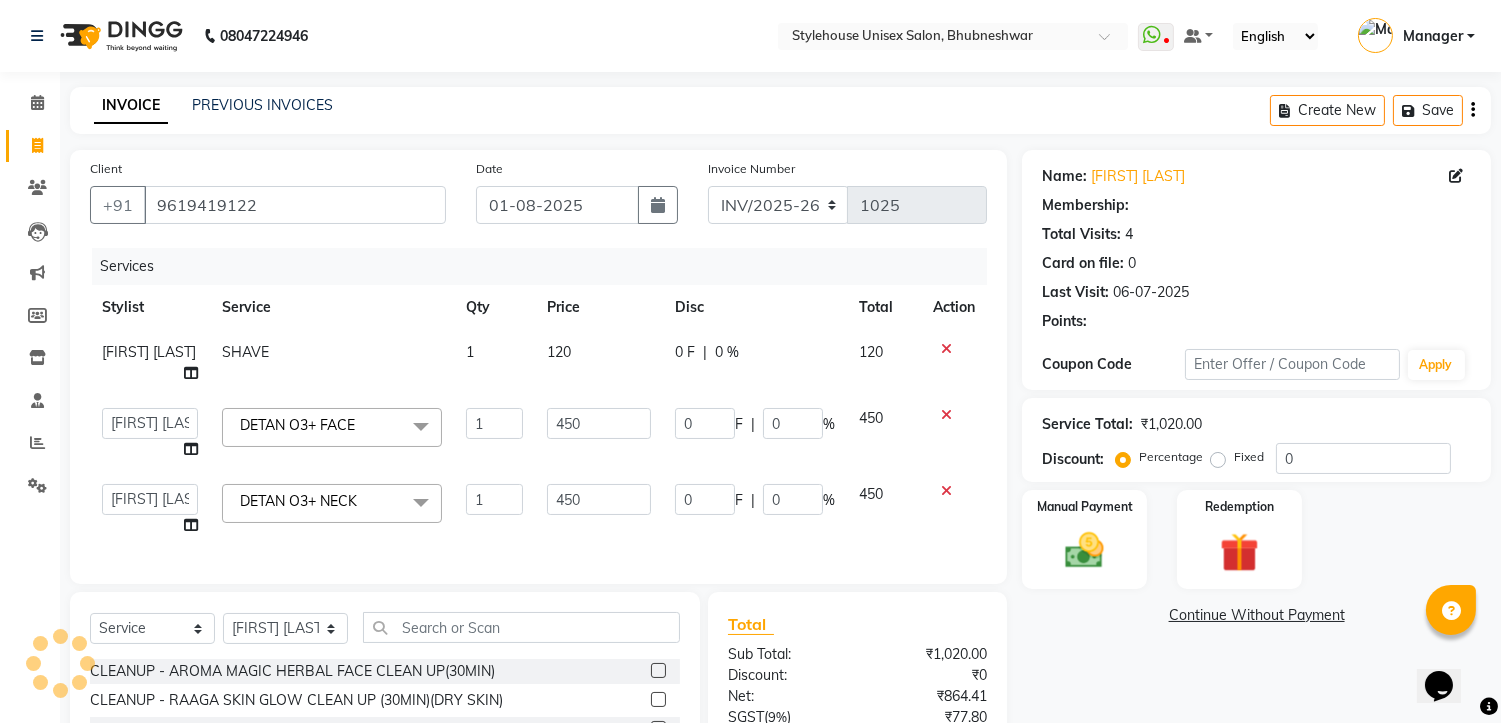 type on "90" 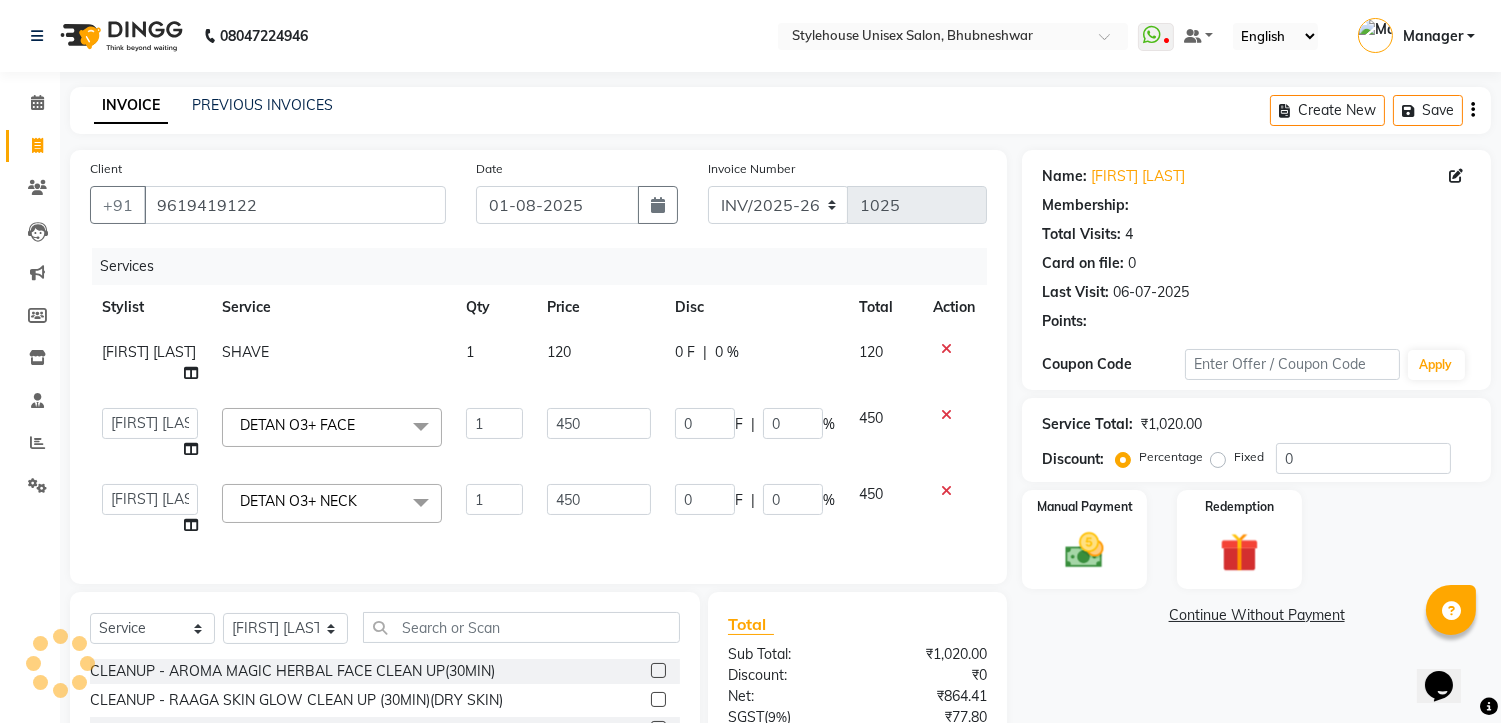 type on "20" 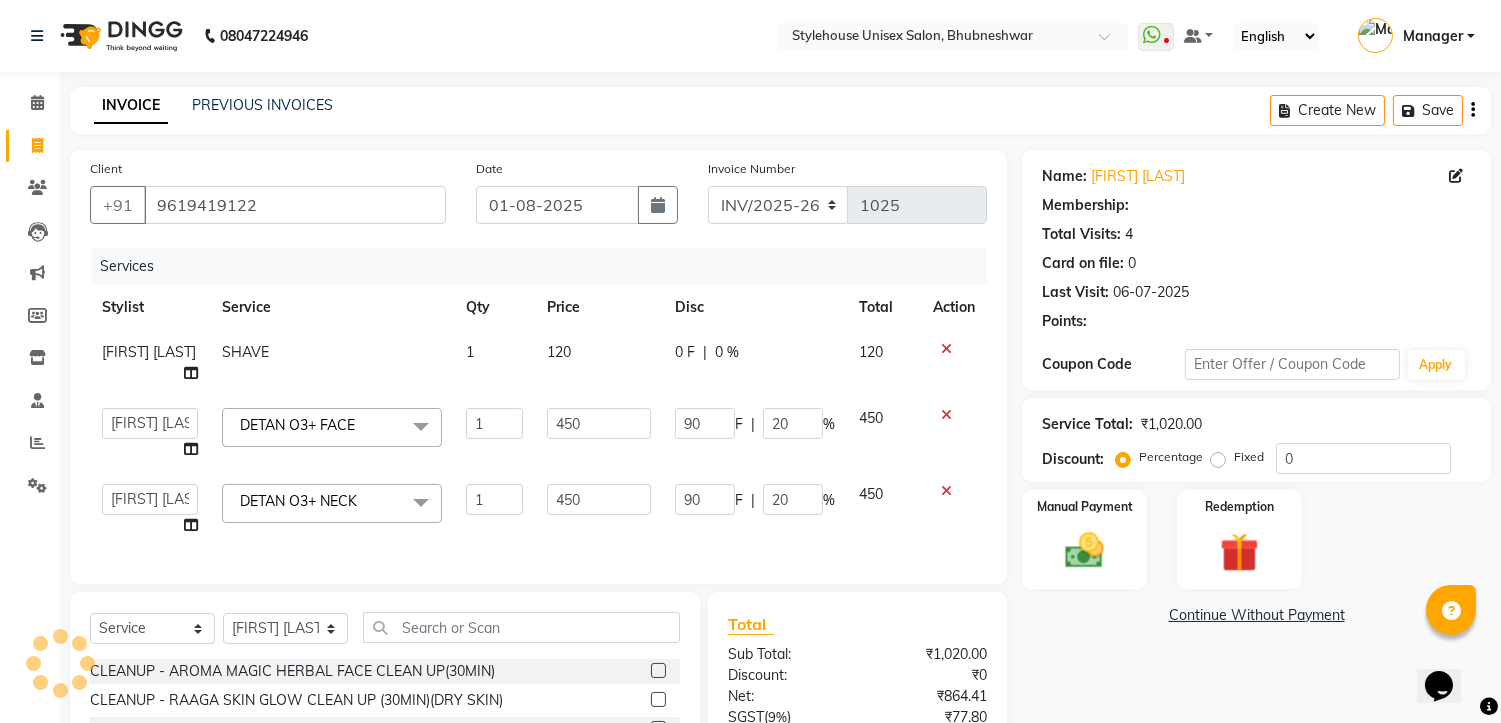 select on "1: Object" 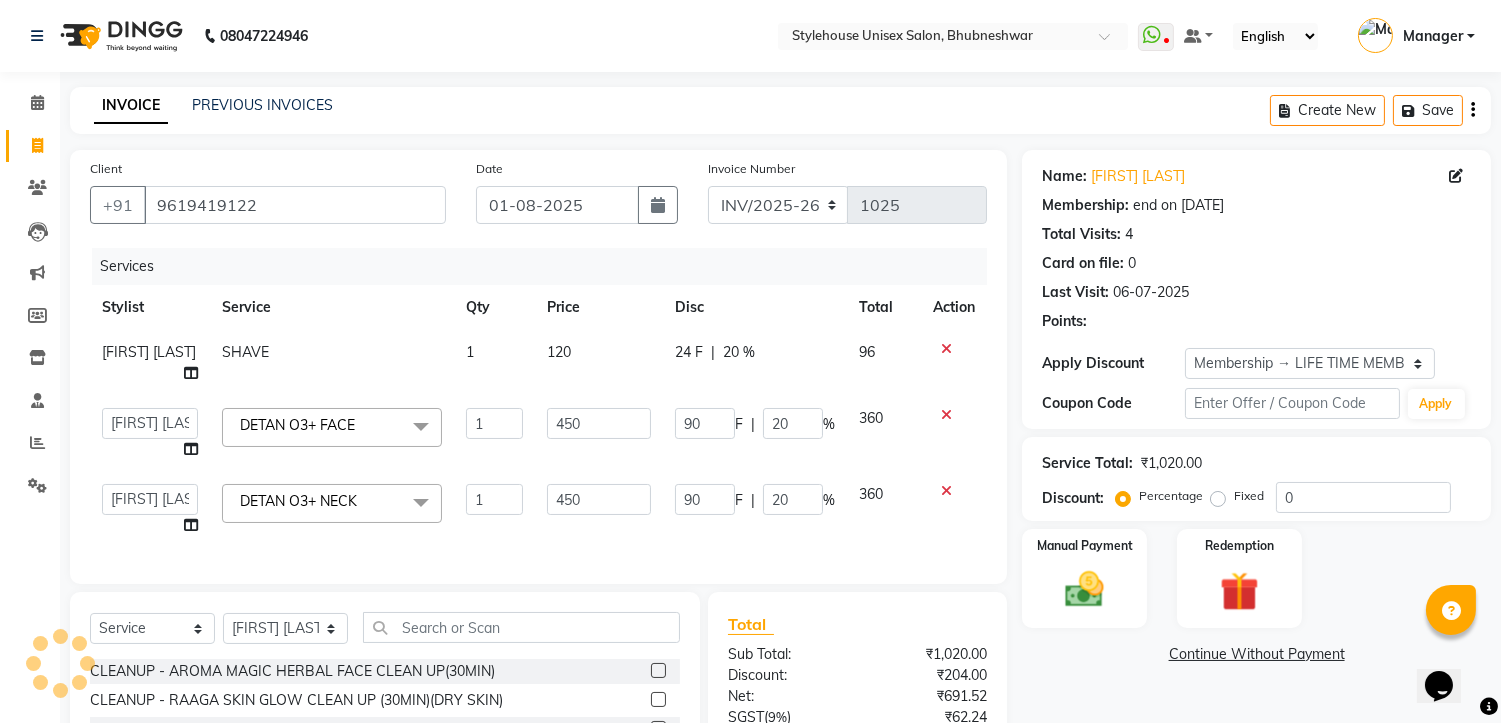 type on "20" 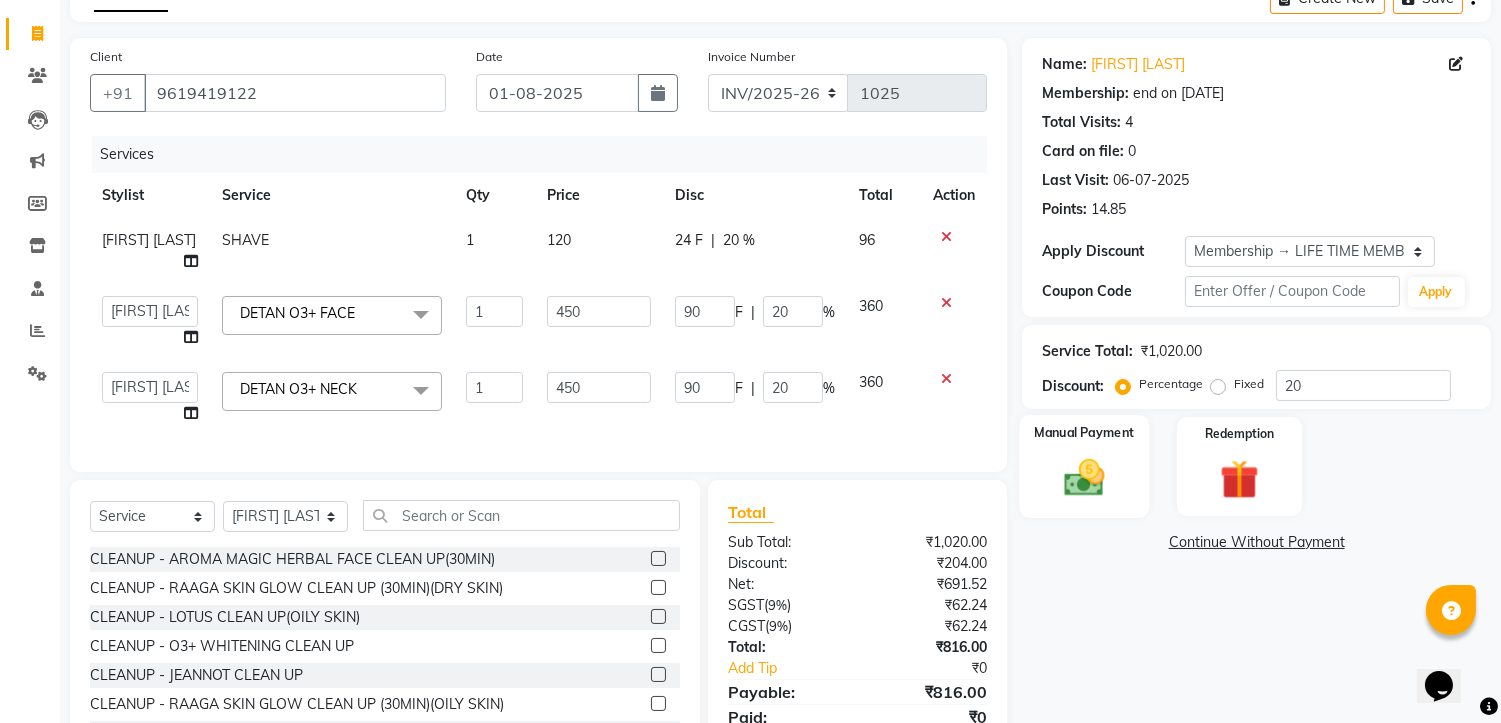 scroll, scrollTop: 210, scrollLeft: 0, axis: vertical 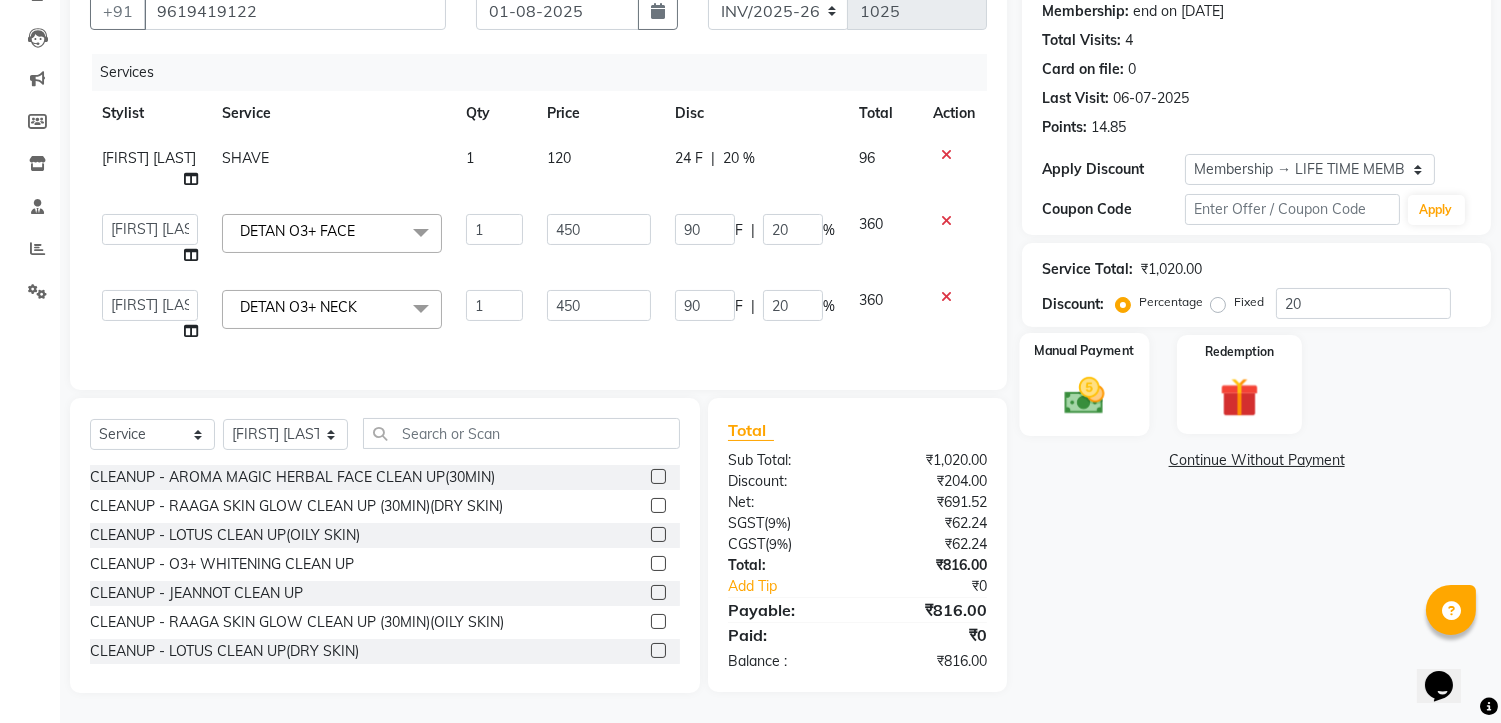 click 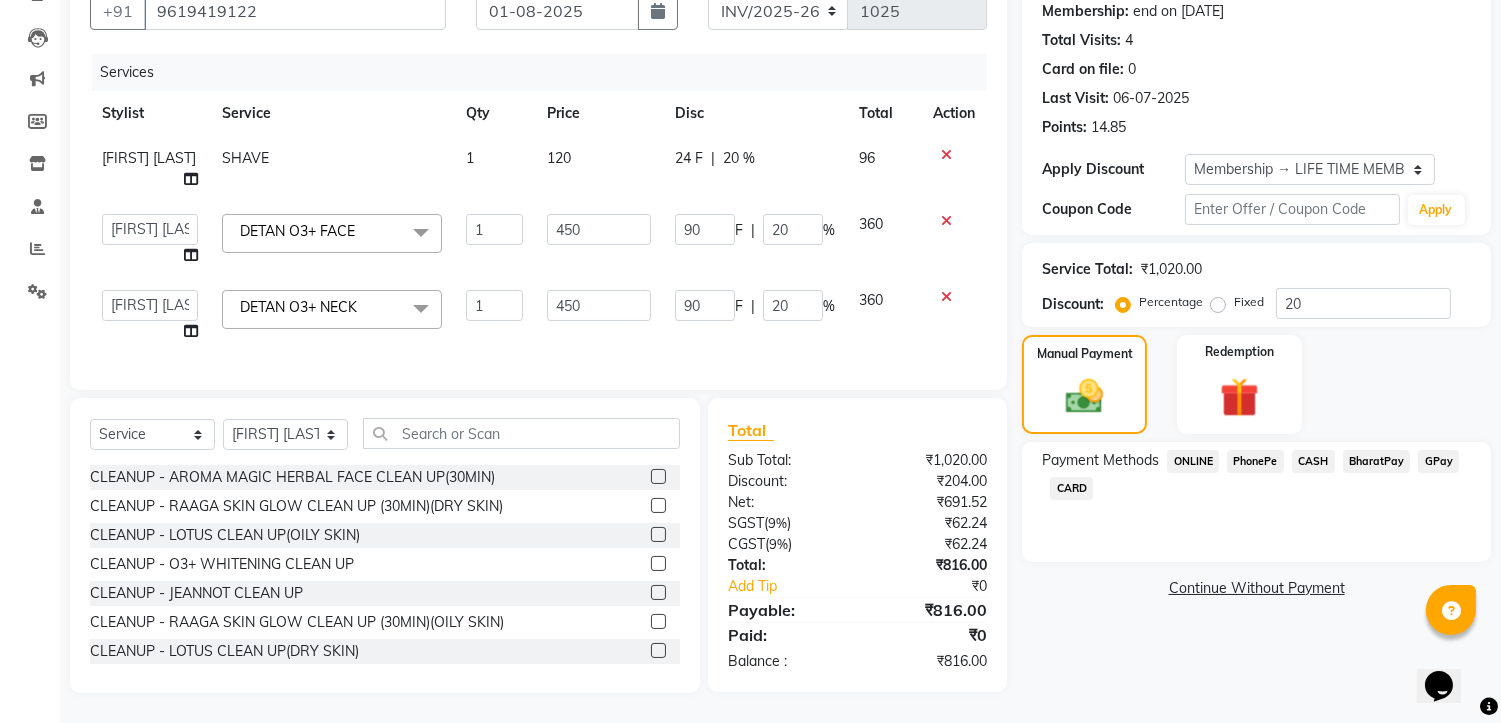 click on "PhonePe" 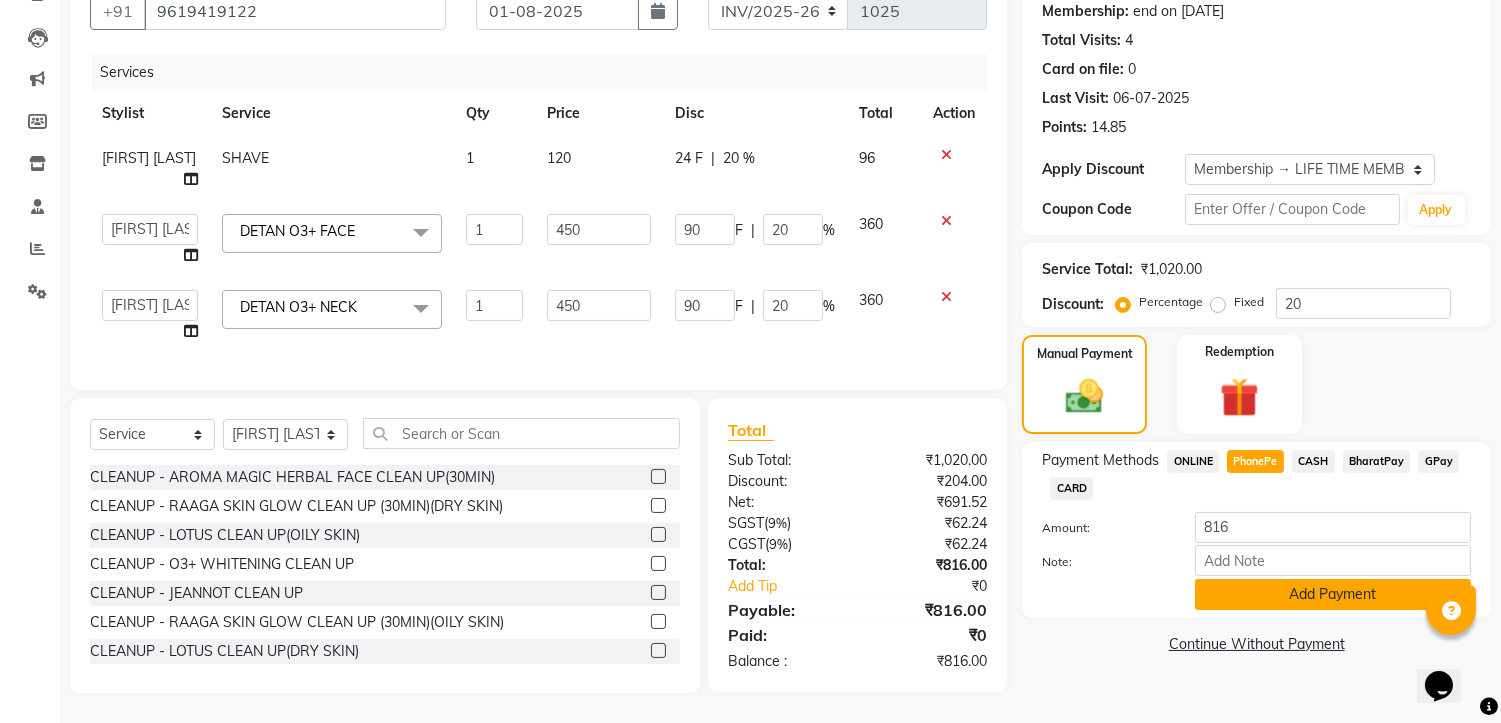 click on "Add Payment" 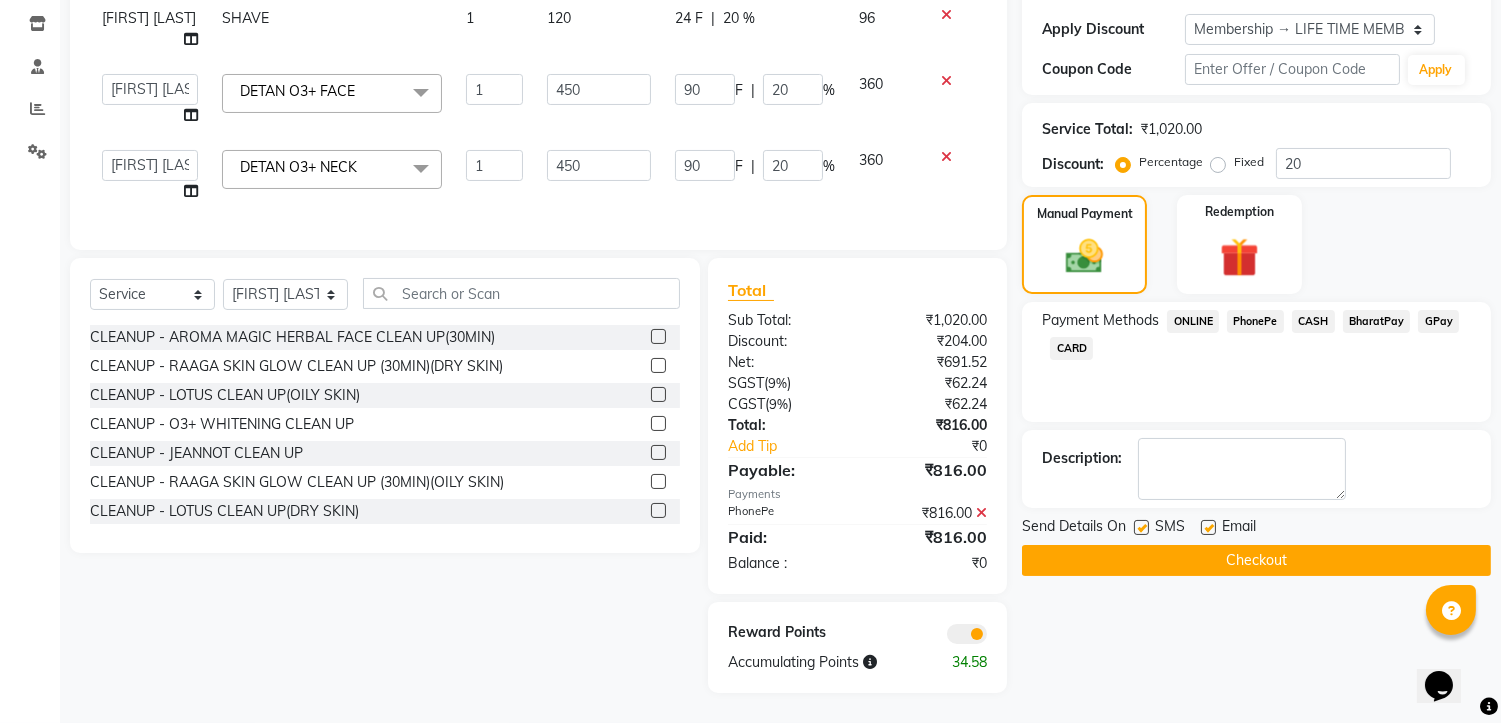 scroll, scrollTop: 350, scrollLeft: 0, axis: vertical 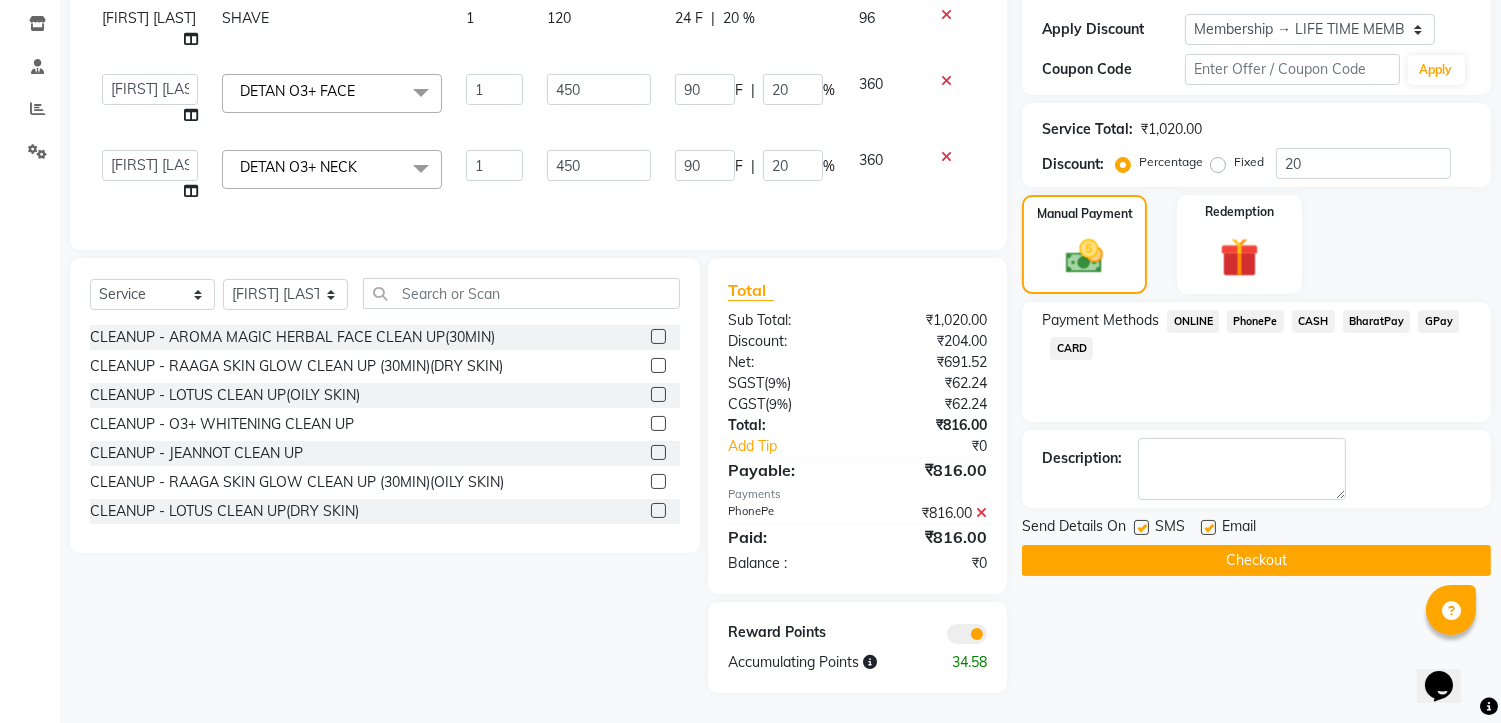 click on "Checkout" 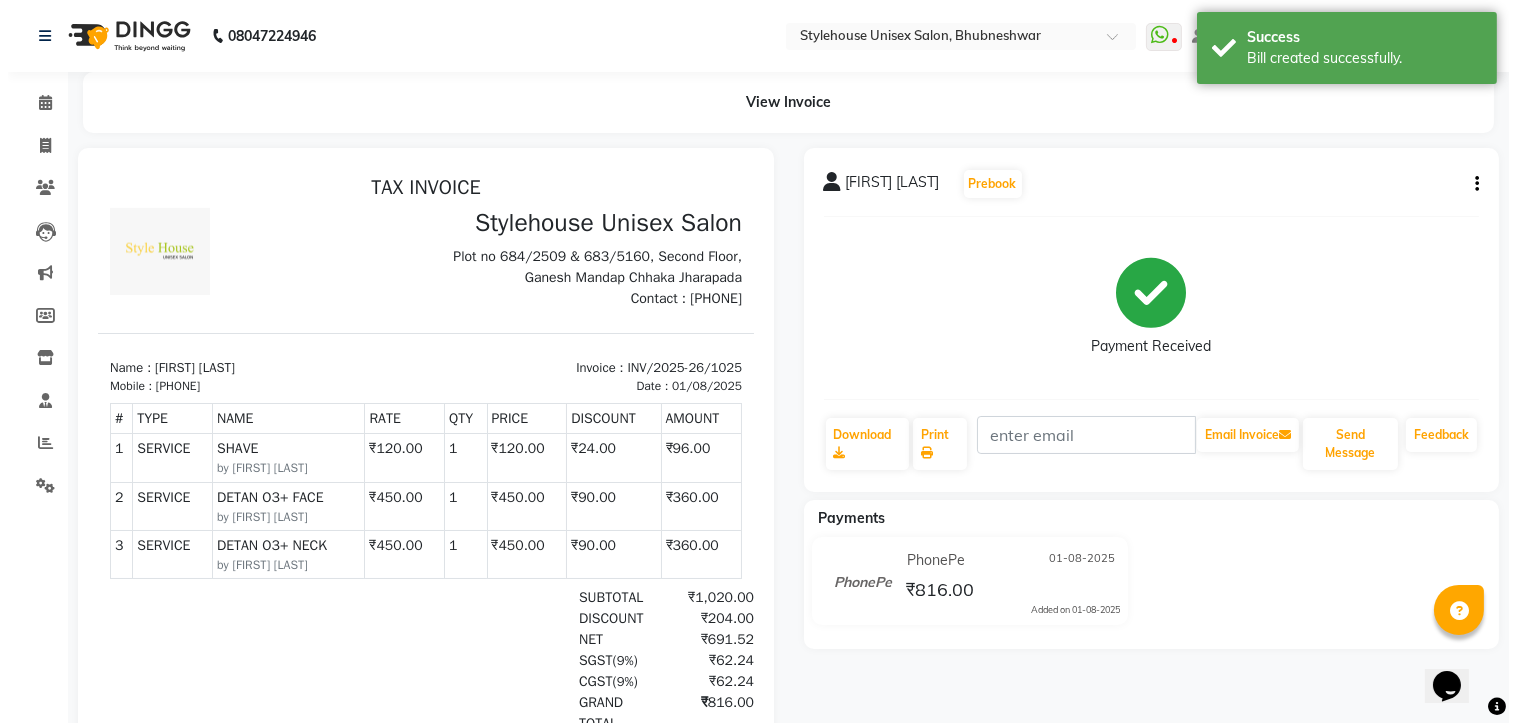 scroll, scrollTop: 0, scrollLeft: 0, axis: both 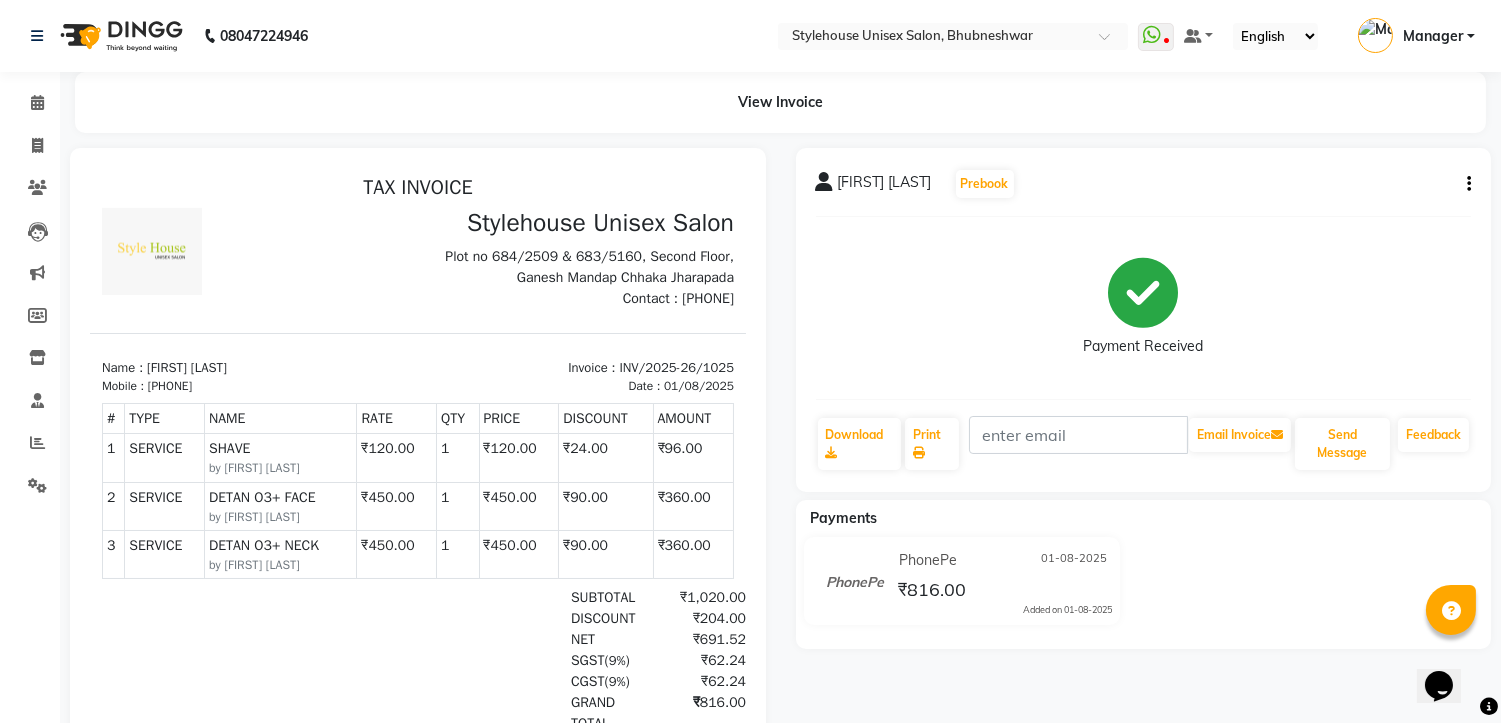 drag, startPoint x: 163, startPoint y: 385, endPoint x: 247, endPoint y: 390, distance: 84.14868 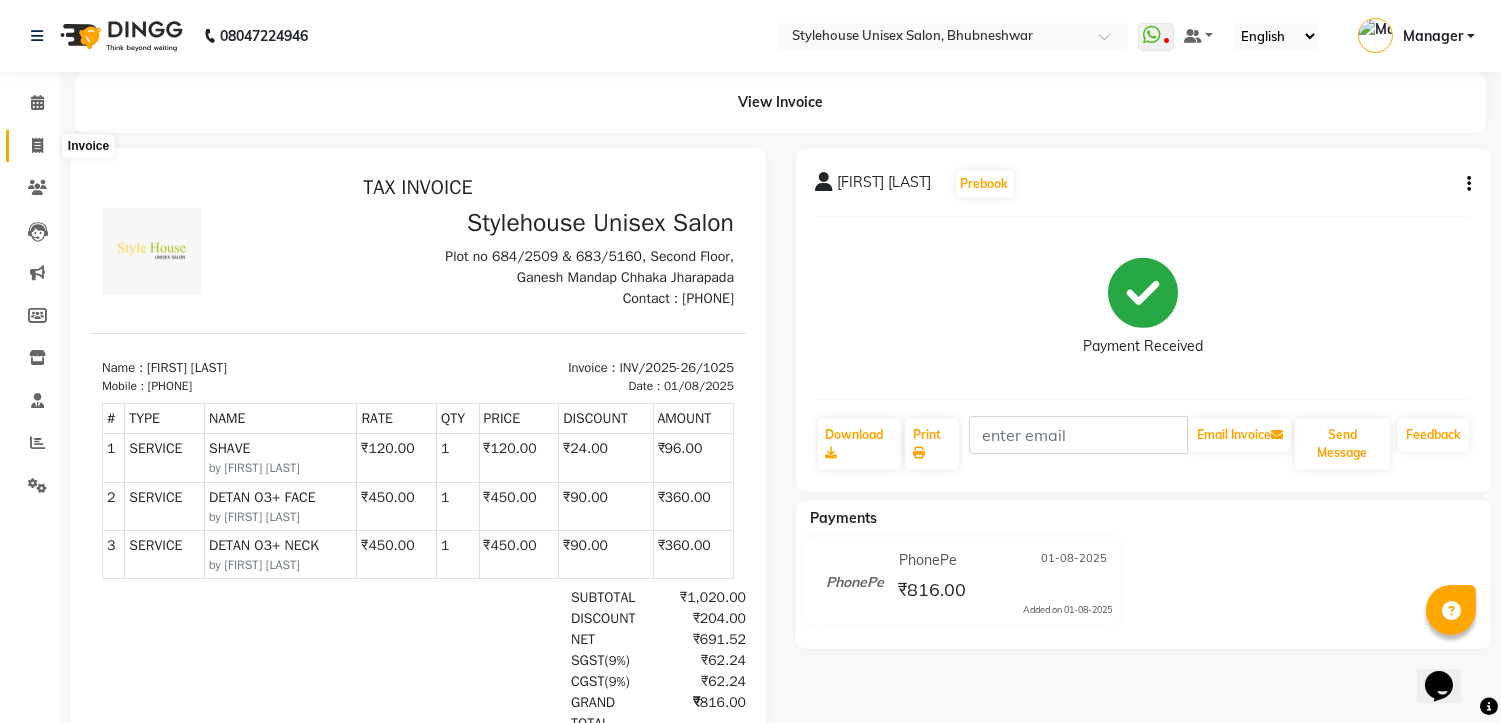 click 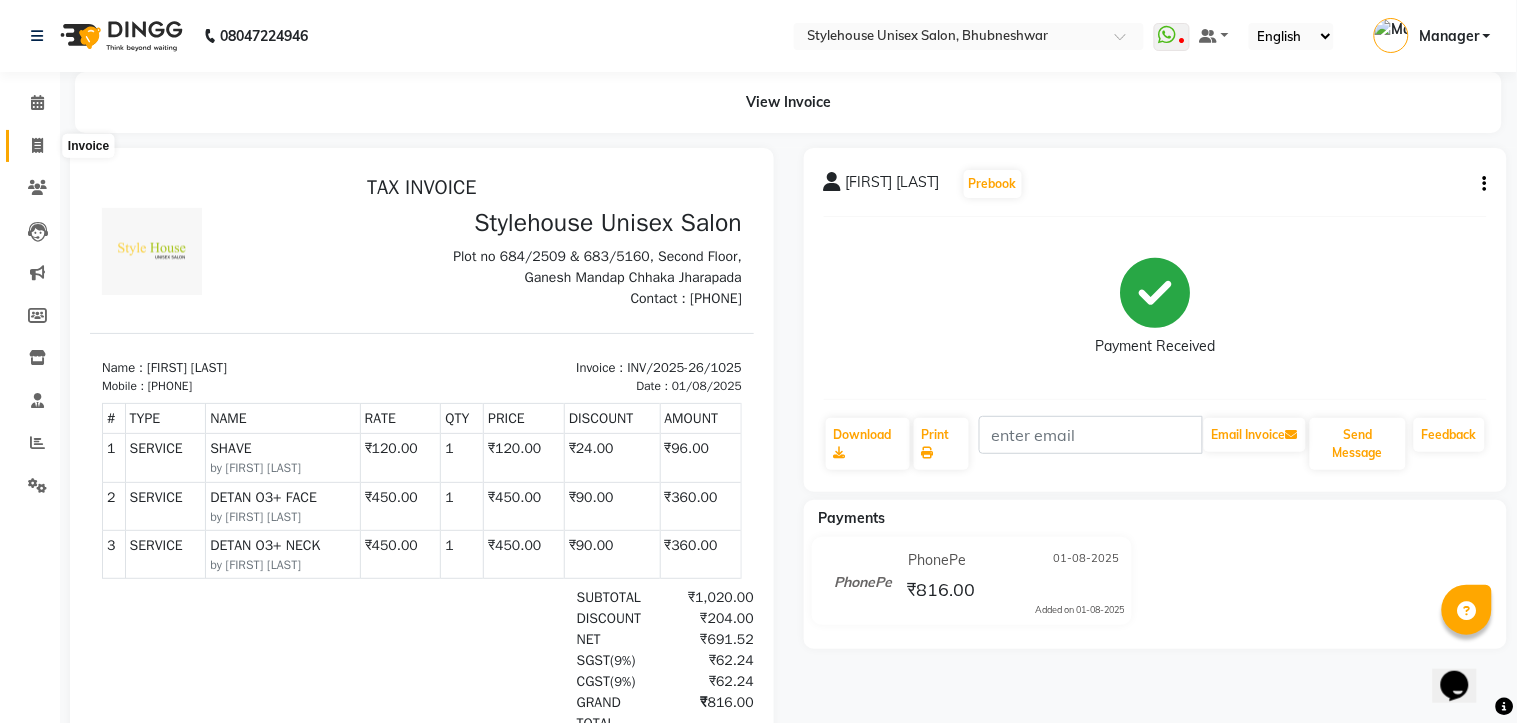 select on "service" 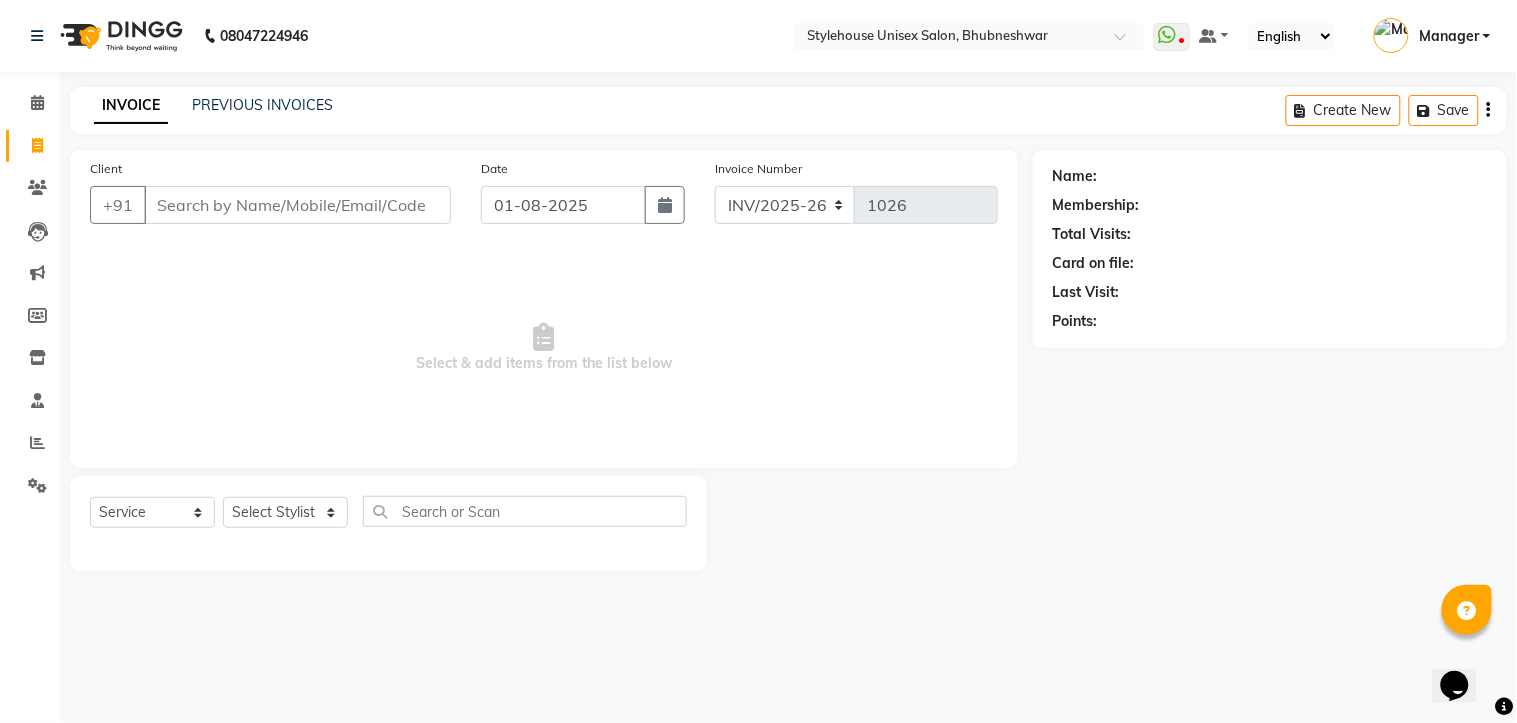 click on "Manager" at bounding box center (1449, 36) 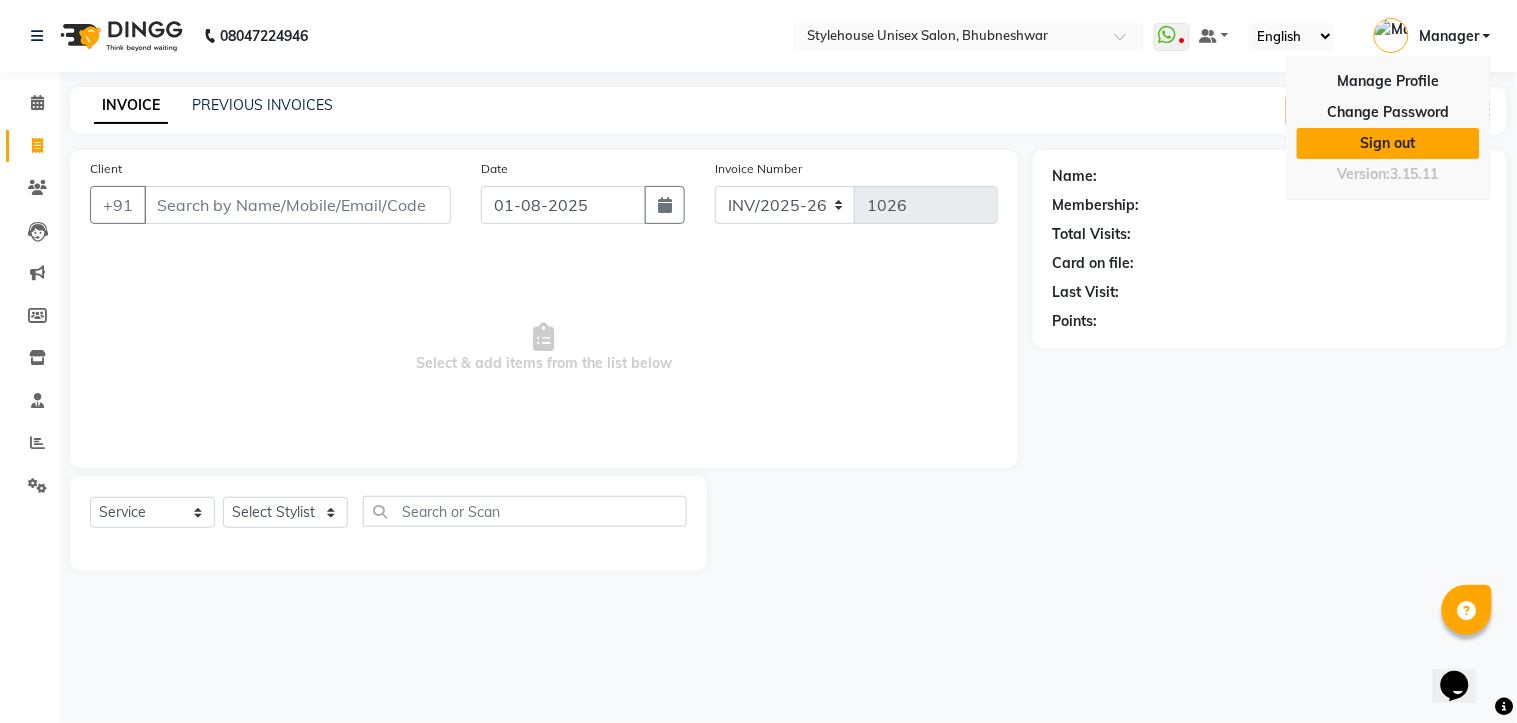 click on "Sign out" at bounding box center (1388, 143) 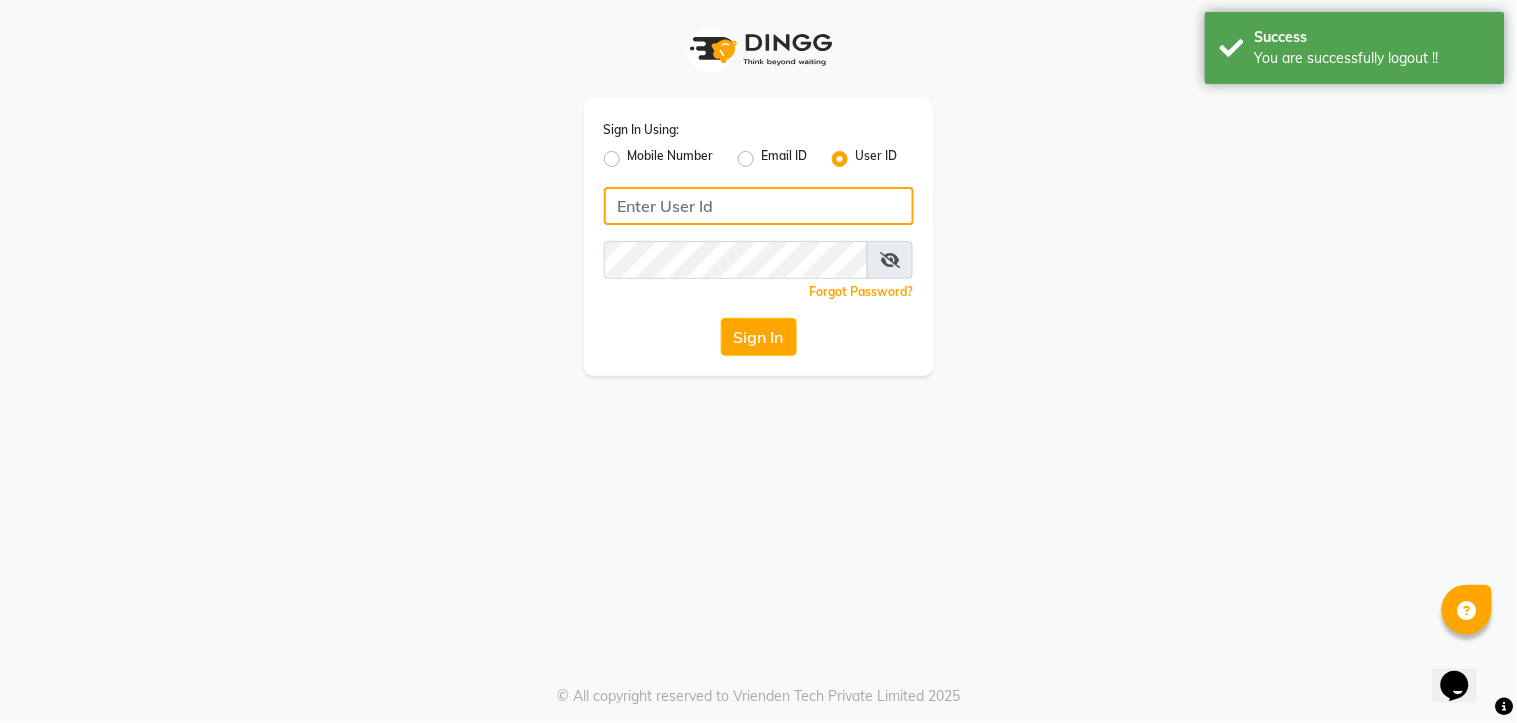 type on "7438832222" 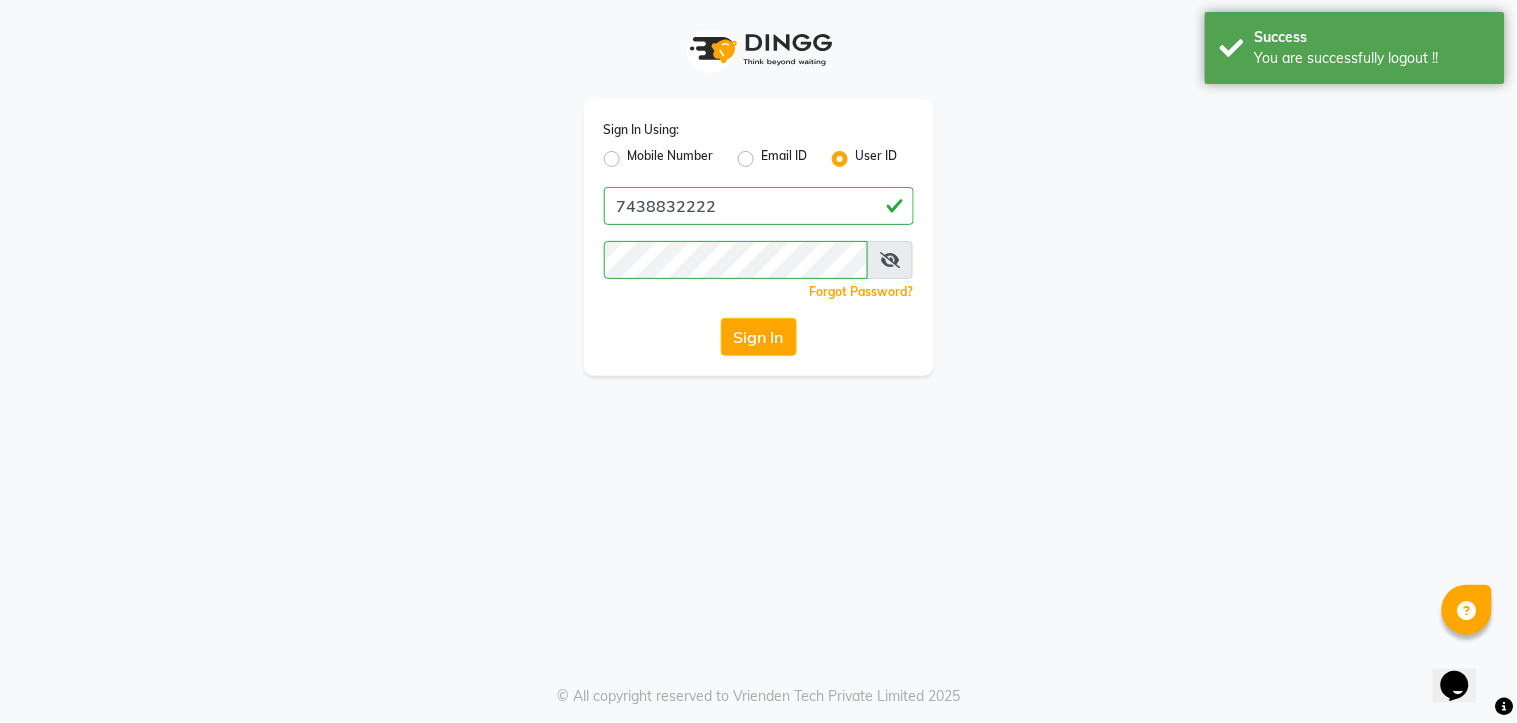 click on "Mobile Number" 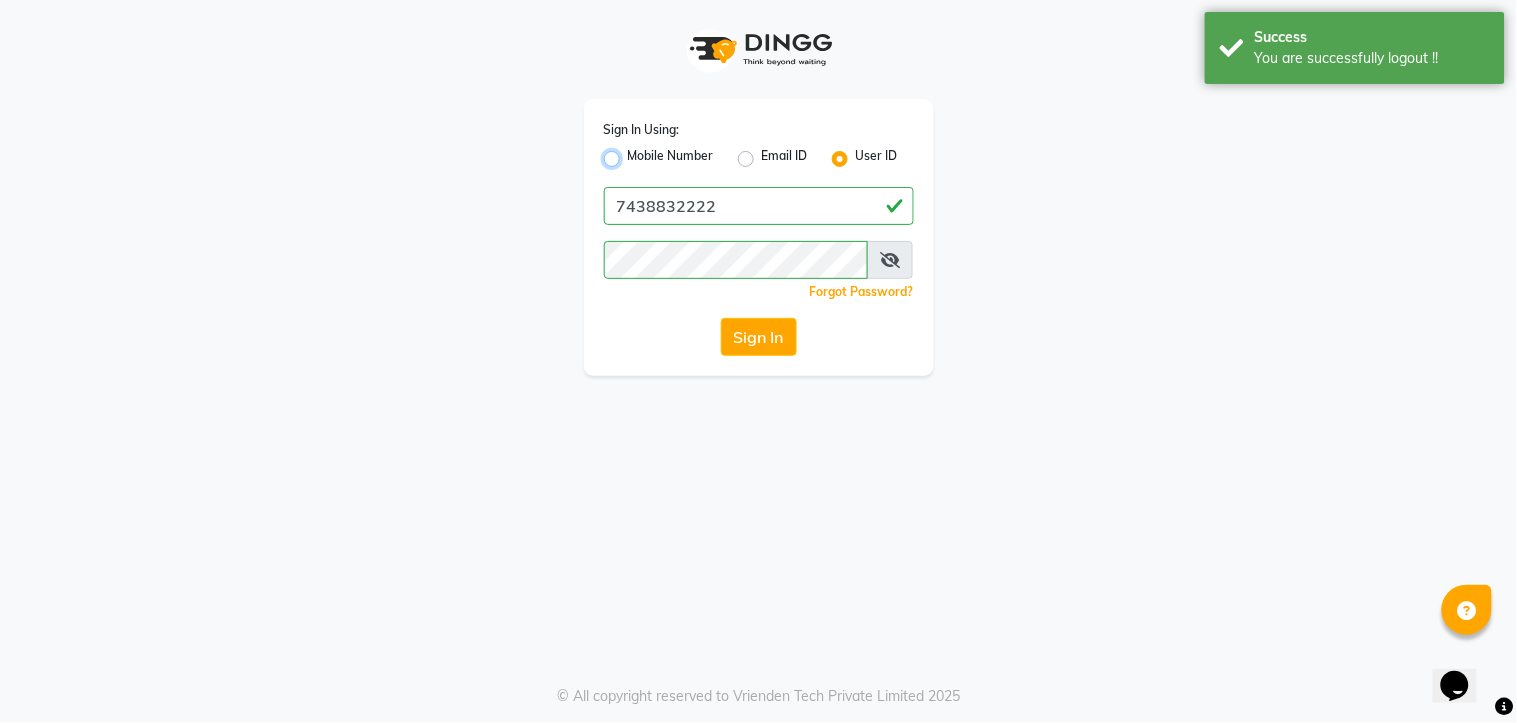 click on "Mobile Number" at bounding box center (634, 153) 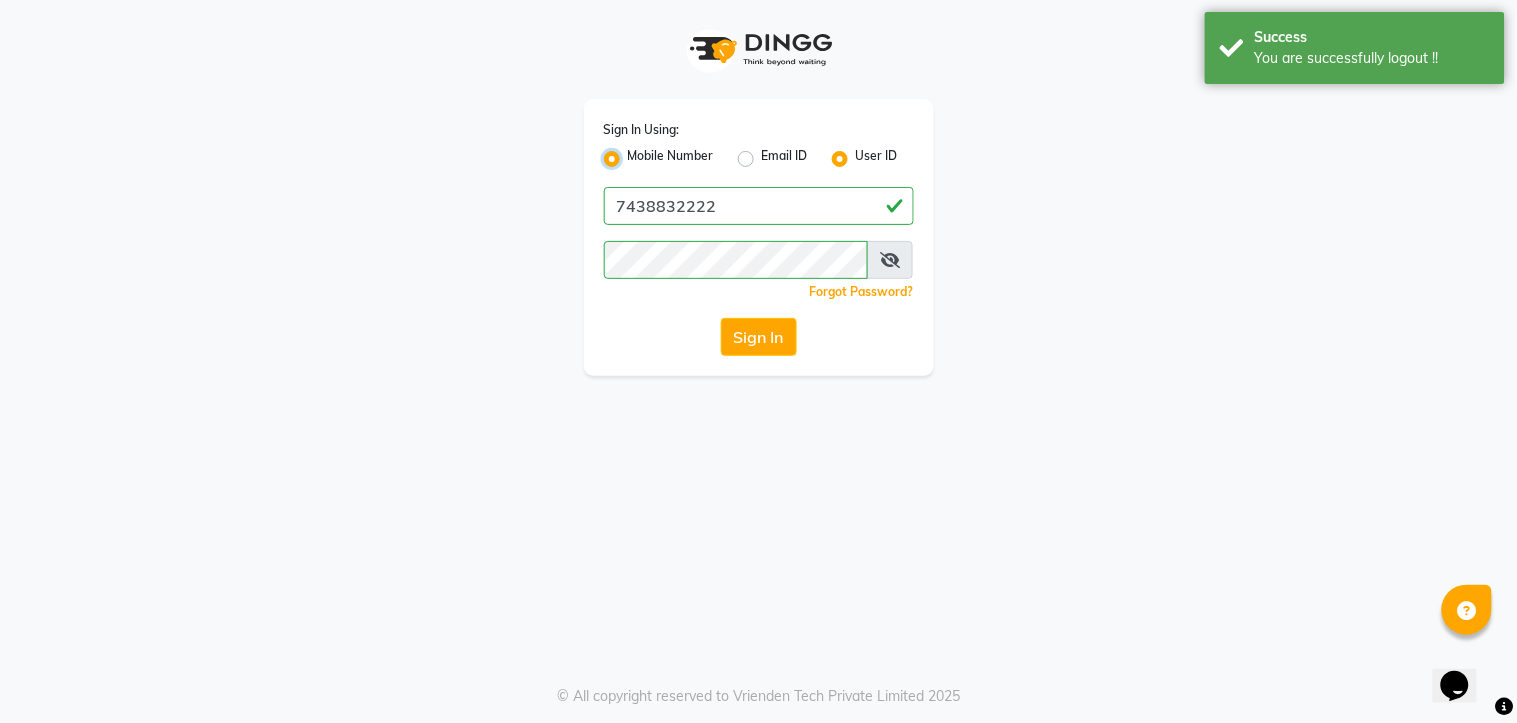 radio on "false" 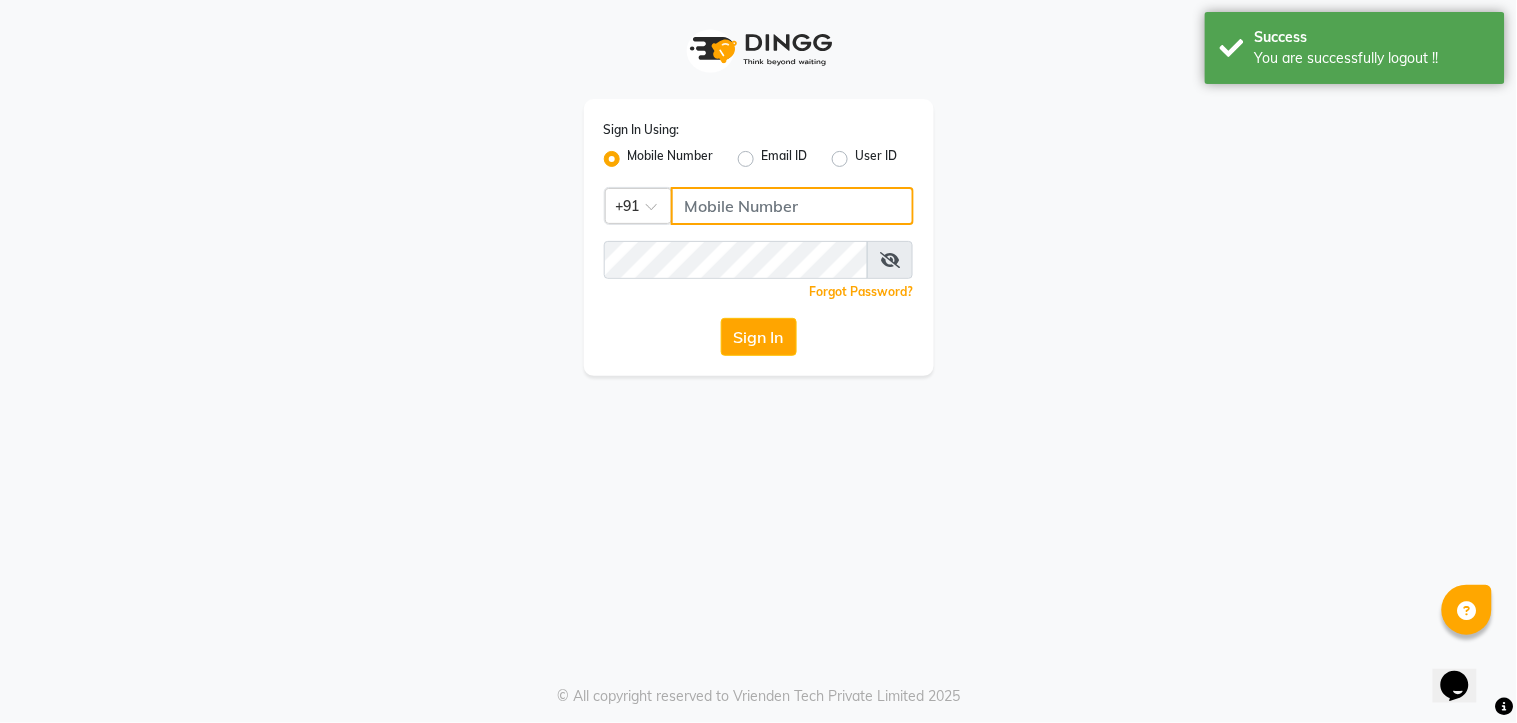 click 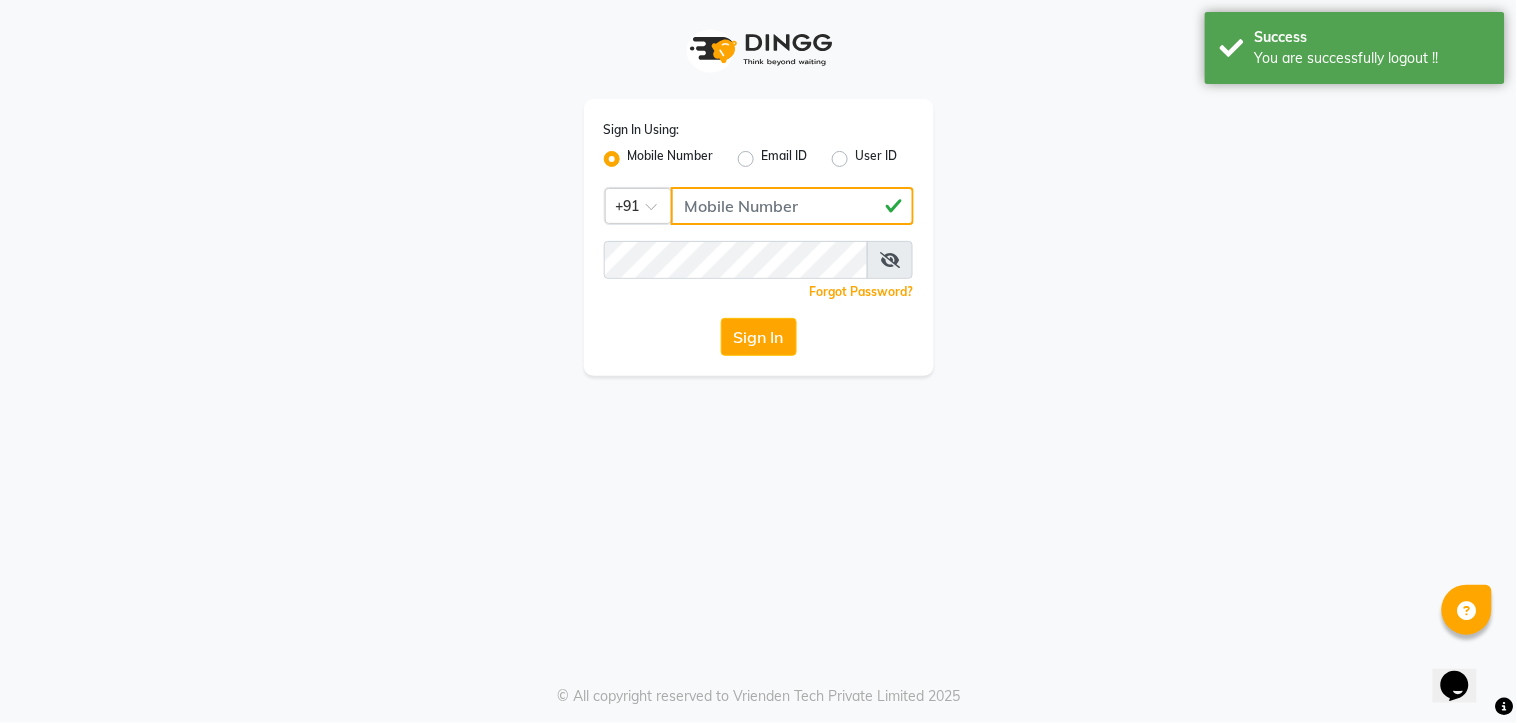 type on "[PHONE]" 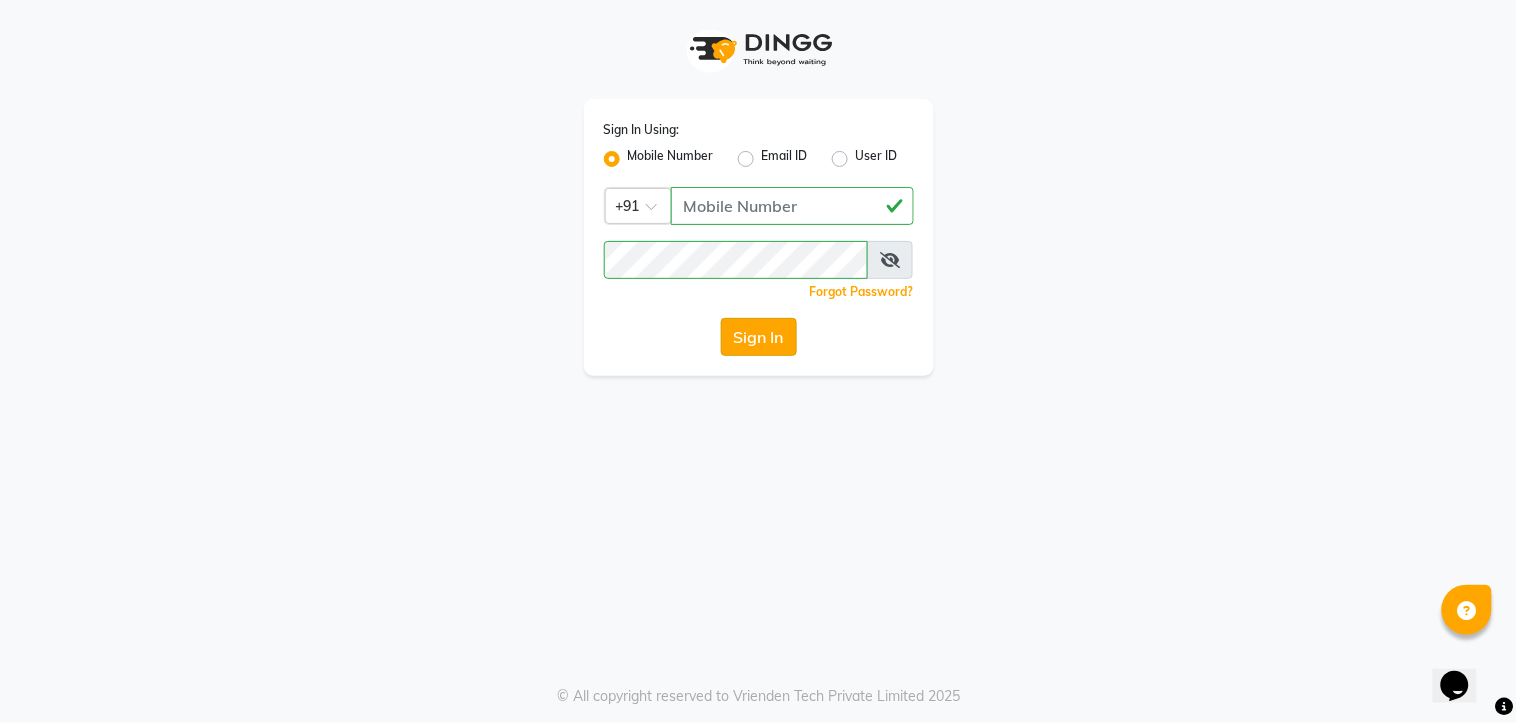 click on "Sign In" 